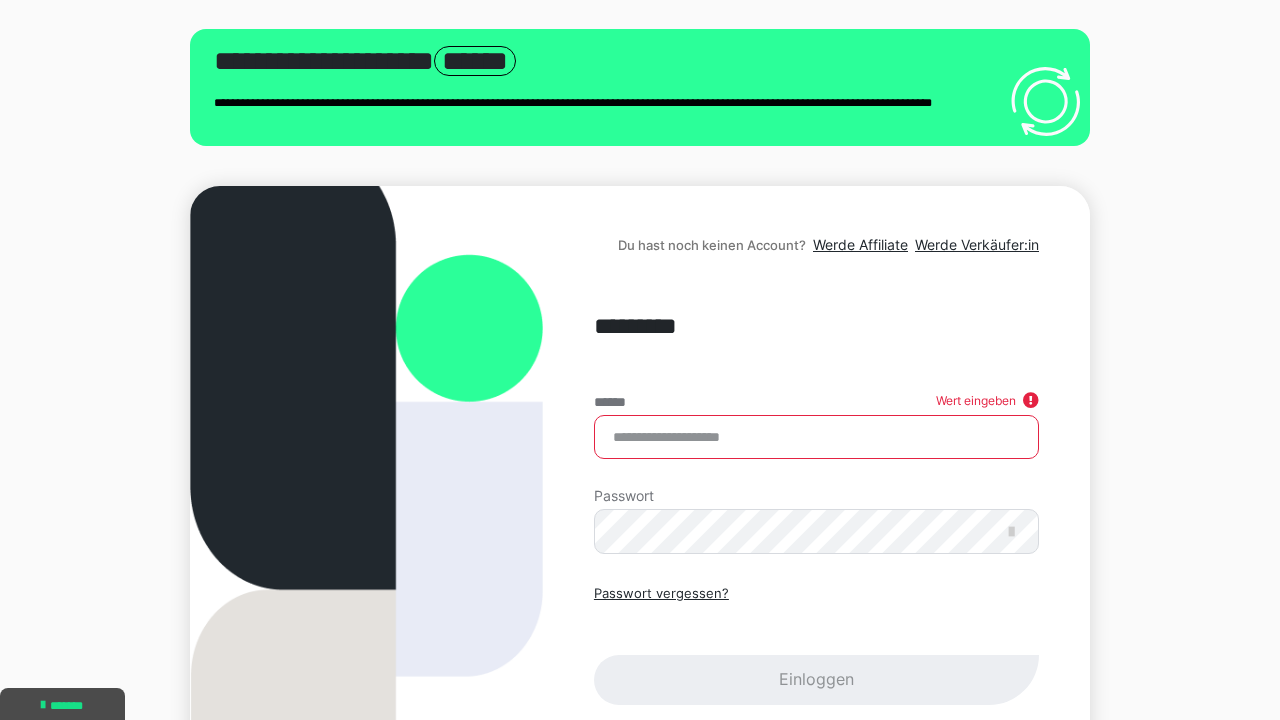 scroll, scrollTop: 0, scrollLeft: 0, axis: both 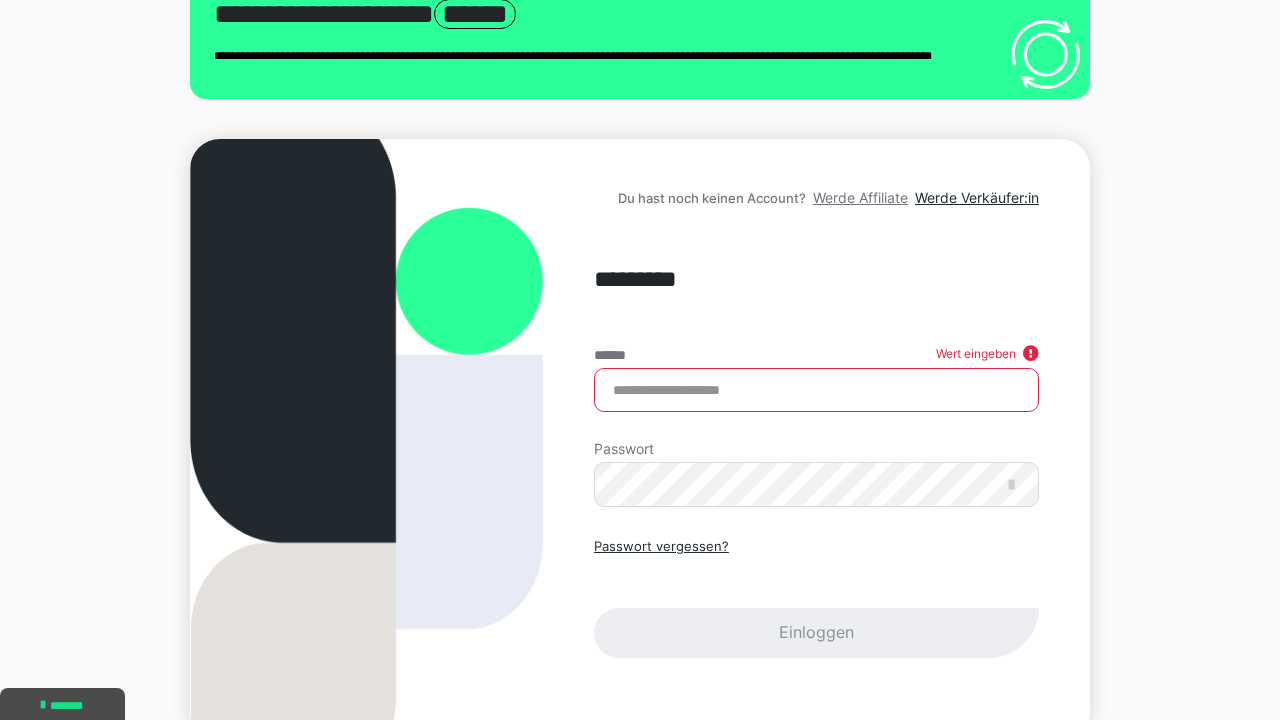 click on "Werde Affiliate" at bounding box center [860, 197] 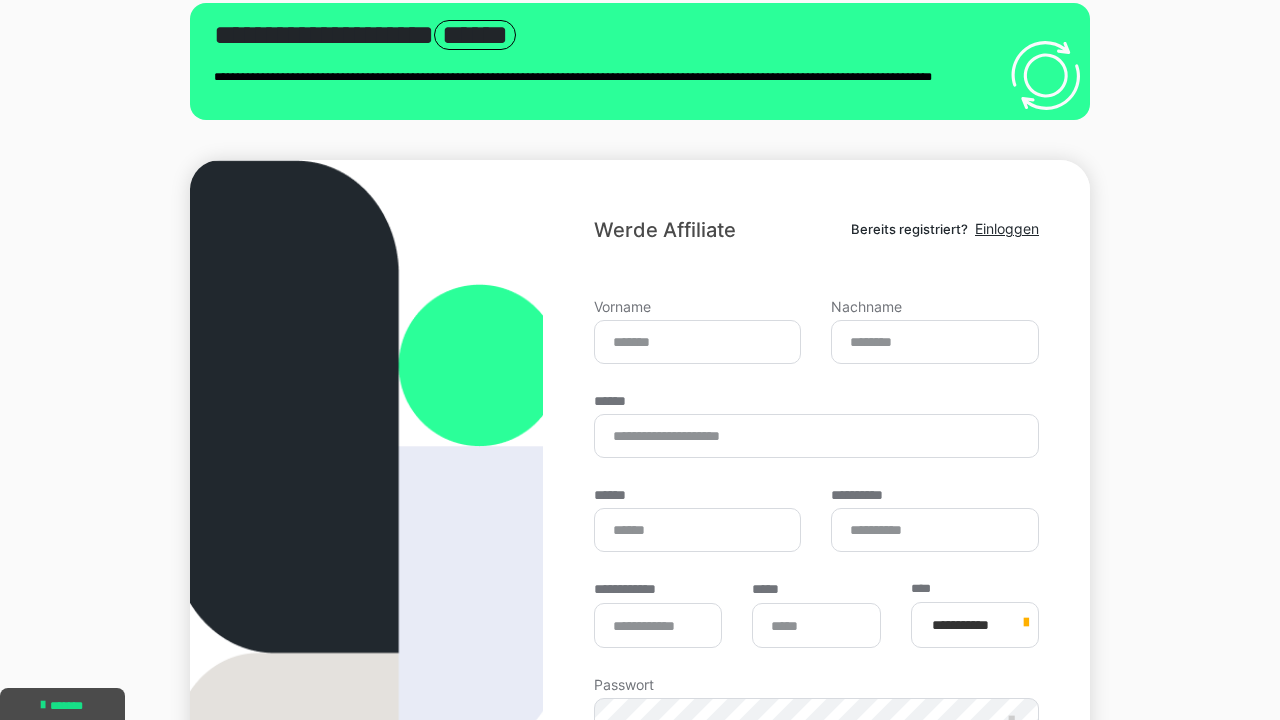 scroll, scrollTop: 83, scrollLeft: 0, axis: vertical 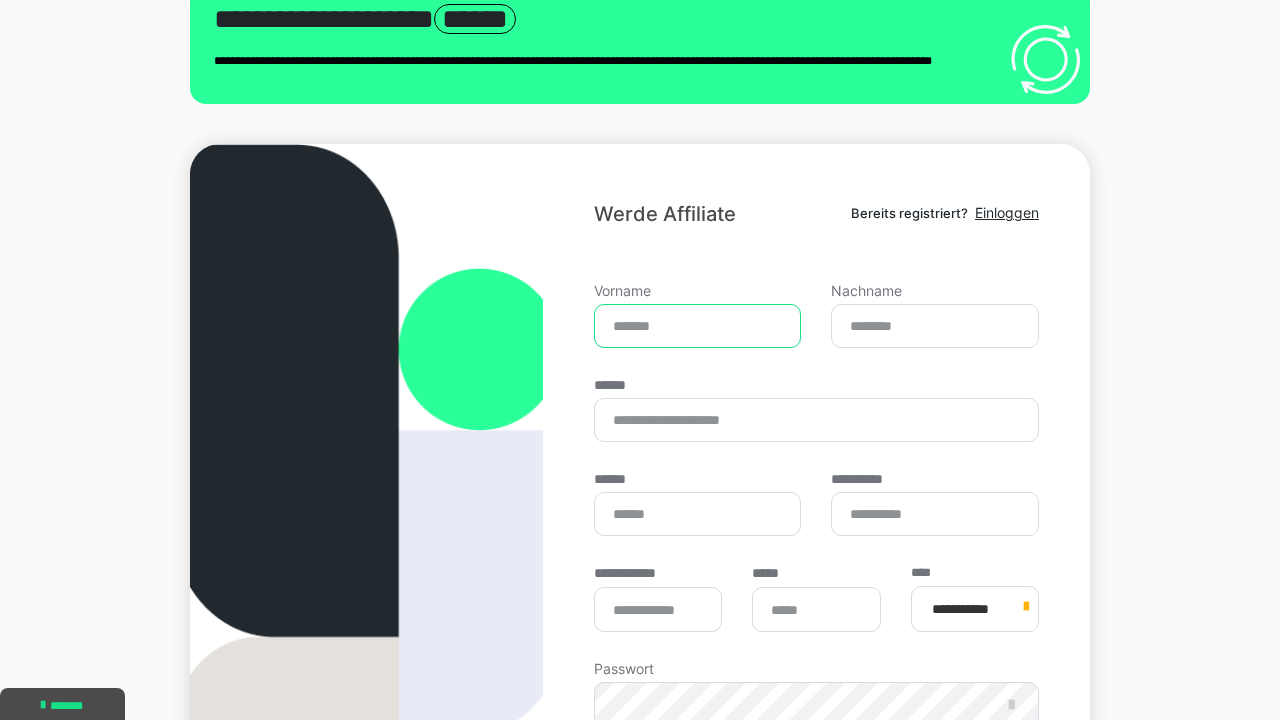 click on "Vorname" at bounding box center [698, 326] 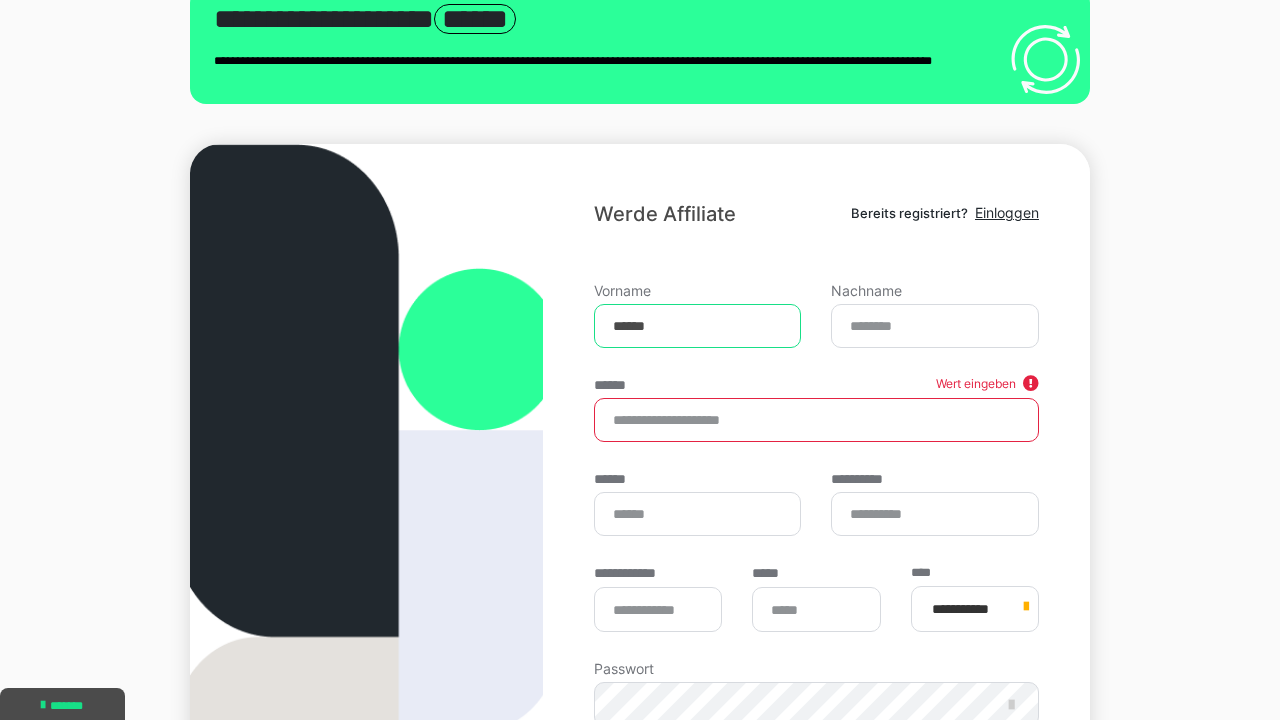 type on "******" 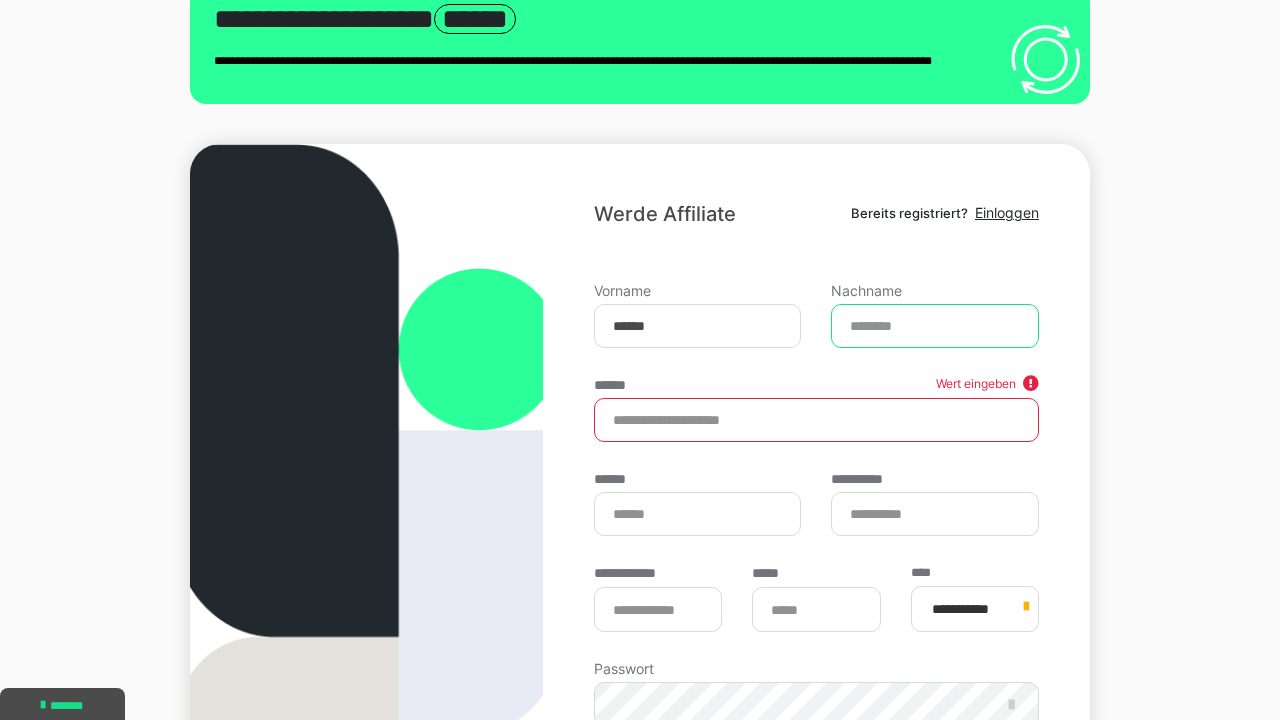 click on "Nachname" at bounding box center [935, 326] 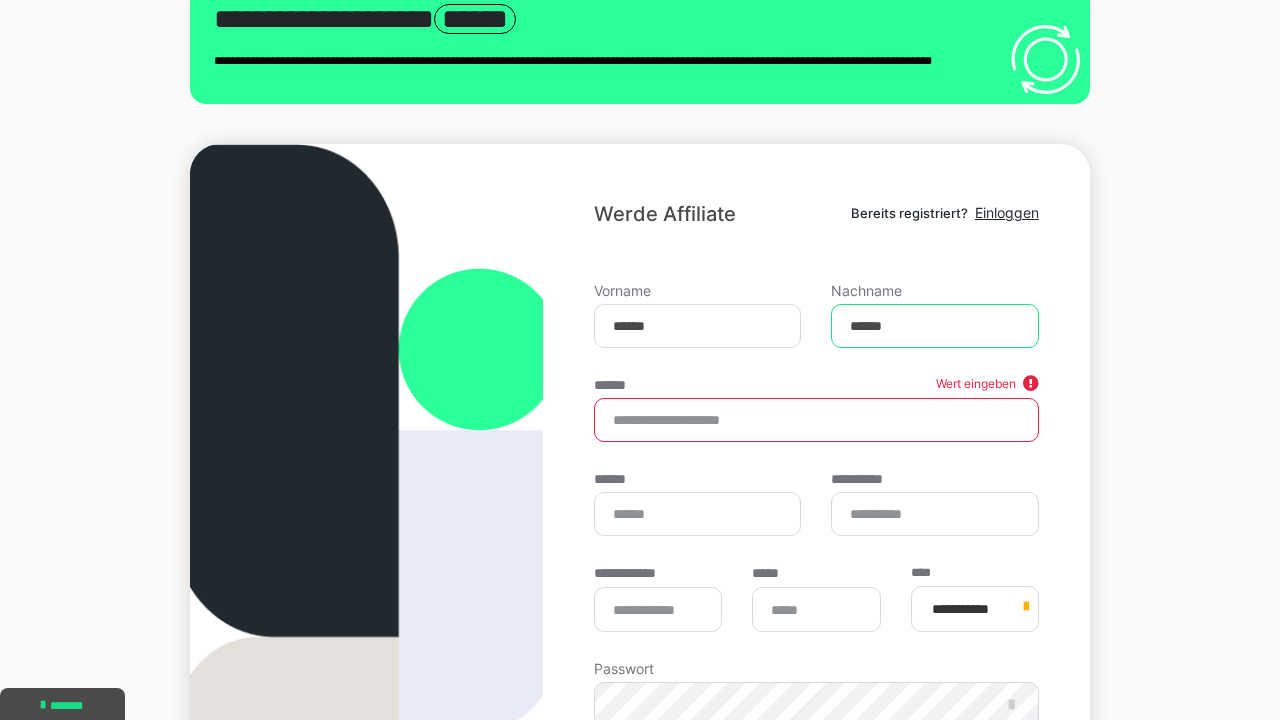 type on "******" 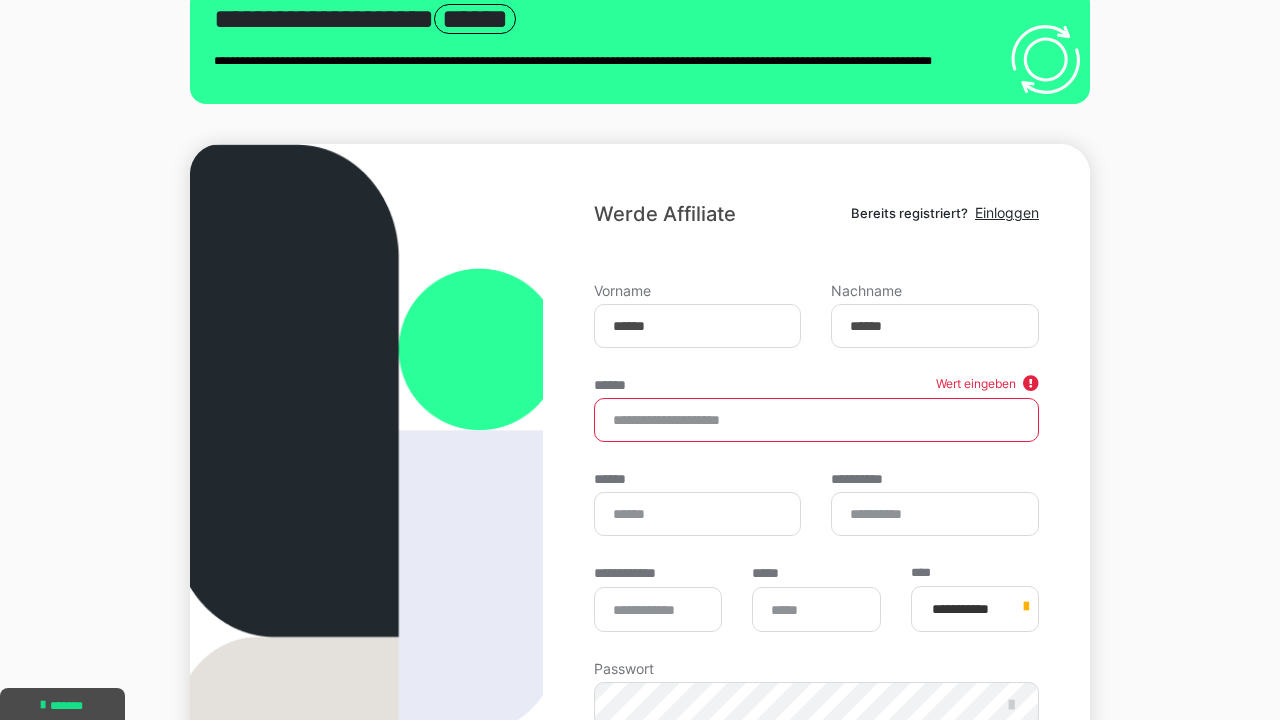 click on "******" at bounding box center (816, 420) 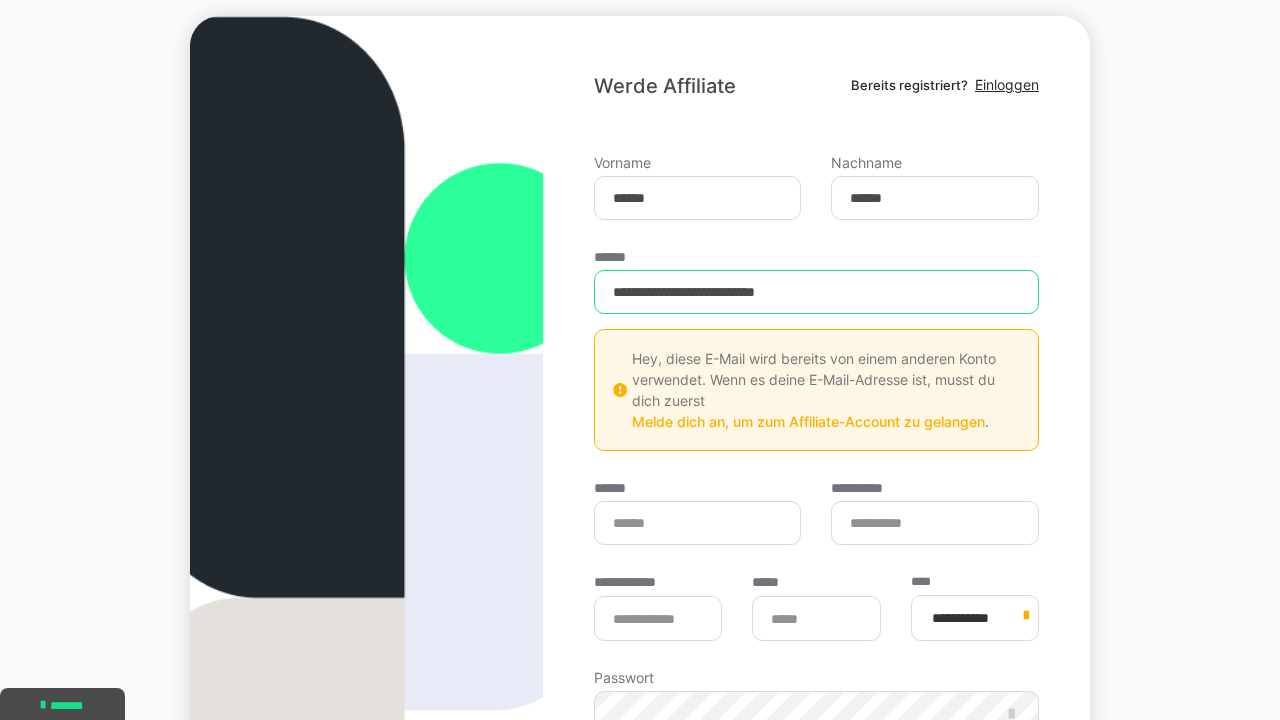 scroll, scrollTop: 212, scrollLeft: 0, axis: vertical 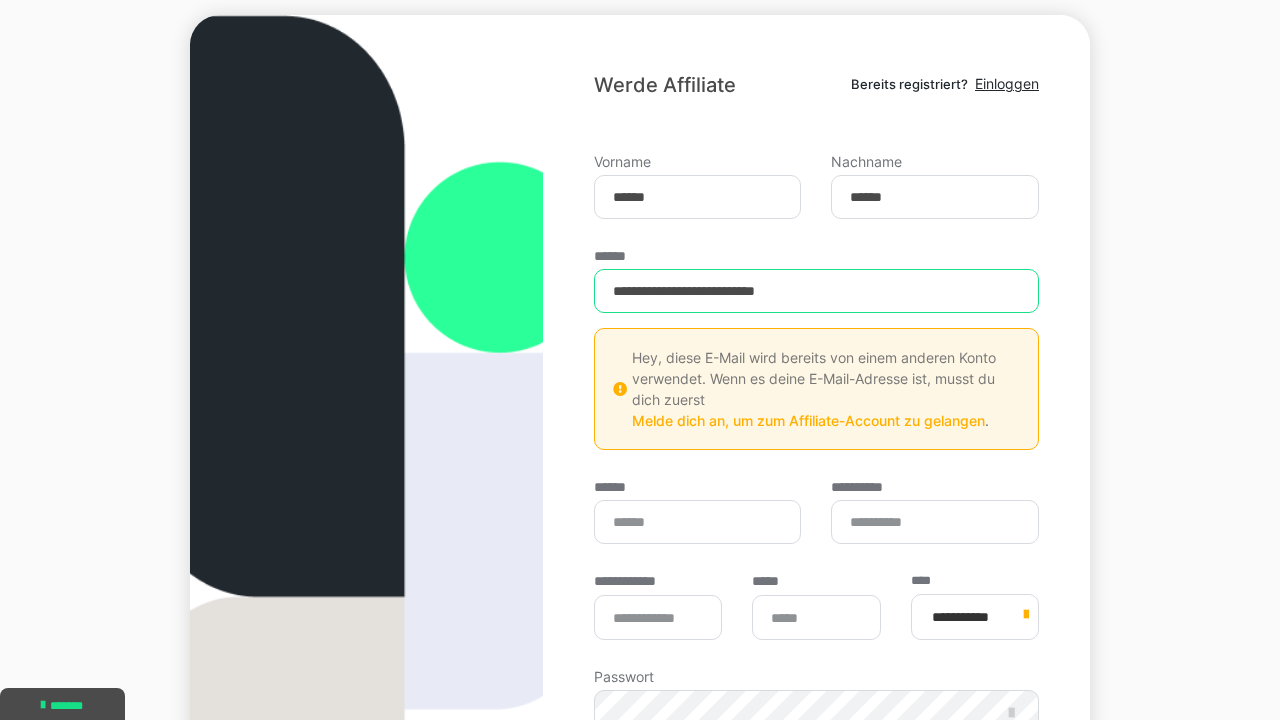 type on "**********" 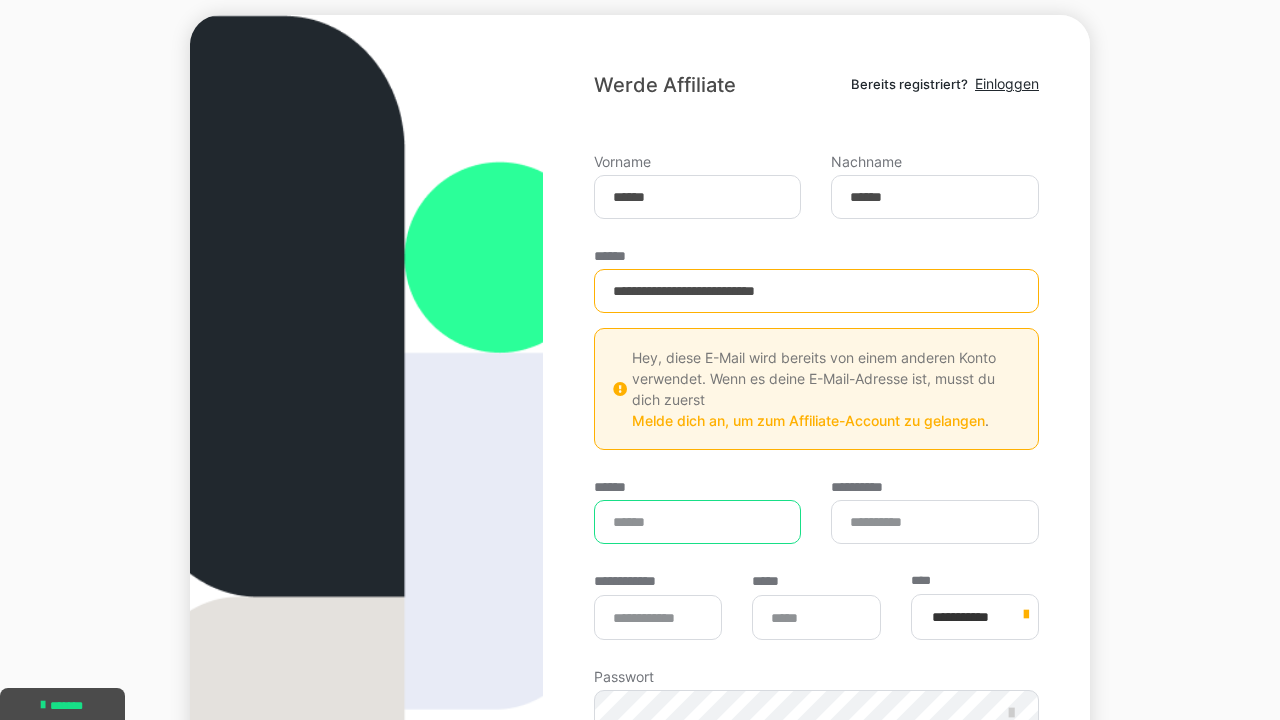 click on "******" at bounding box center [698, 522] 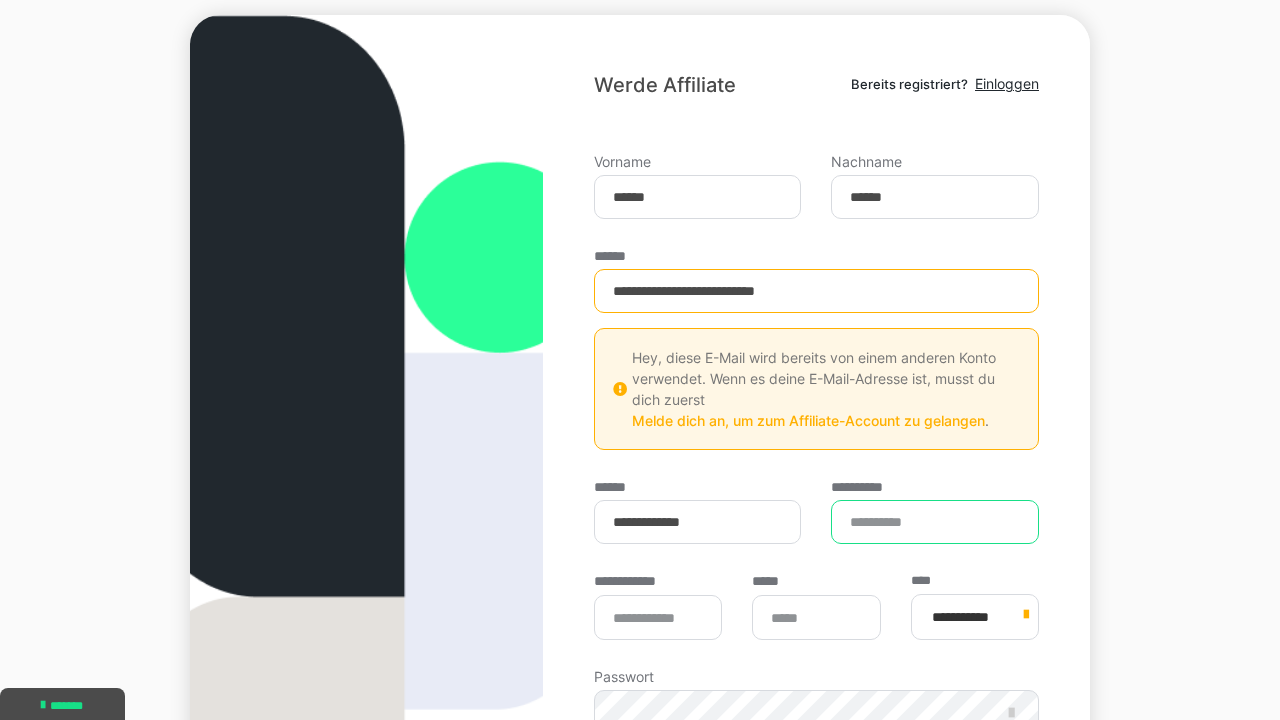 type on "**********" 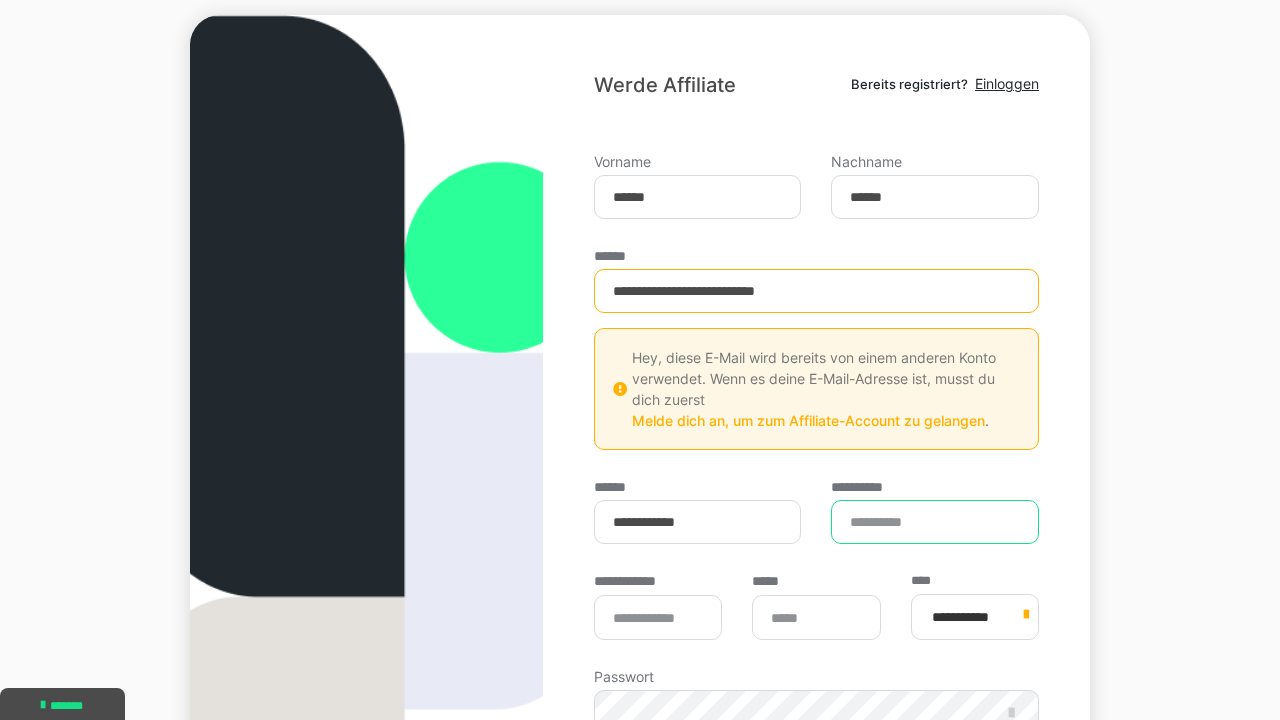 click on "**********" at bounding box center (935, 522) 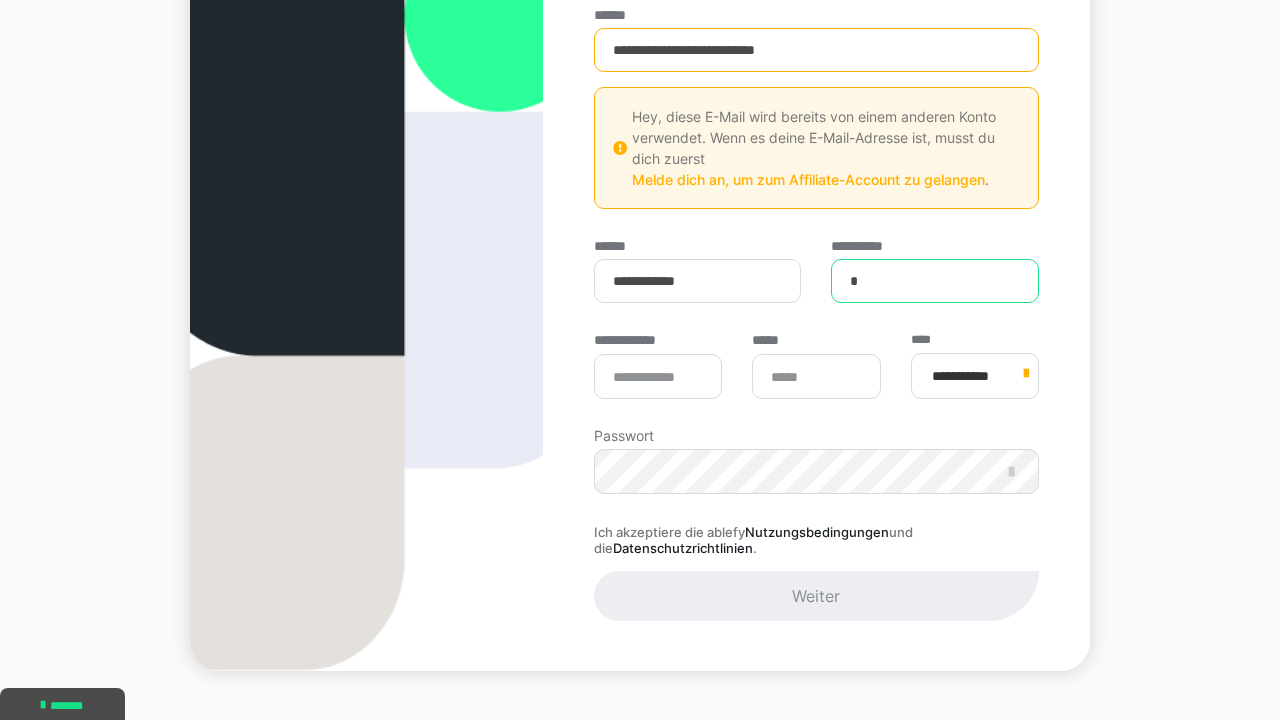 scroll, scrollTop: 452, scrollLeft: 0, axis: vertical 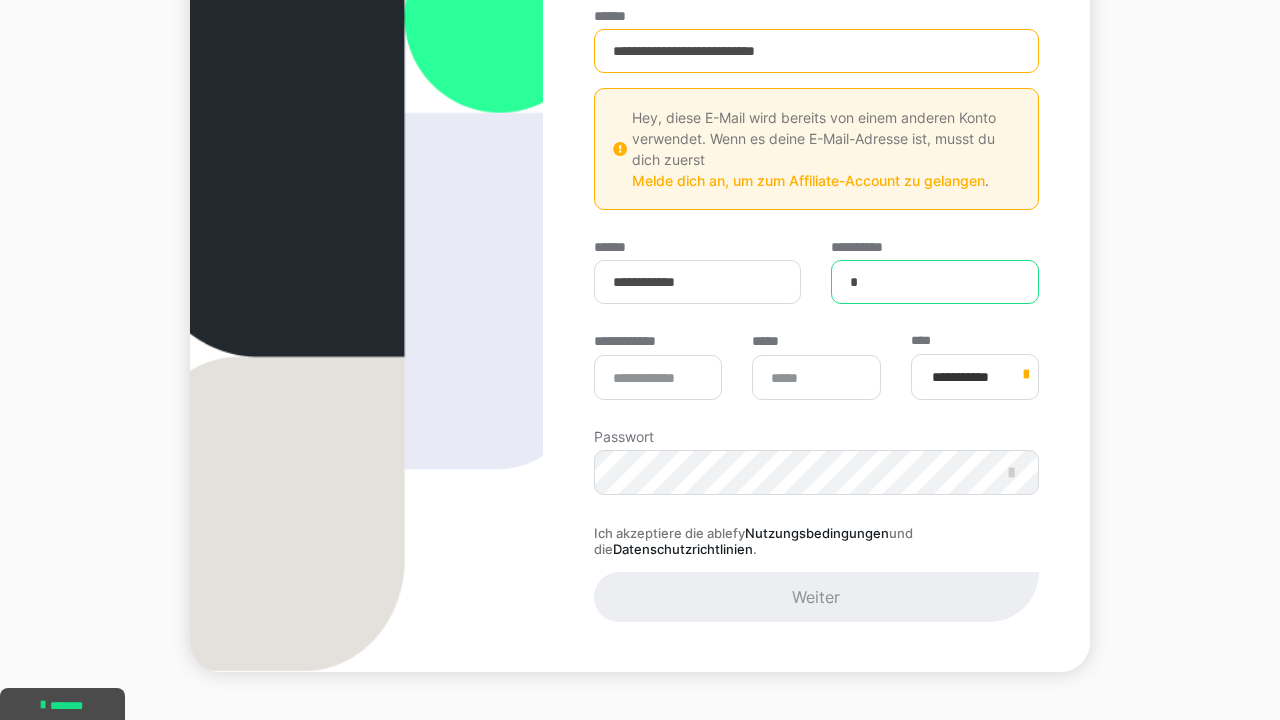 type on "*" 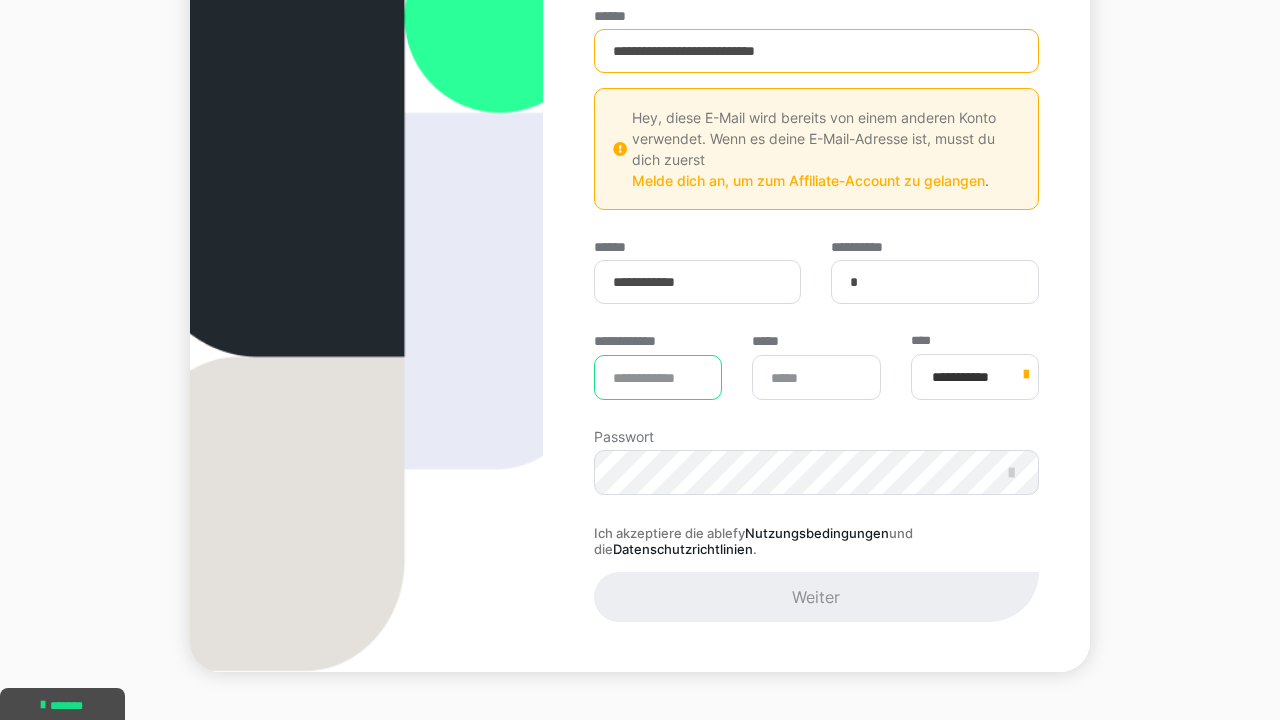 click on "**********" at bounding box center (658, 377) 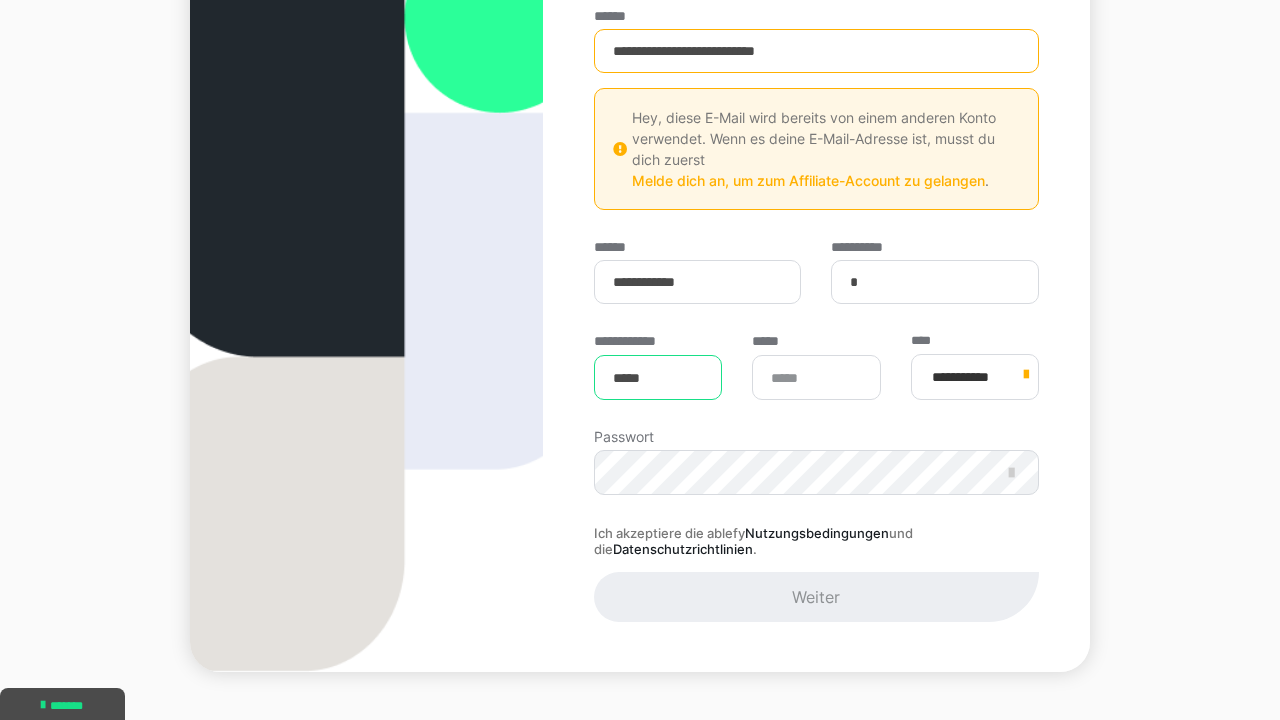 type on "*****" 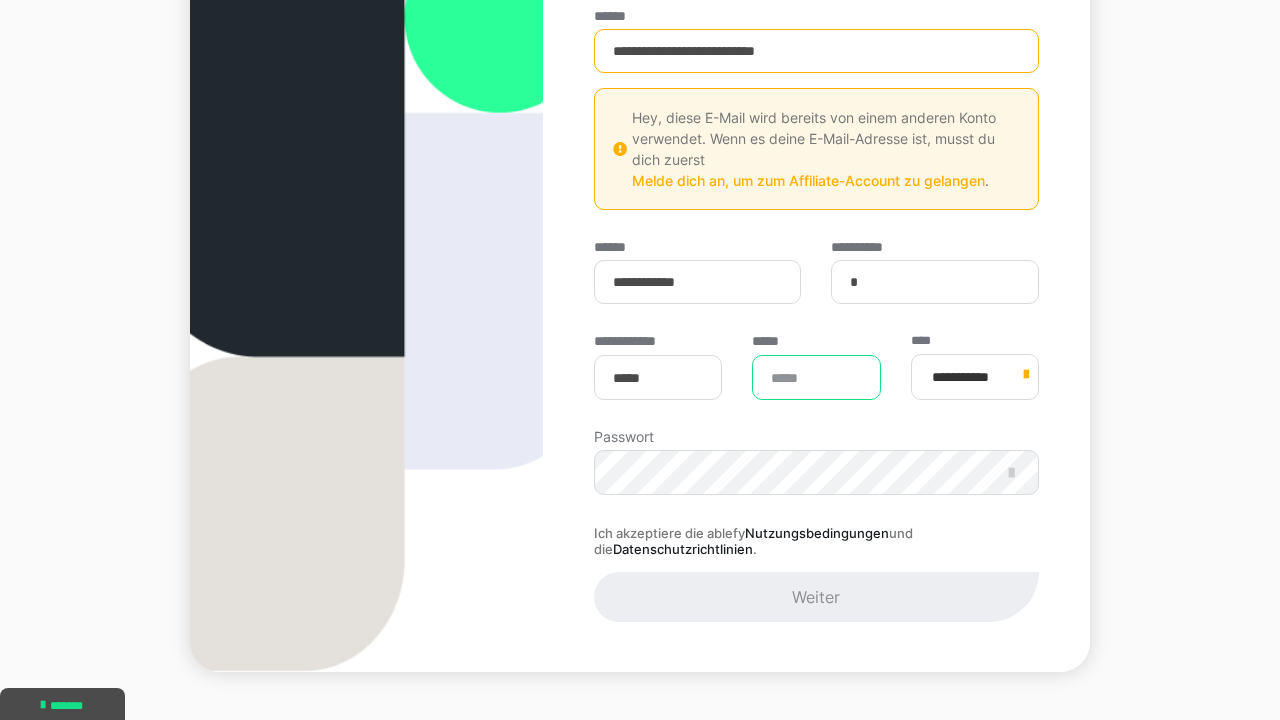 click on "*****" at bounding box center (816, 377) 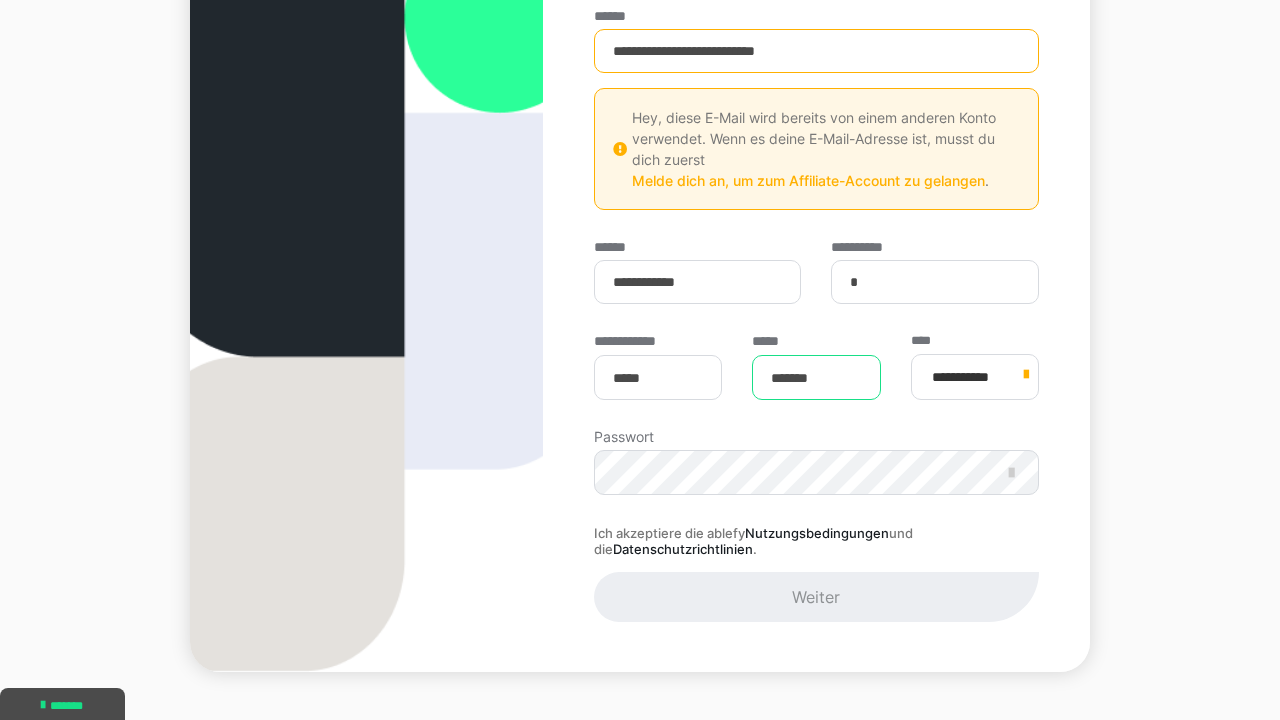 type on "*******" 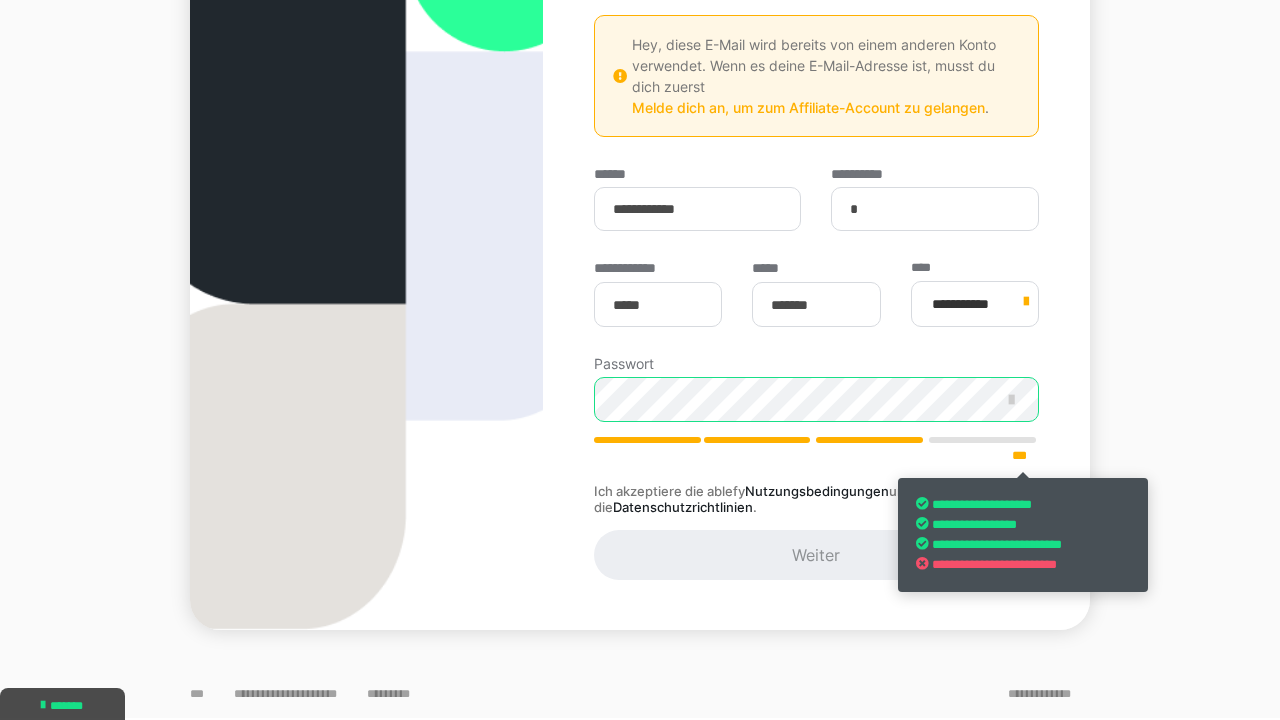 scroll, scrollTop: 525, scrollLeft: 0, axis: vertical 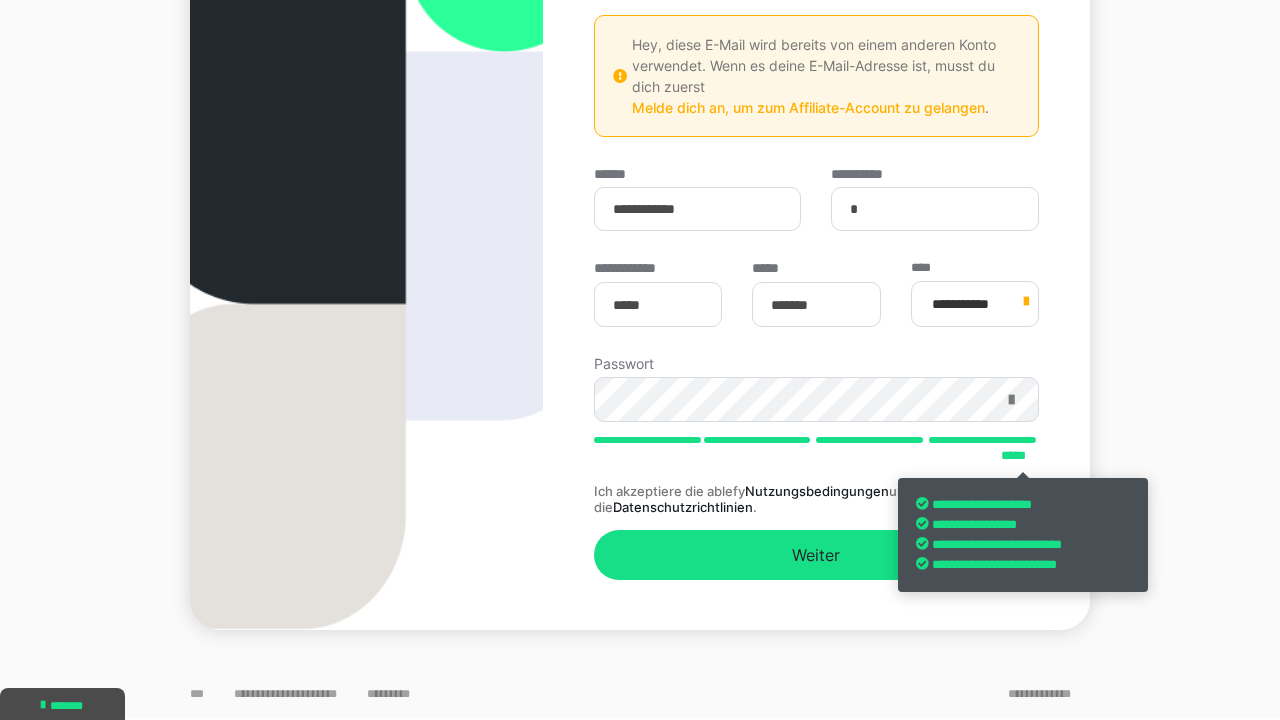 click at bounding box center [1011, 400] 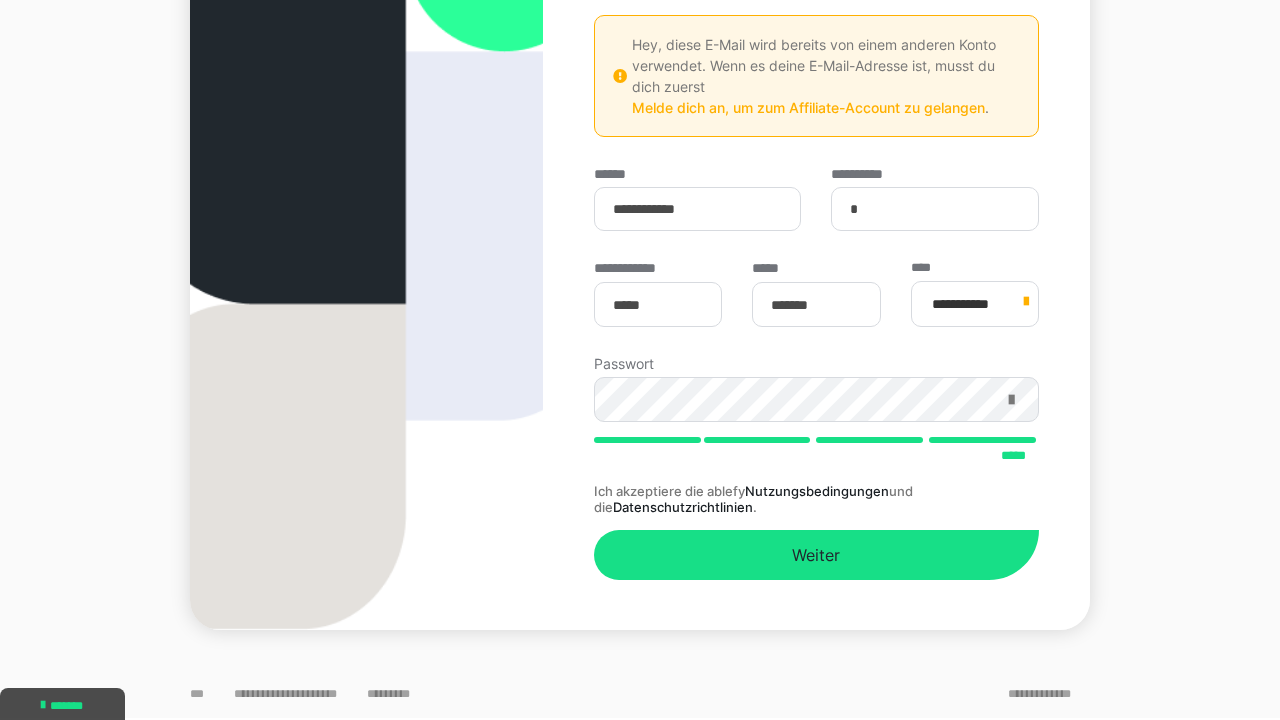 click at bounding box center (1011, 400) 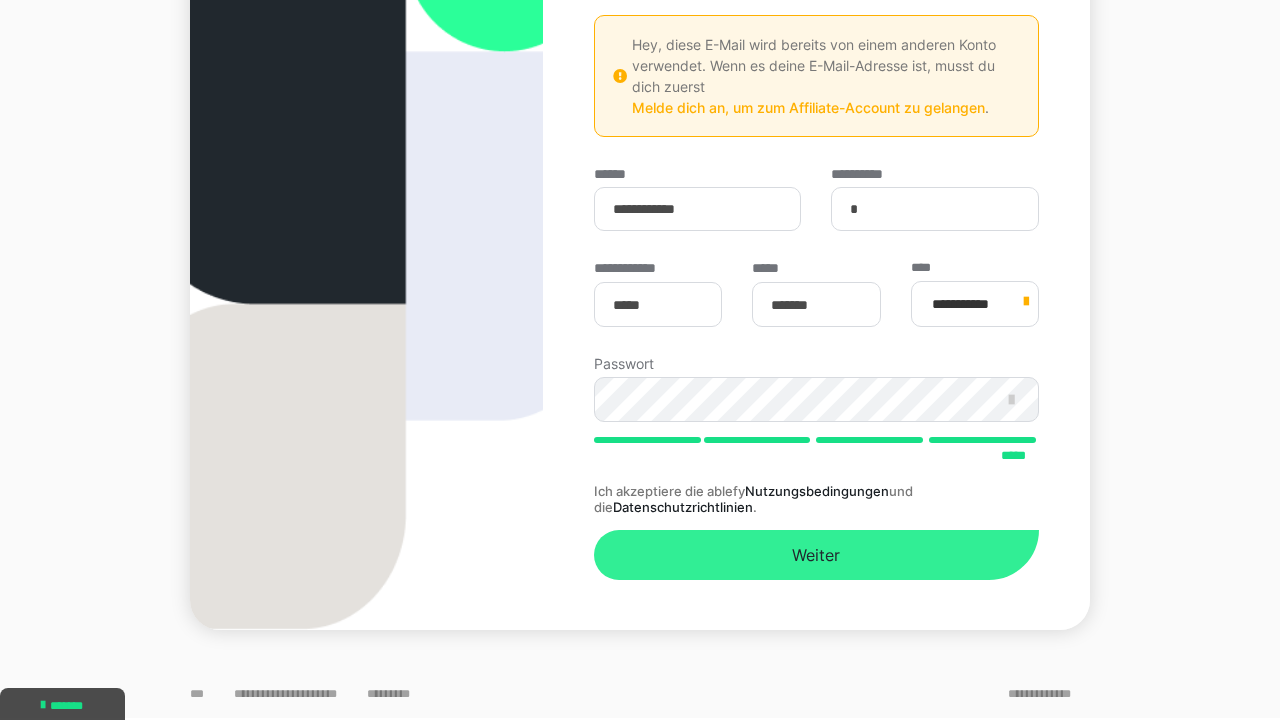 click on "Weiter" at bounding box center (816, 555) 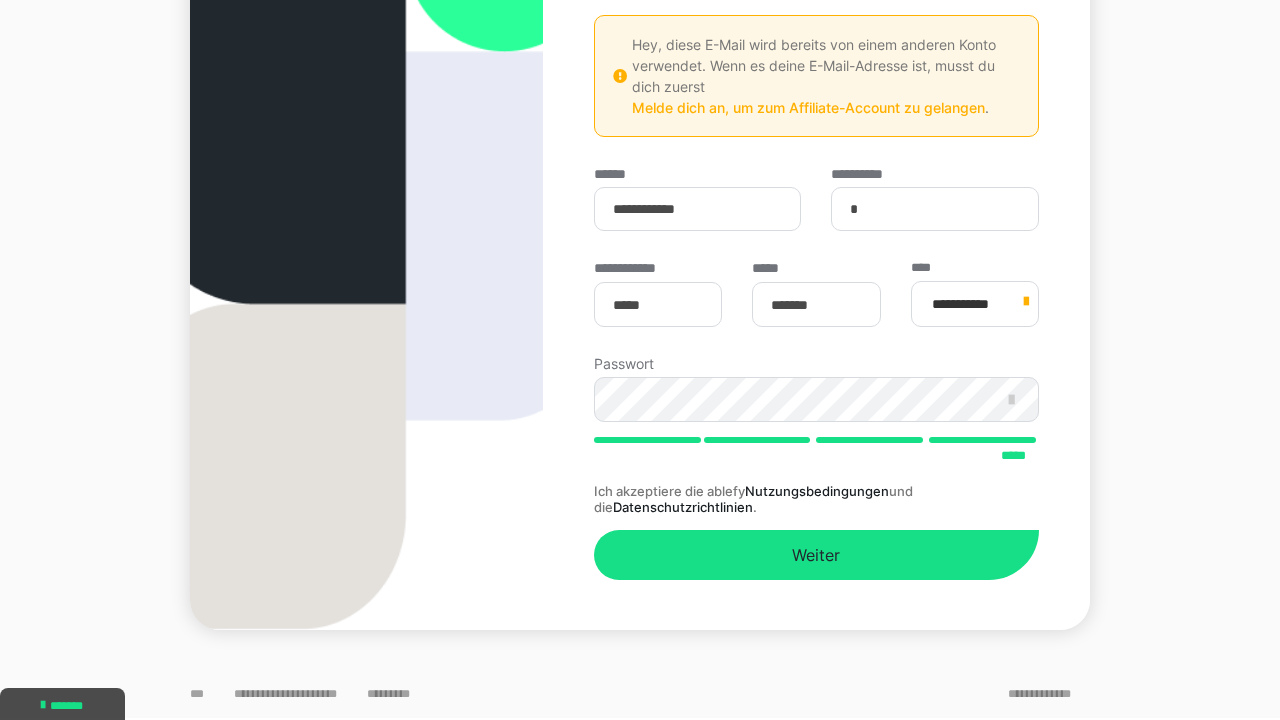 scroll, scrollTop: 145, scrollLeft: 0, axis: vertical 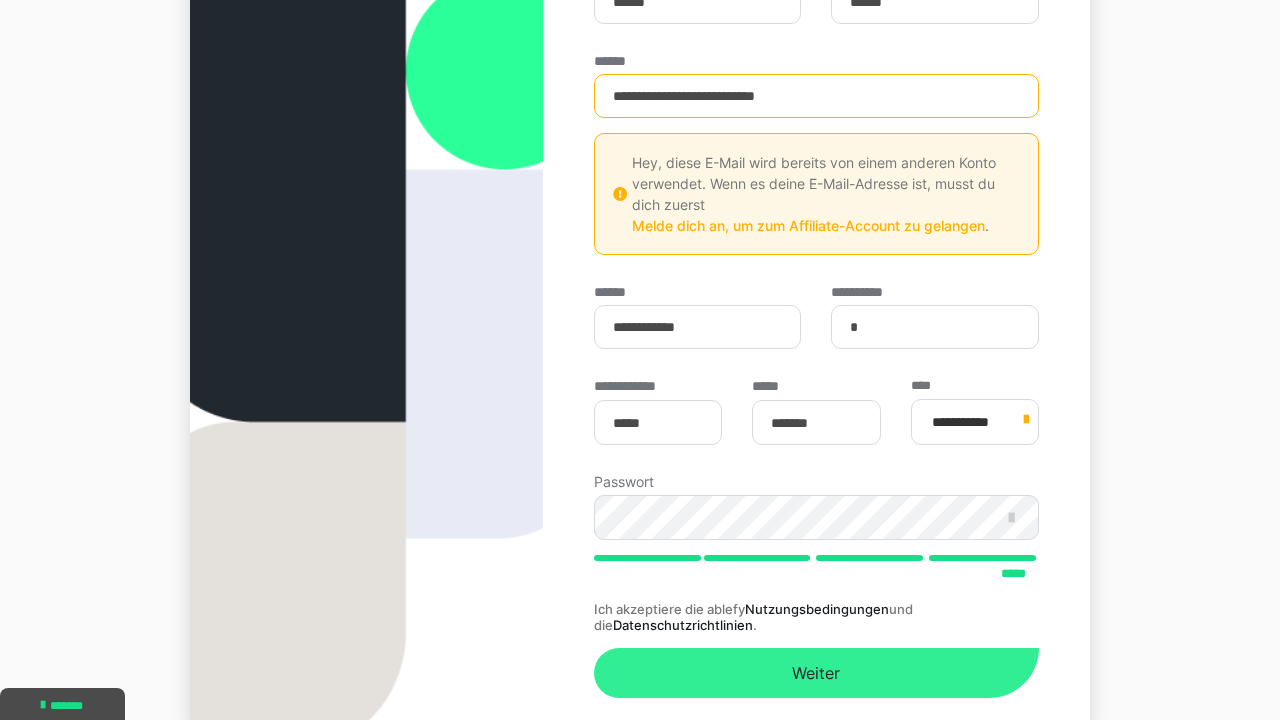 click on "Weiter" at bounding box center [816, 673] 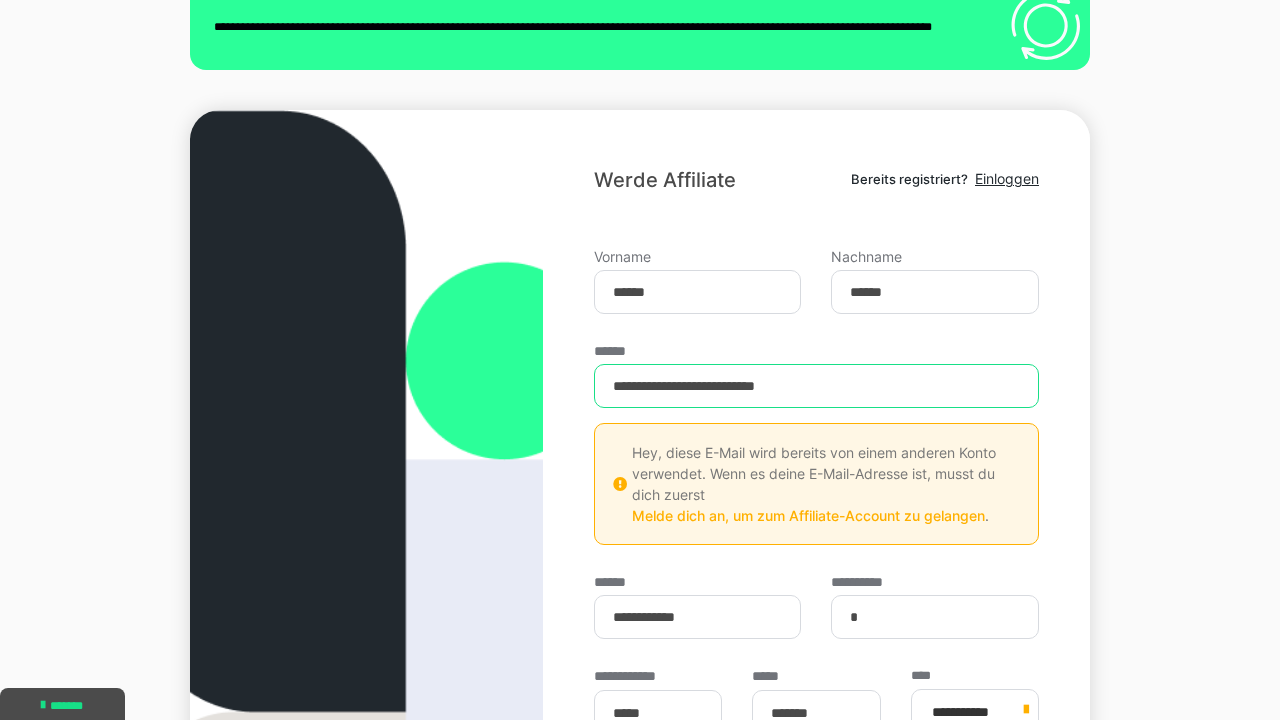 scroll, scrollTop: 74, scrollLeft: 0, axis: vertical 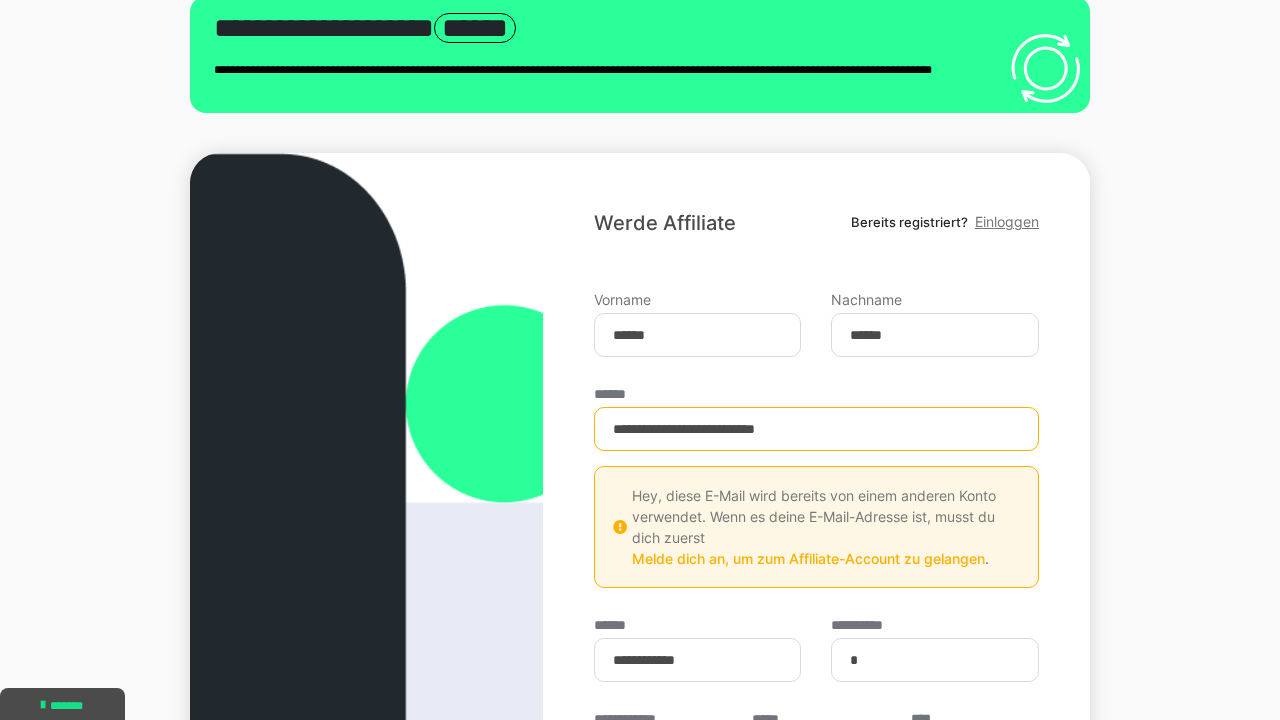 click on "Einloggen" at bounding box center (1007, 221) 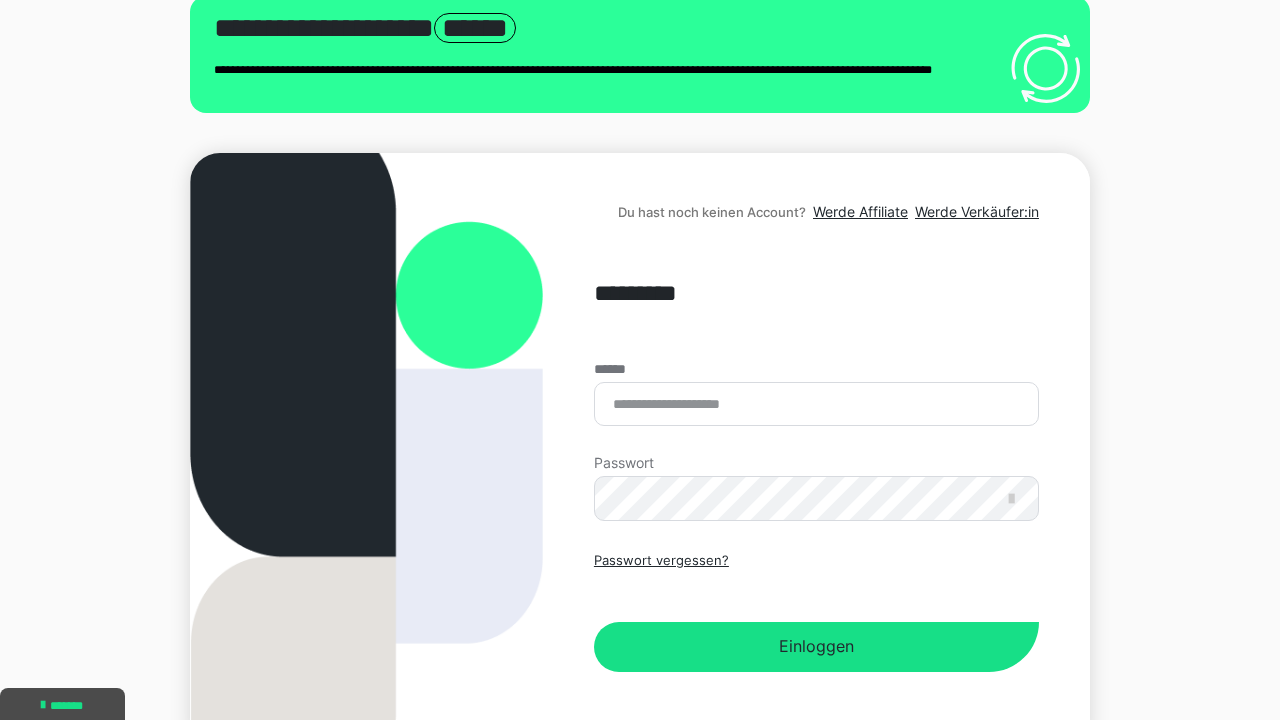 scroll, scrollTop: 0, scrollLeft: 0, axis: both 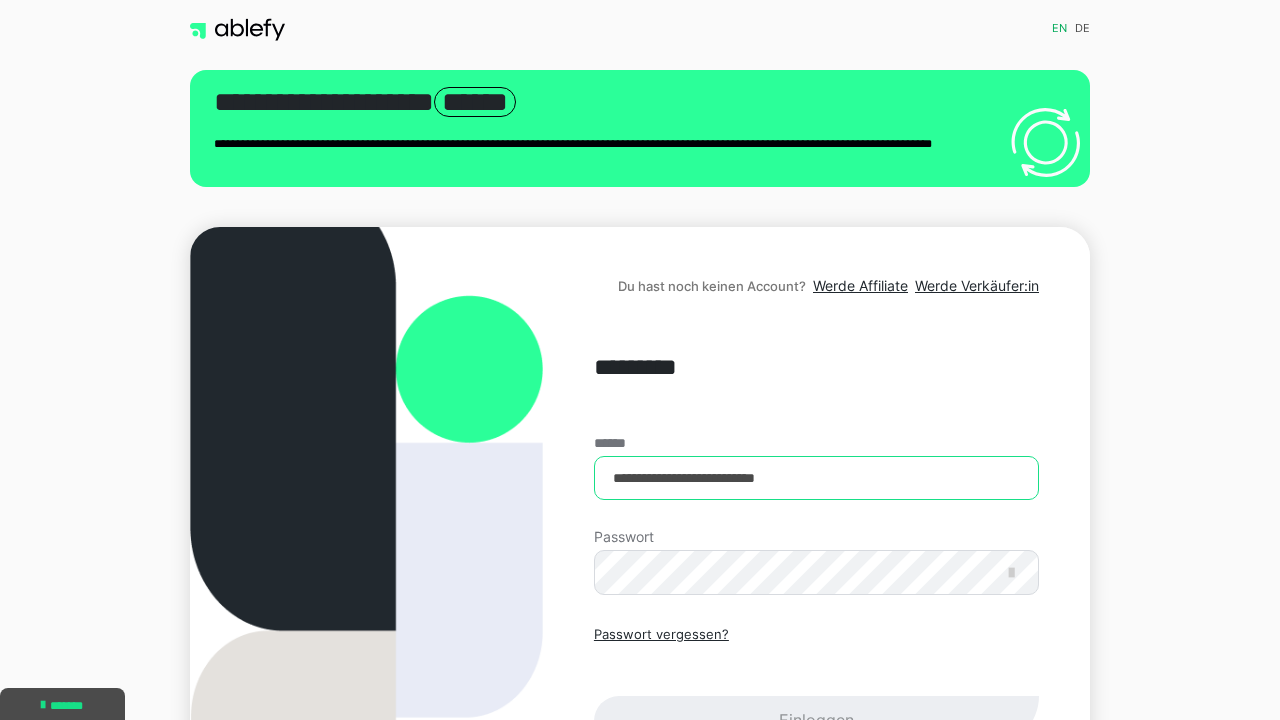 type on "**********" 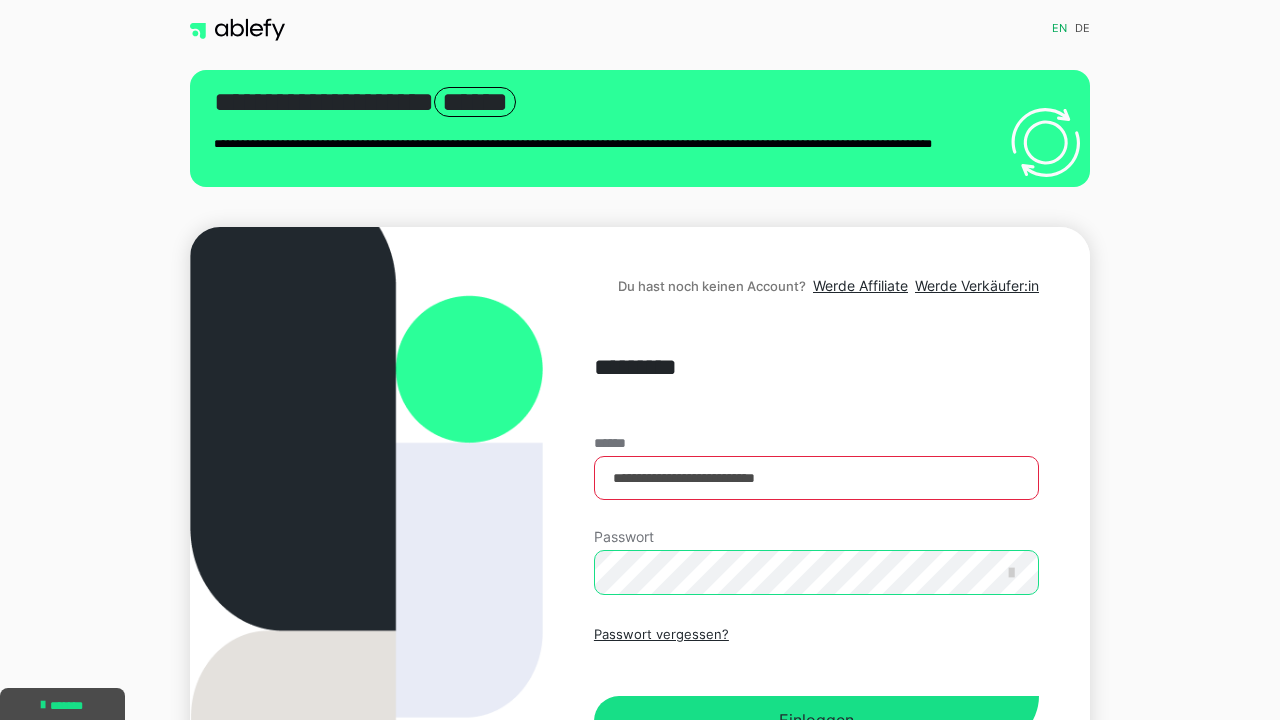 click on "Einloggen" at bounding box center [816, 721] 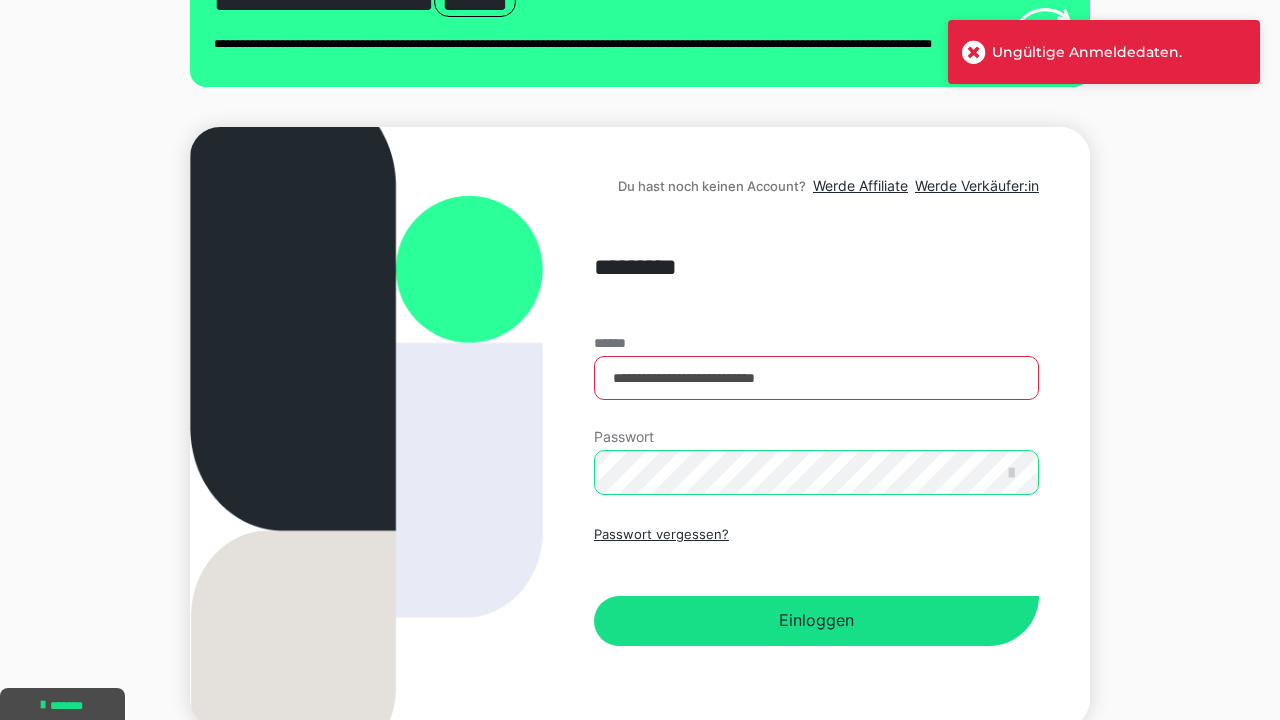 scroll, scrollTop: 110, scrollLeft: 0, axis: vertical 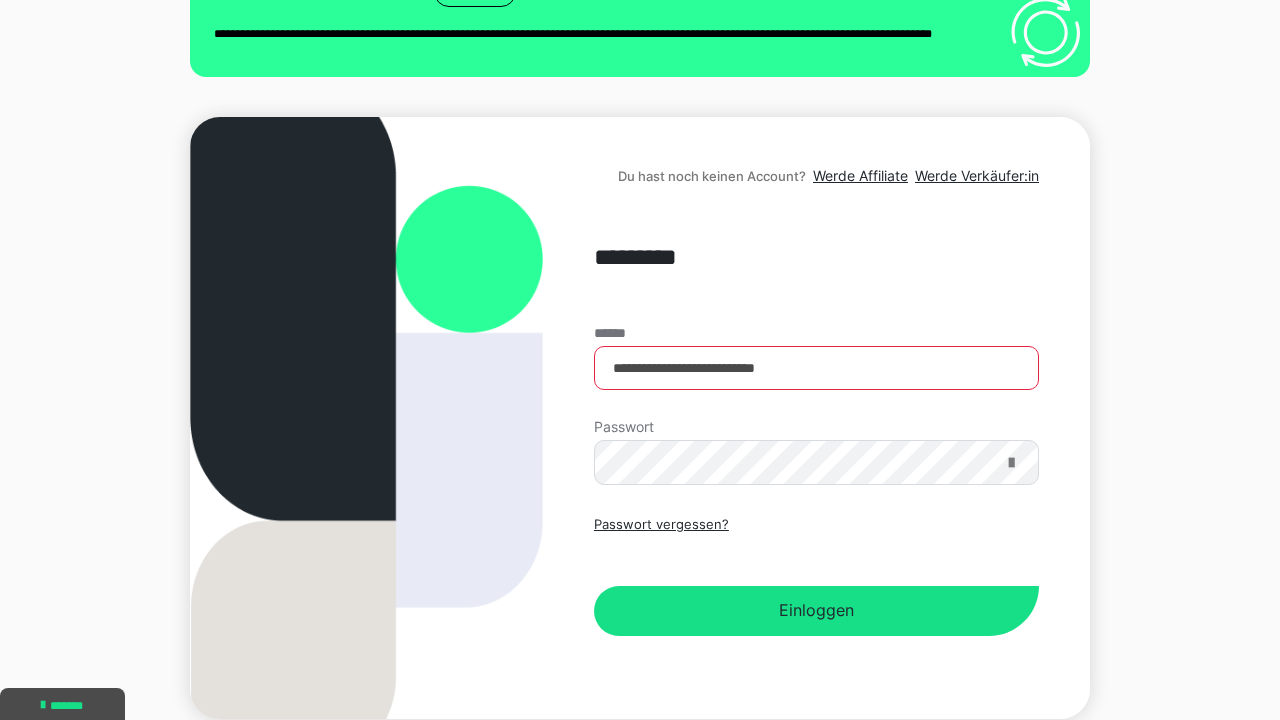 click at bounding box center [1011, 463] 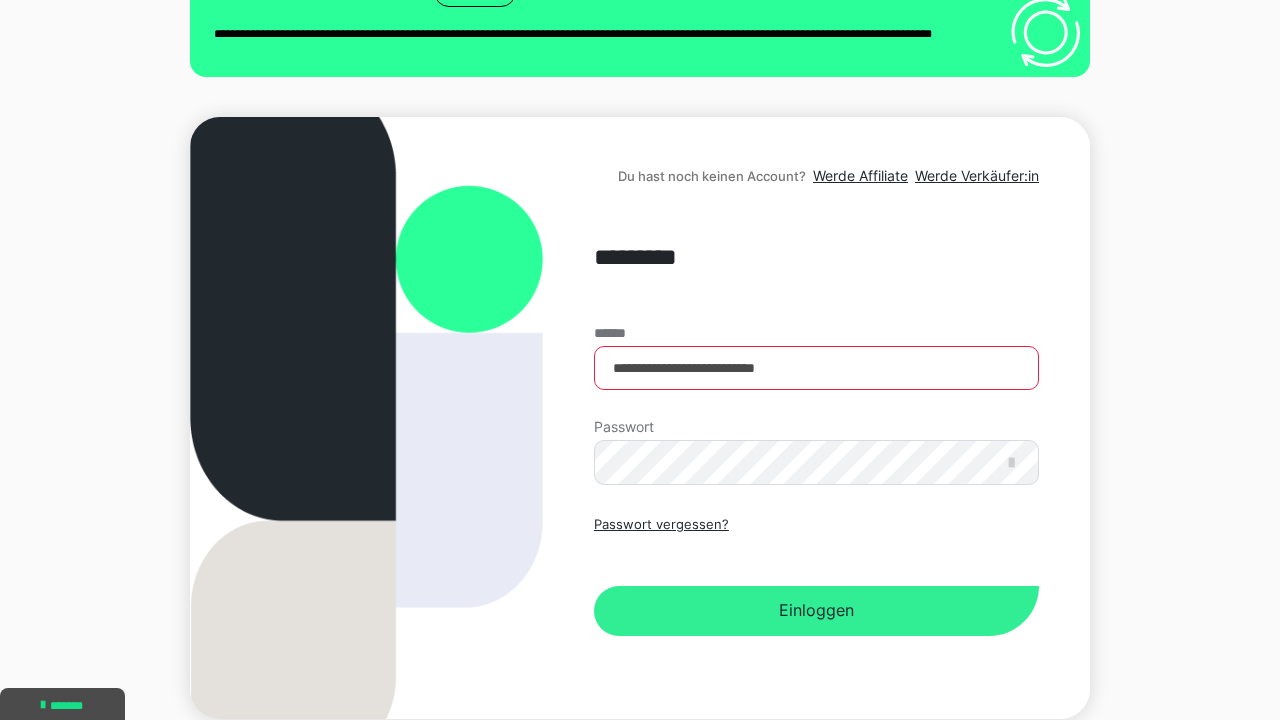click on "Einloggen" at bounding box center [816, 611] 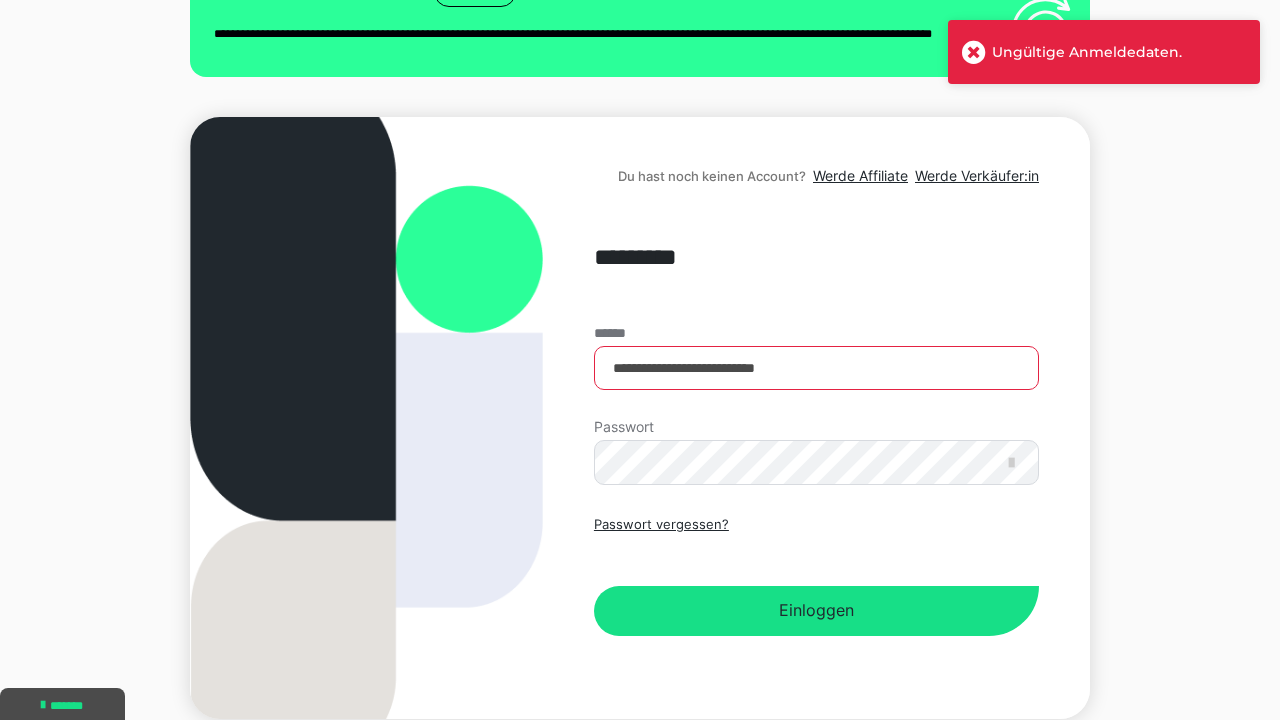 click on "Passwort vergessen? Einloggen" at bounding box center (816, 575) 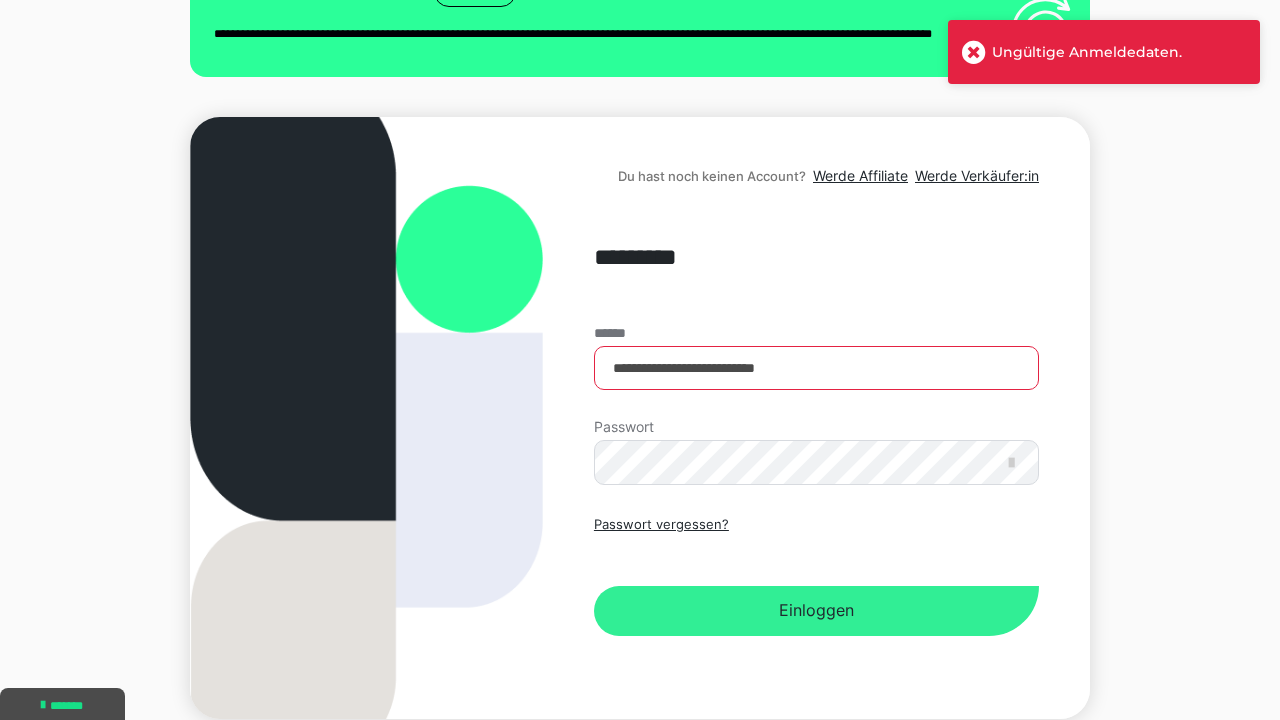 click on "Einloggen" at bounding box center [816, 611] 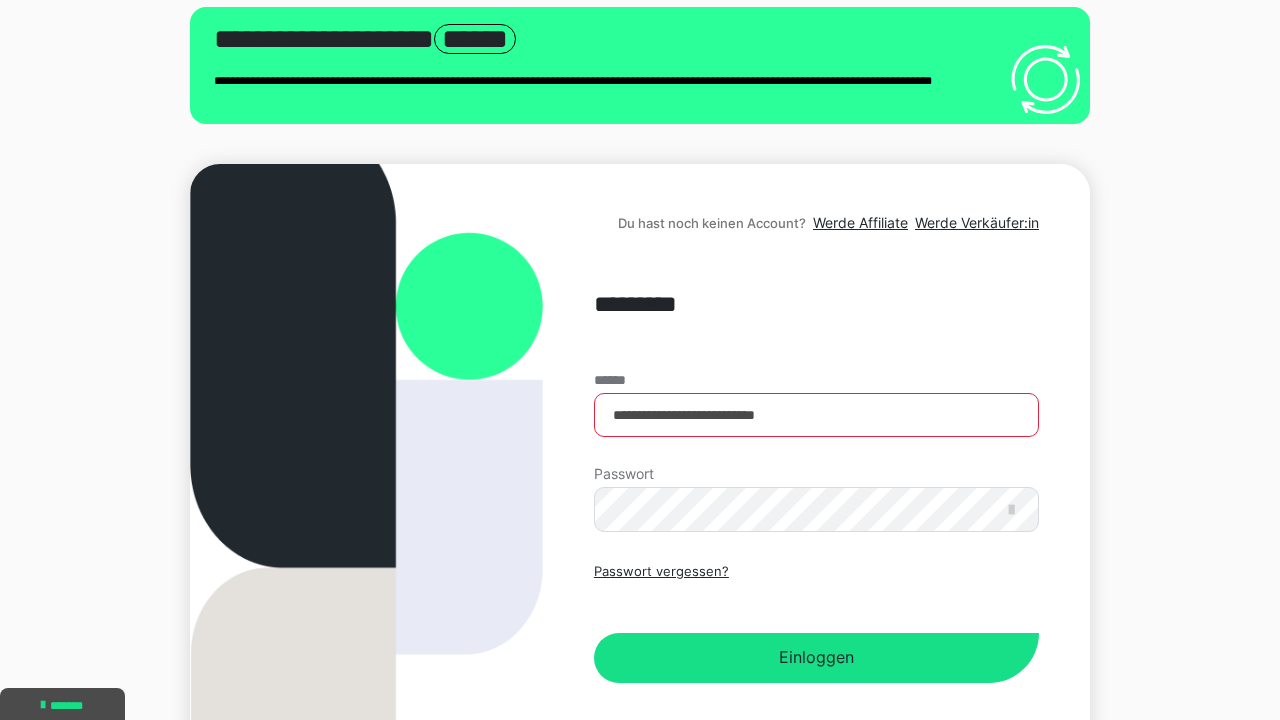 scroll, scrollTop: 59, scrollLeft: 0, axis: vertical 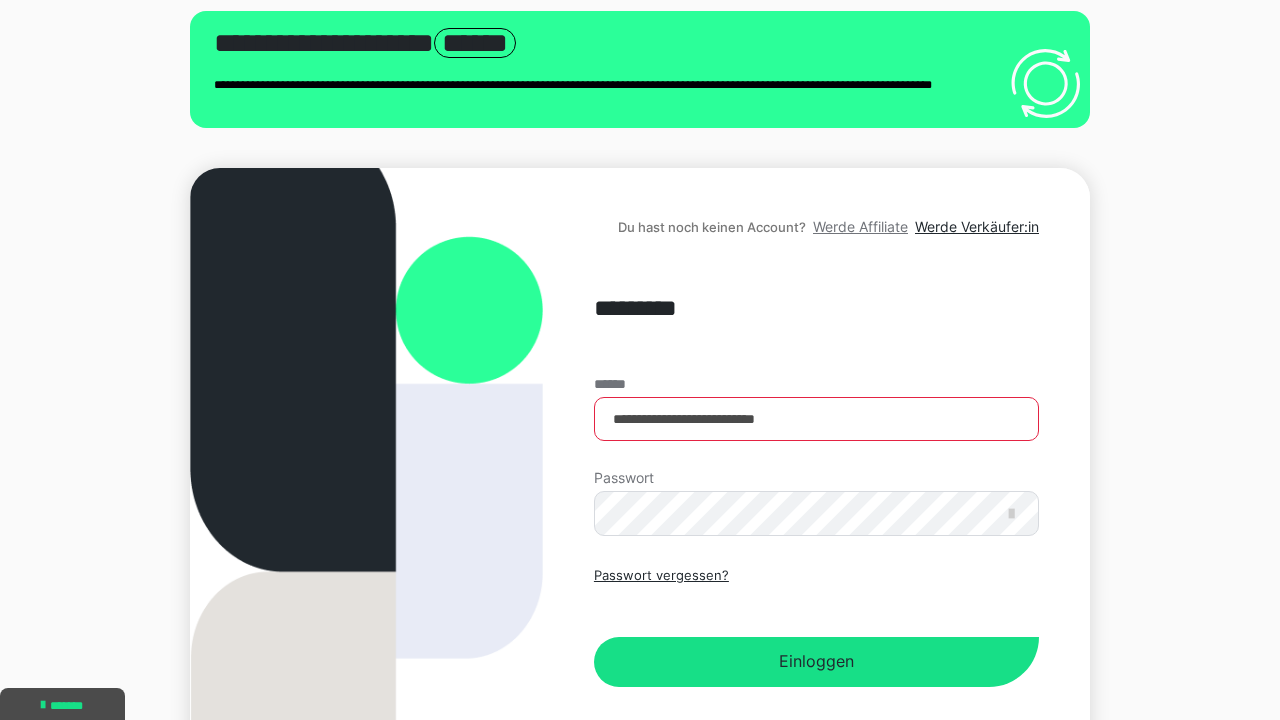 click on "Werde Affiliate" at bounding box center [860, 226] 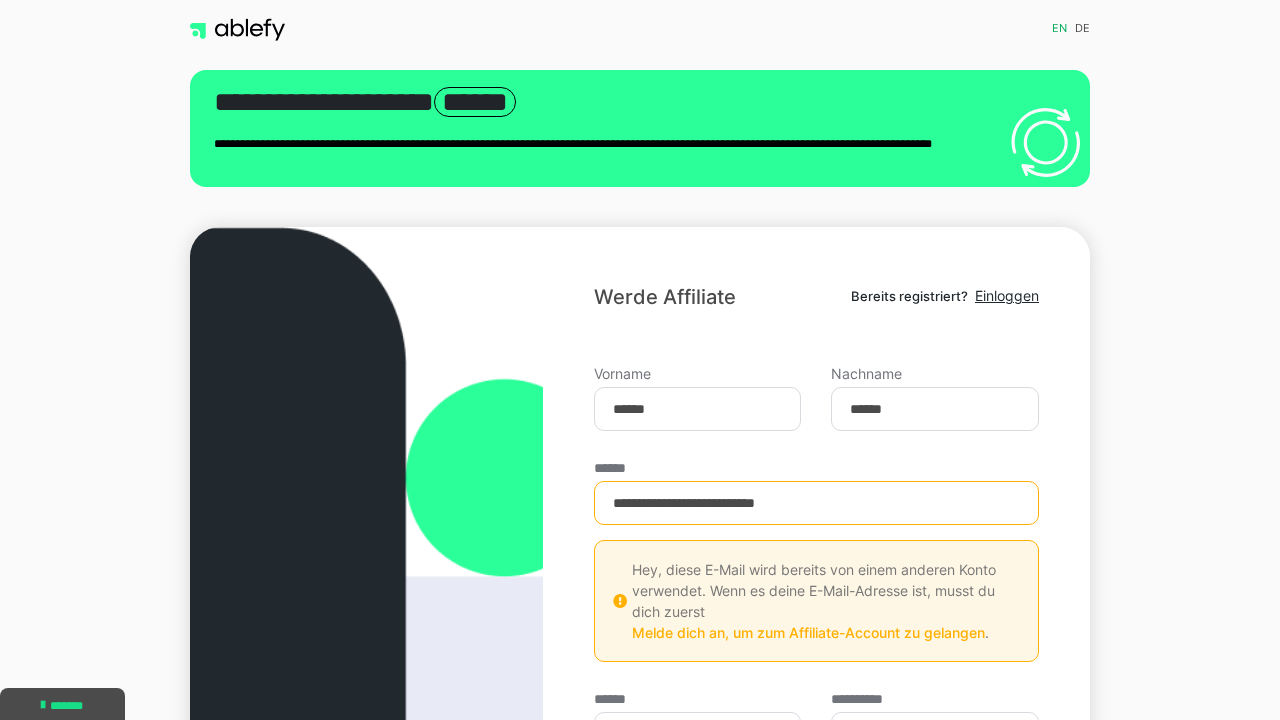 scroll, scrollTop: 443, scrollLeft: 0, axis: vertical 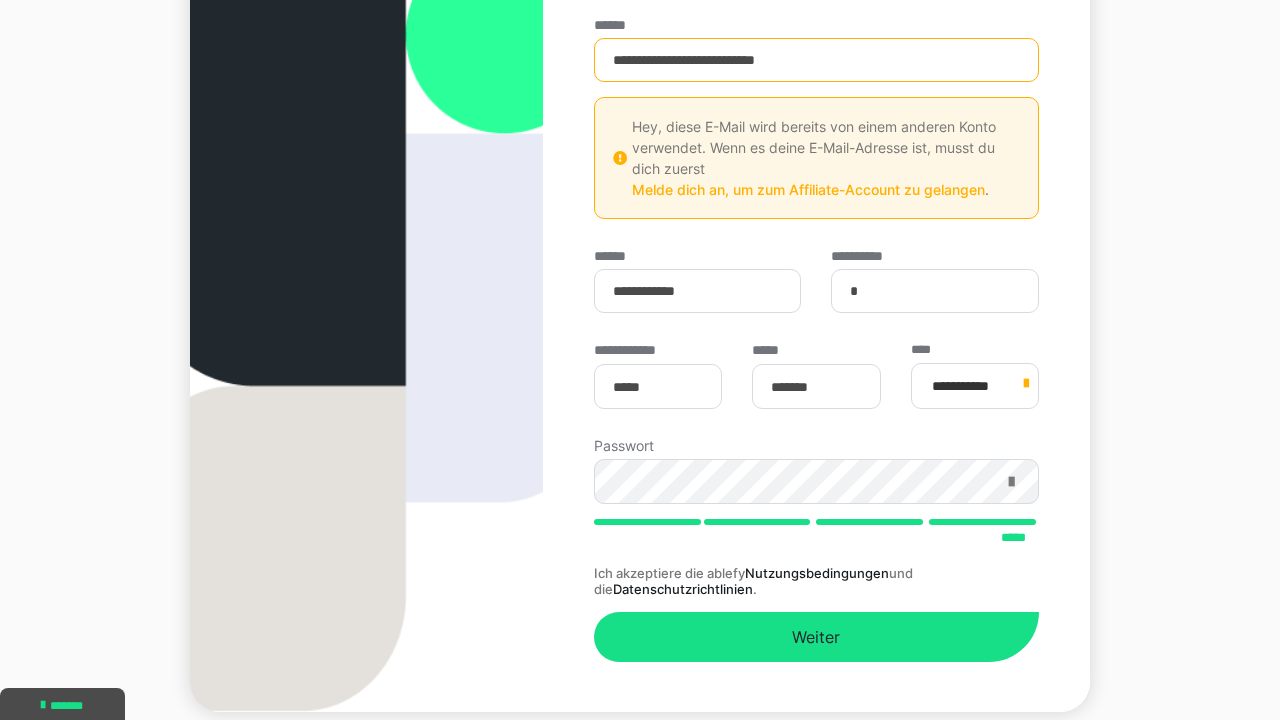 click at bounding box center [1011, 482] 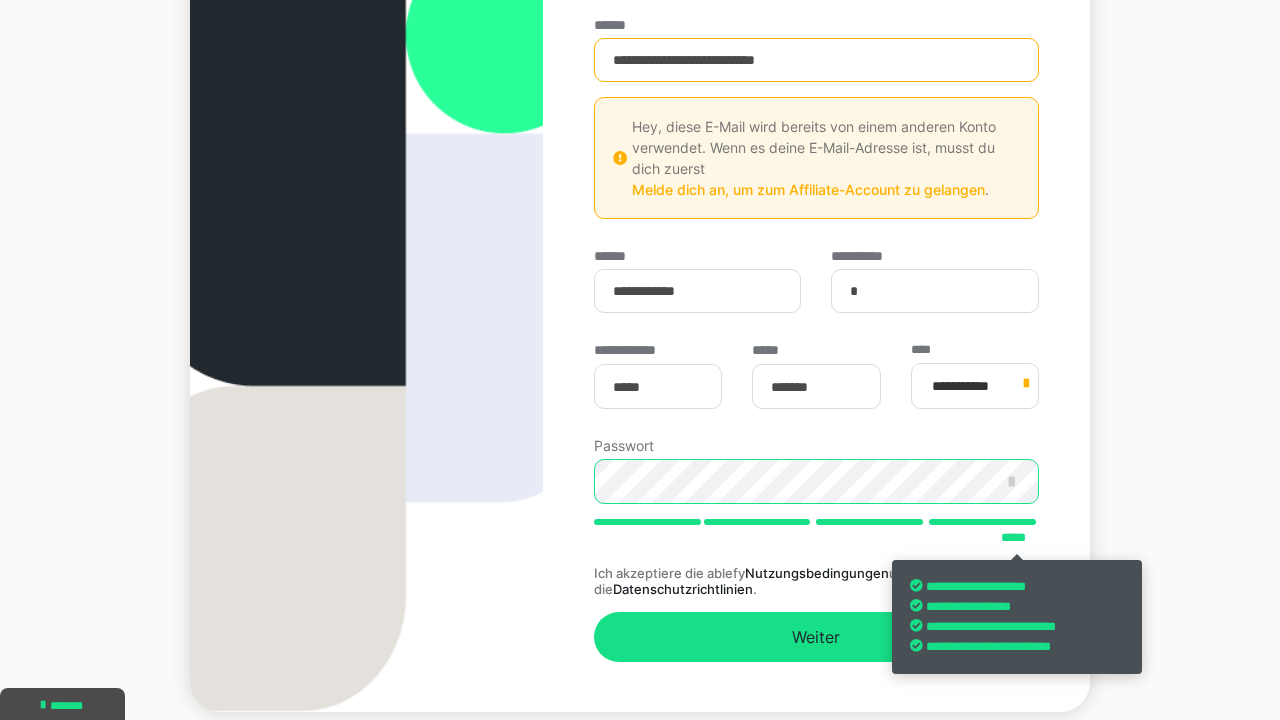 scroll, scrollTop: 483, scrollLeft: 0, axis: vertical 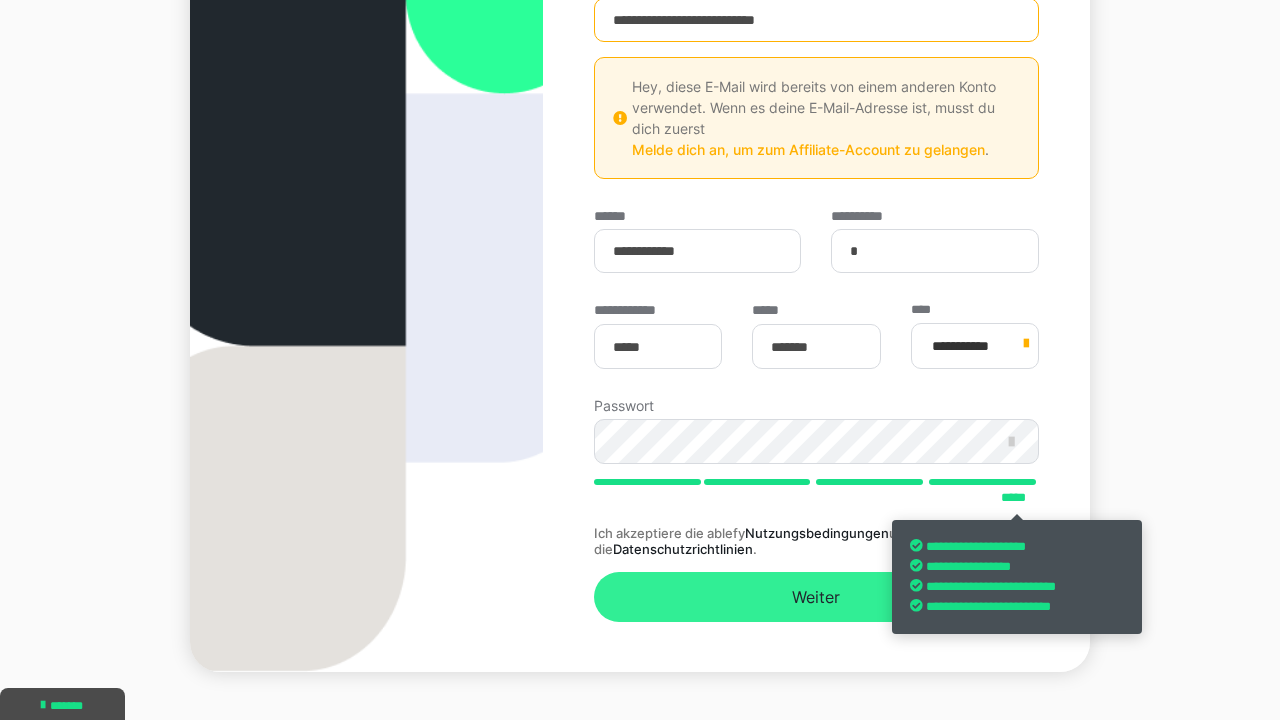 click on "Weiter" at bounding box center (816, 597) 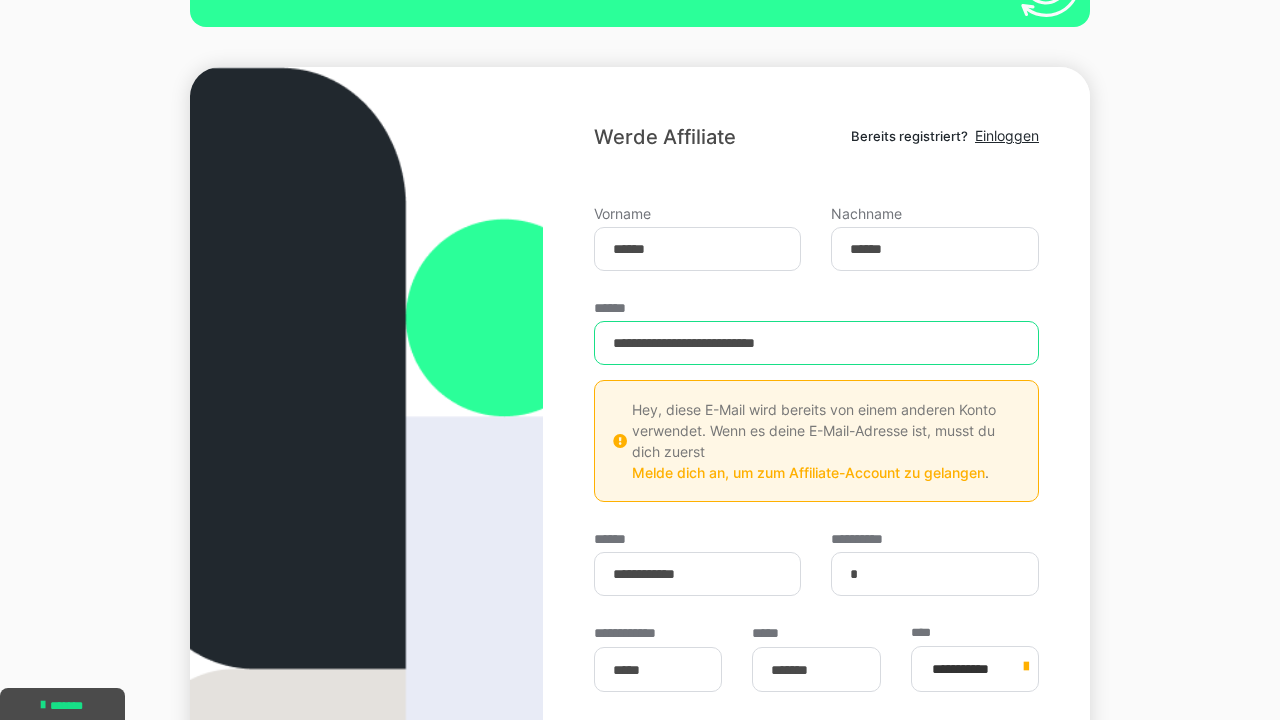 scroll, scrollTop: 159, scrollLeft: 0, axis: vertical 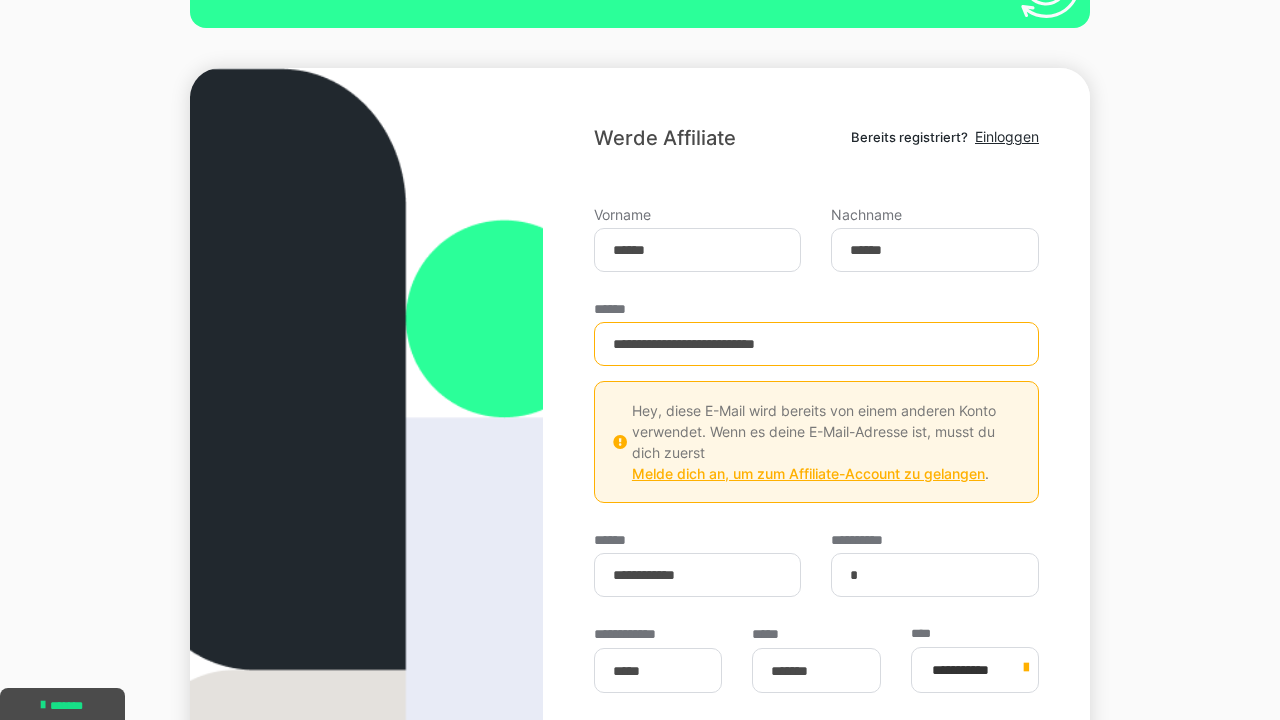 click on "Melde dich an, um zum Affiliate-Account zu gelangen" at bounding box center [808, 473] 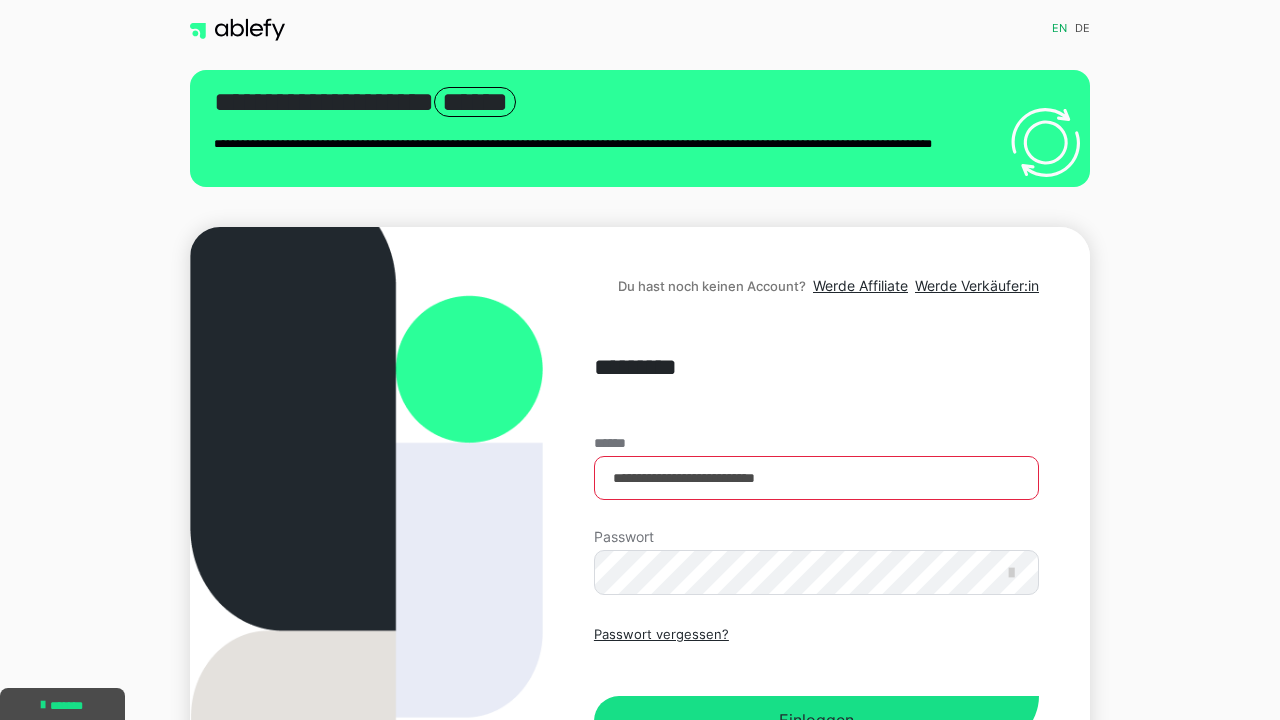 scroll, scrollTop: 0, scrollLeft: 0, axis: both 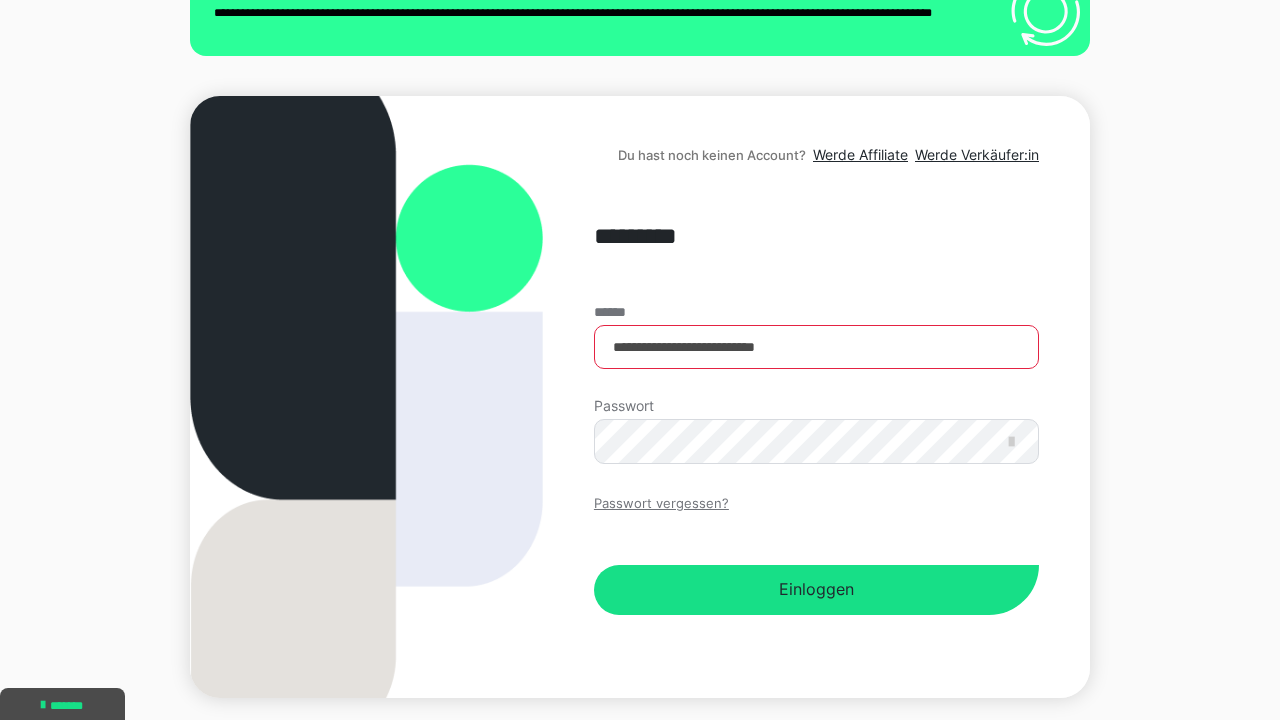 click on "Passwort vergessen?" at bounding box center [661, 504] 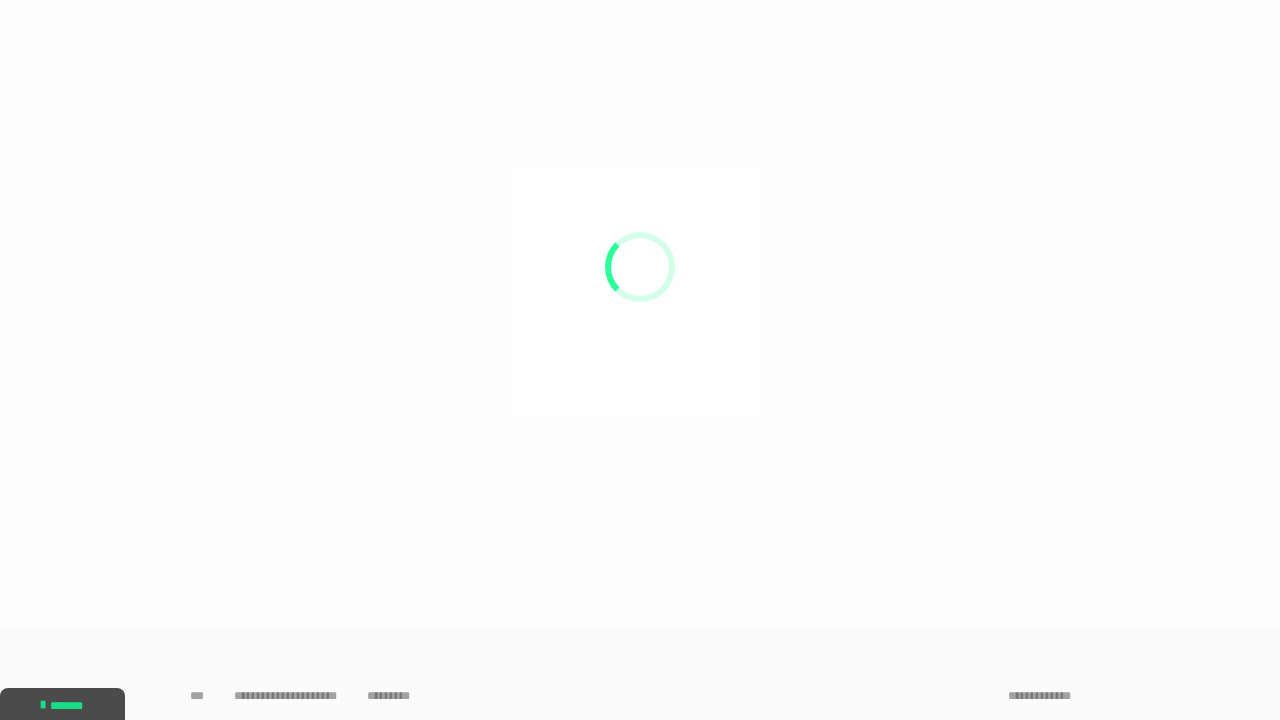 scroll, scrollTop: 55, scrollLeft: 0, axis: vertical 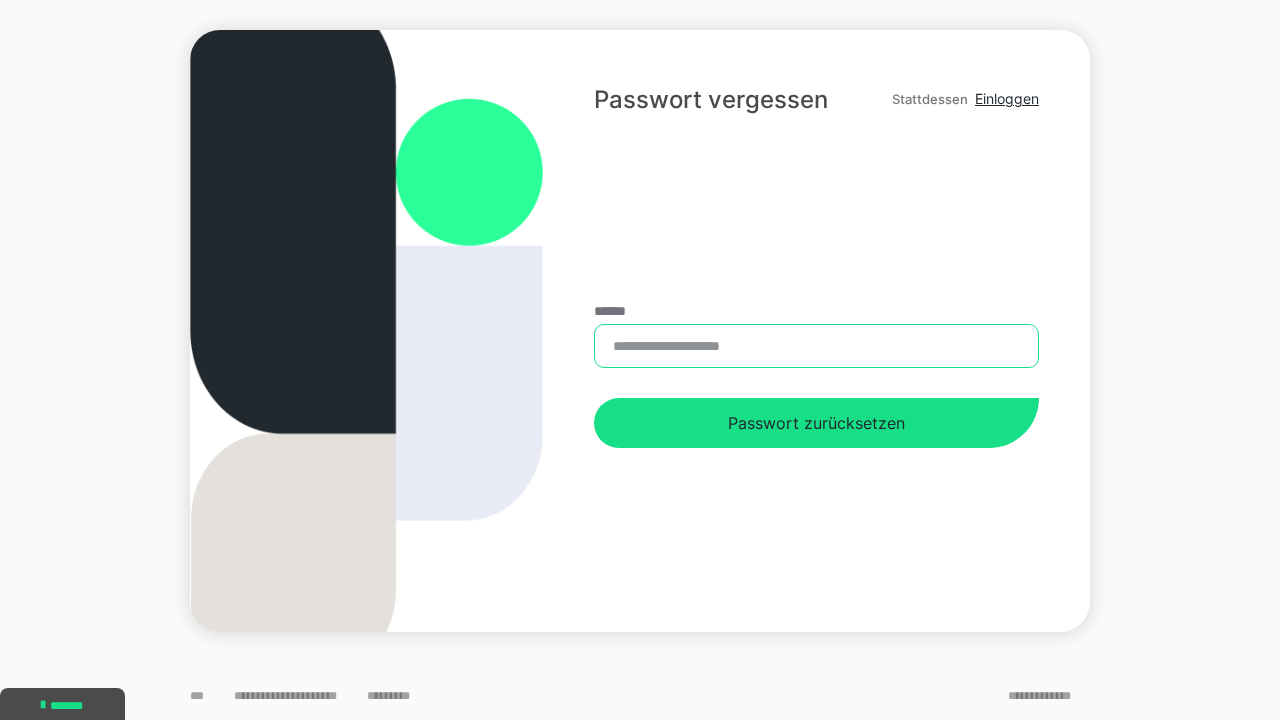 click on "******" at bounding box center [816, 346] 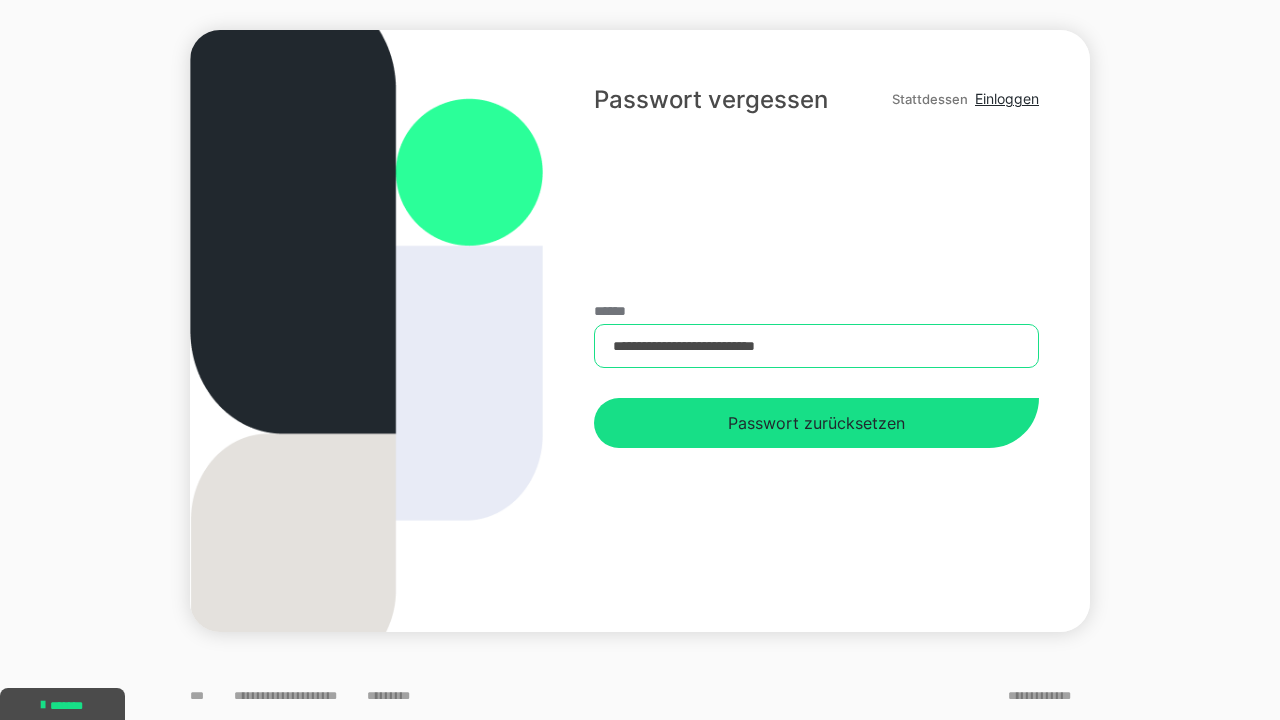 type on "**********" 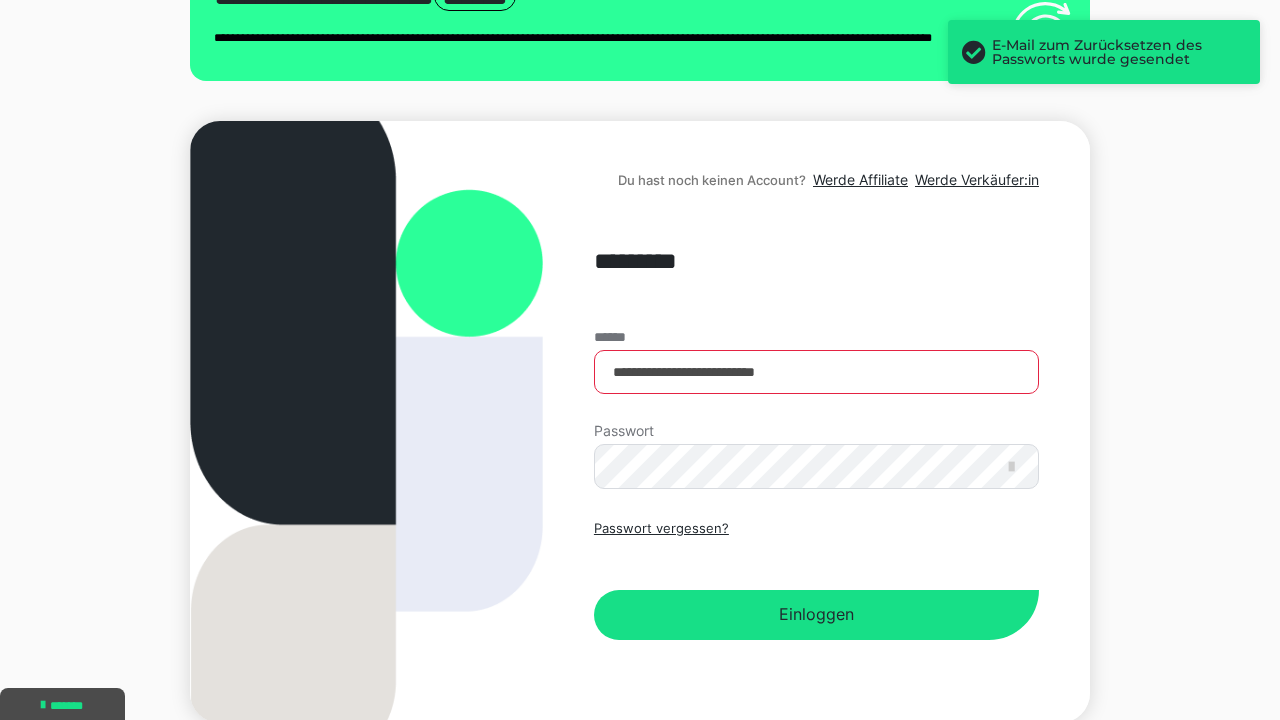scroll, scrollTop: 109, scrollLeft: 0, axis: vertical 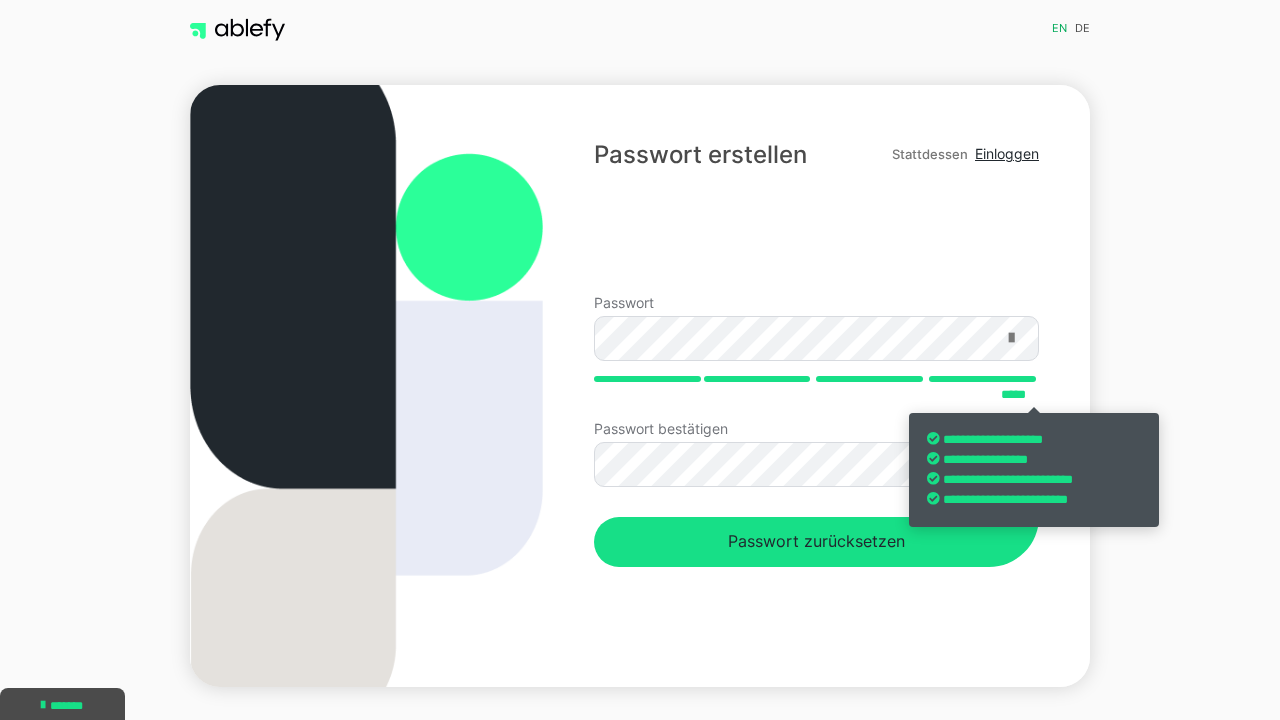 click at bounding box center [1011, 338] 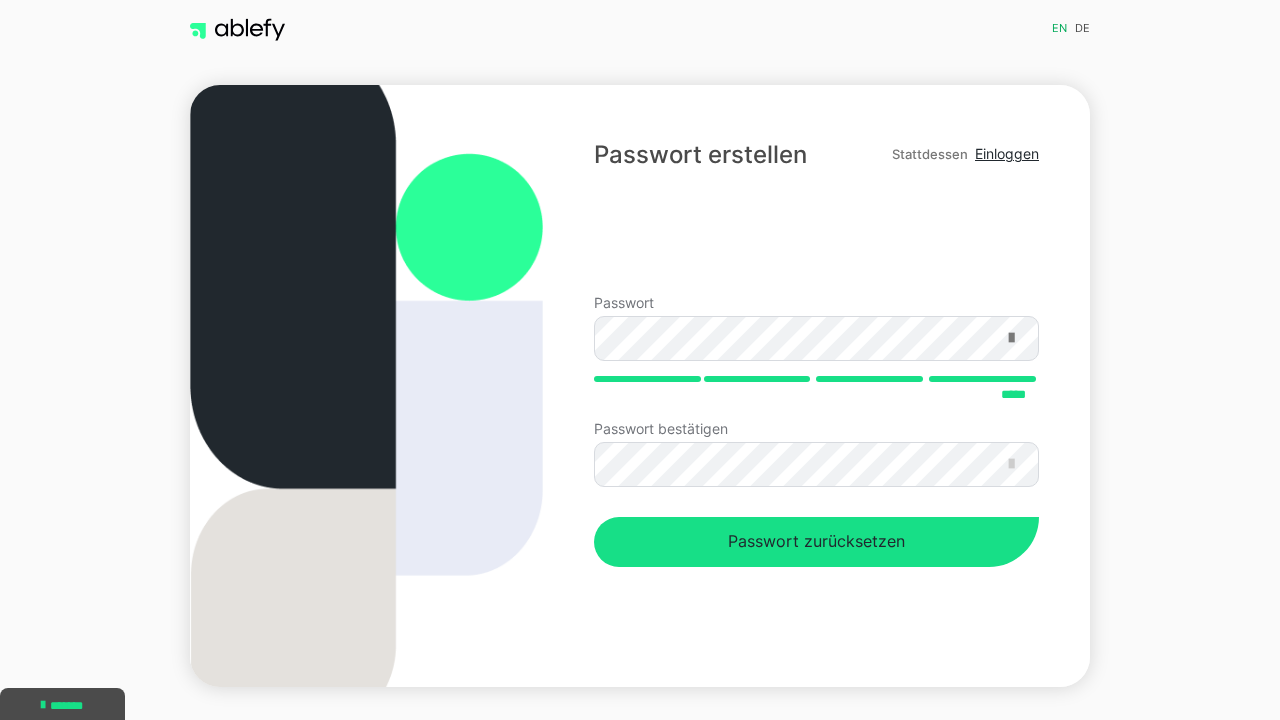 click at bounding box center (1011, 338) 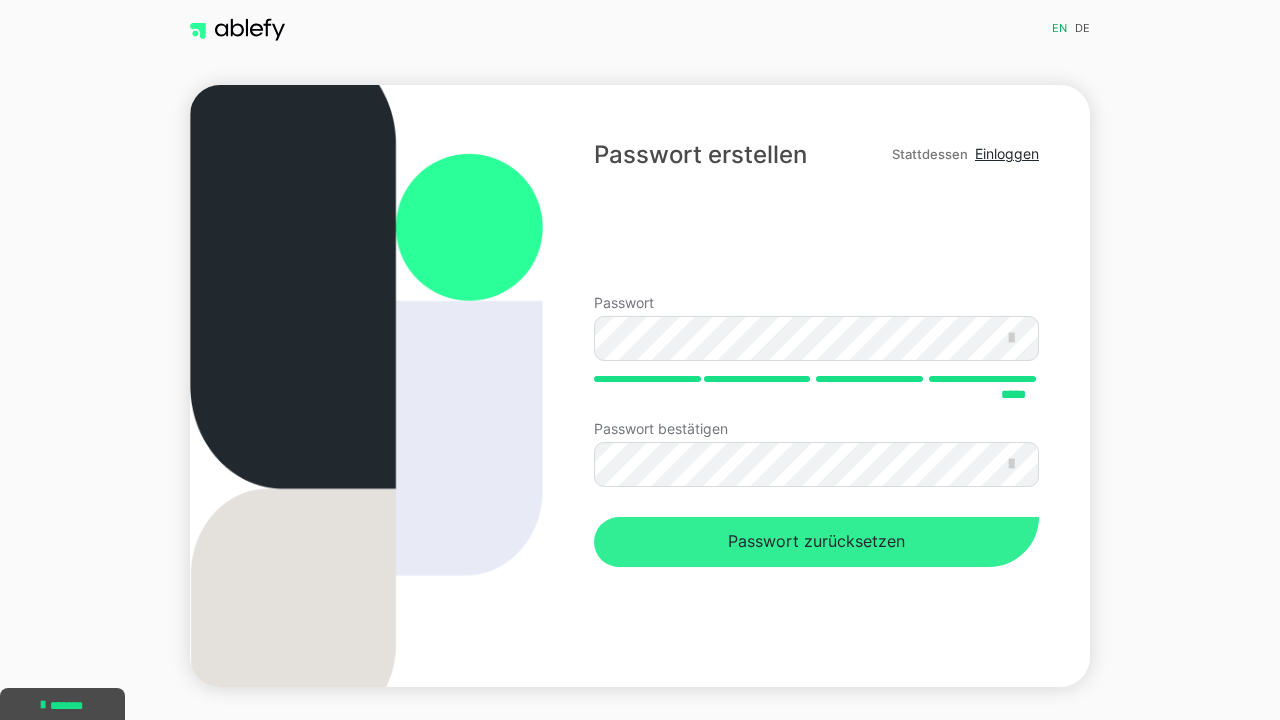click on "Passwort zurücksetzen" at bounding box center [816, 542] 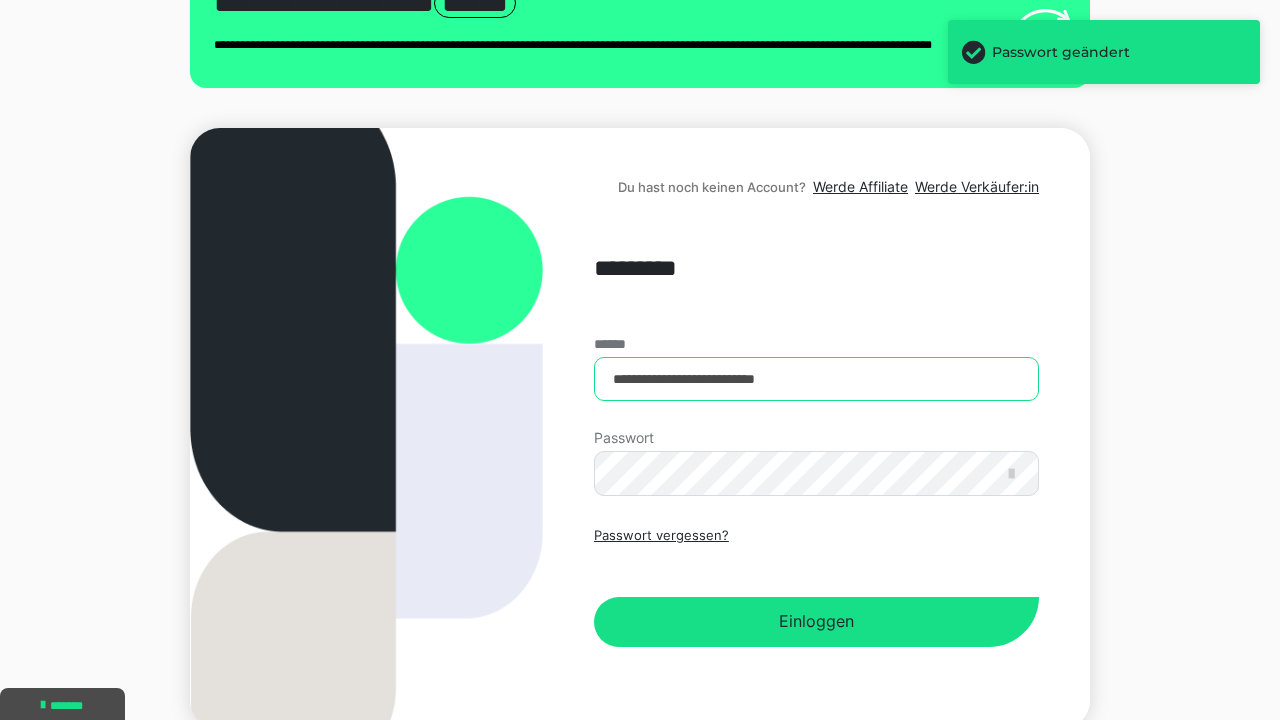 scroll, scrollTop: 101, scrollLeft: 0, axis: vertical 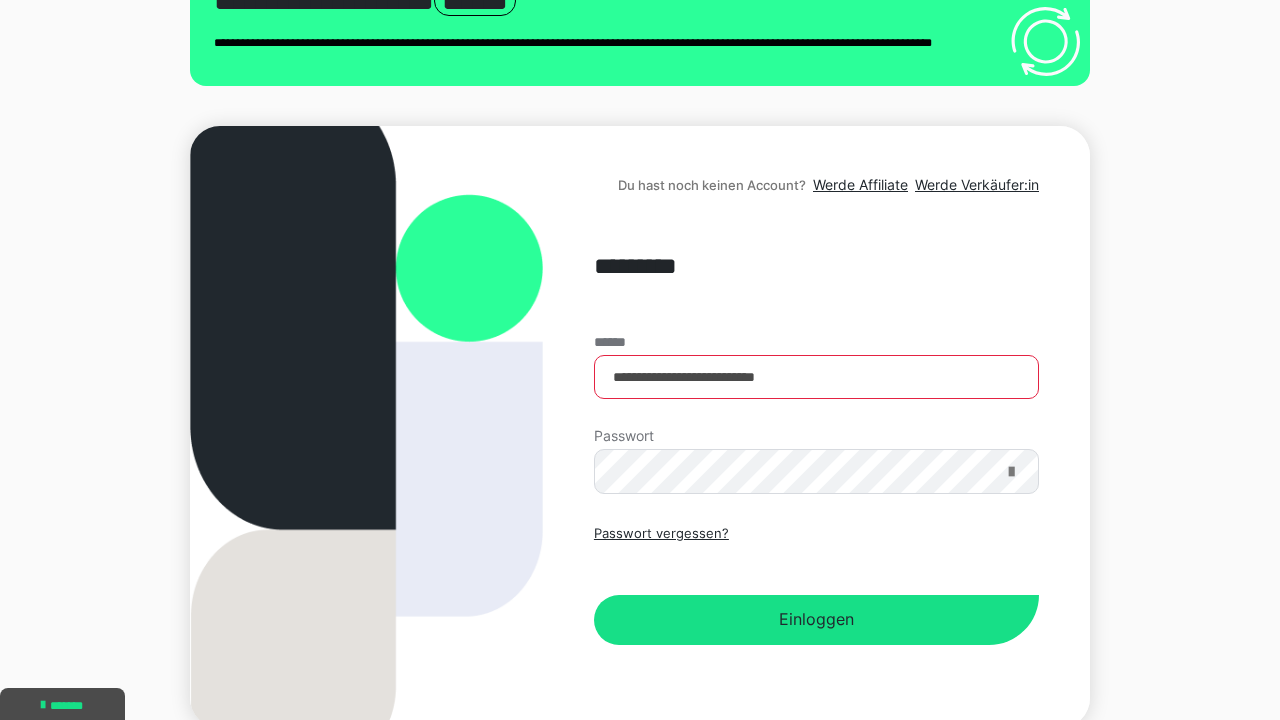 click at bounding box center (1011, 472) 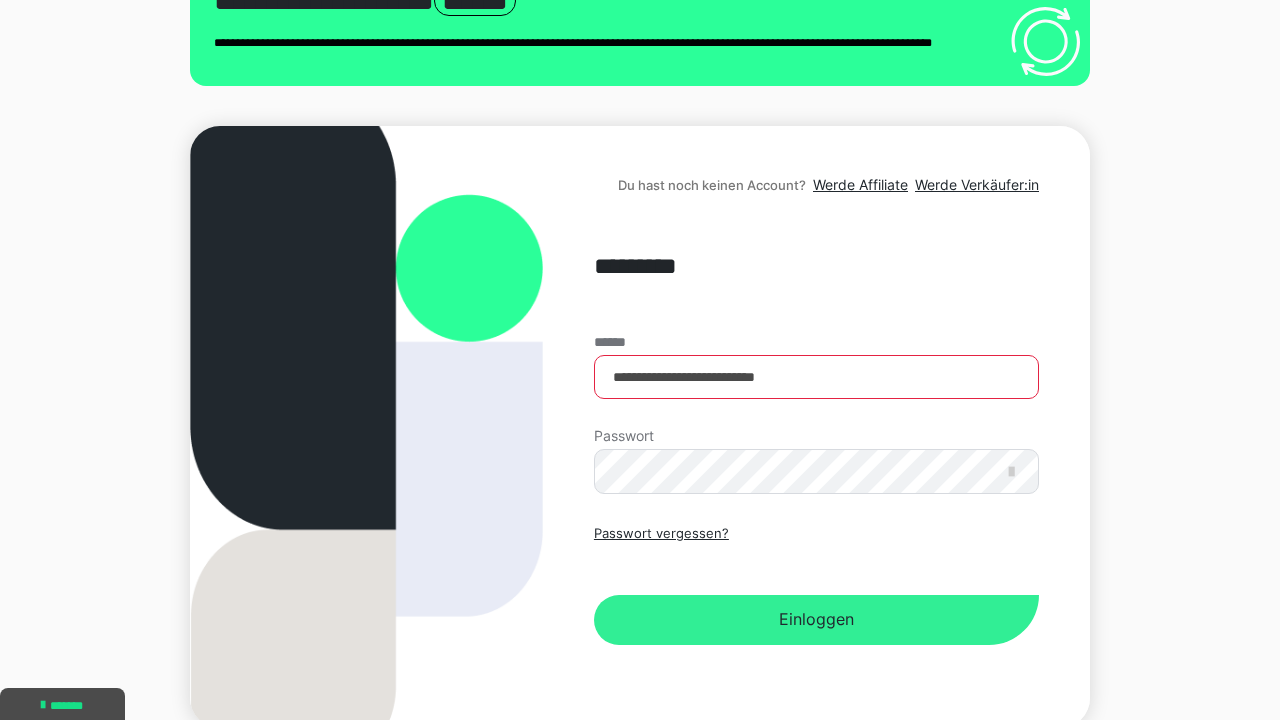 click on "Einloggen" at bounding box center (816, 620) 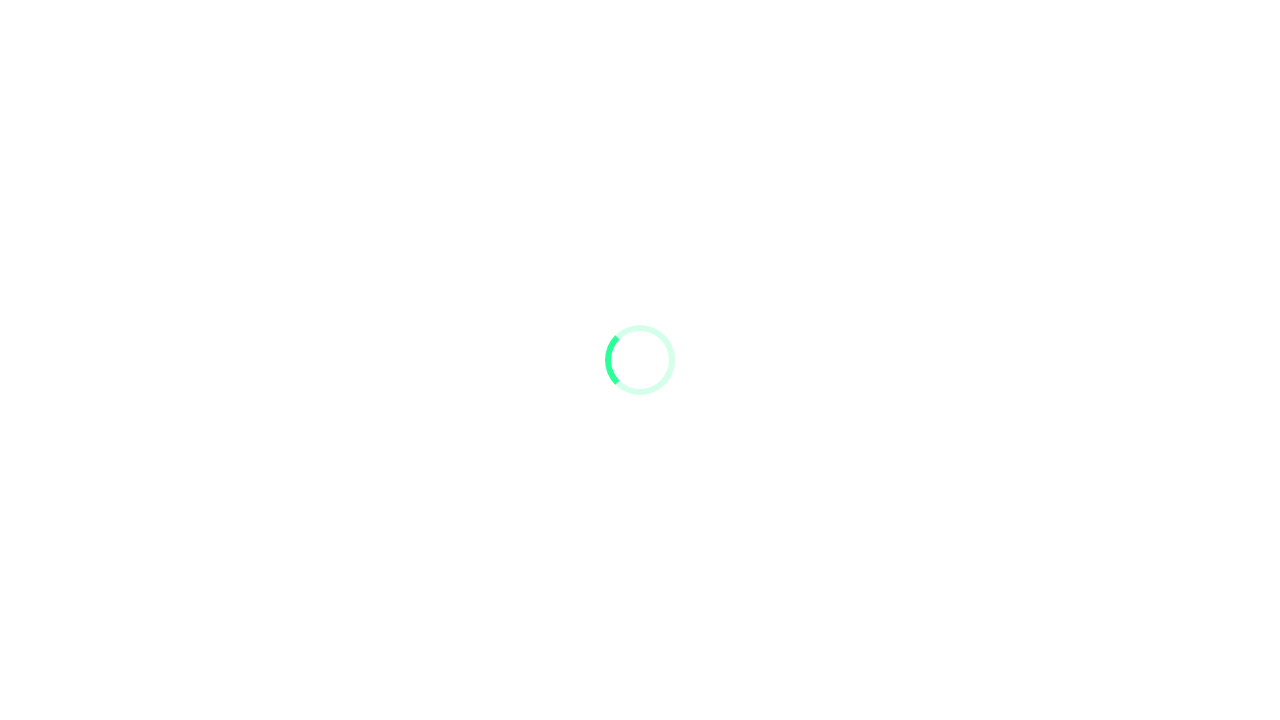 scroll, scrollTop: 0, scrollLeft: 0, axis: both 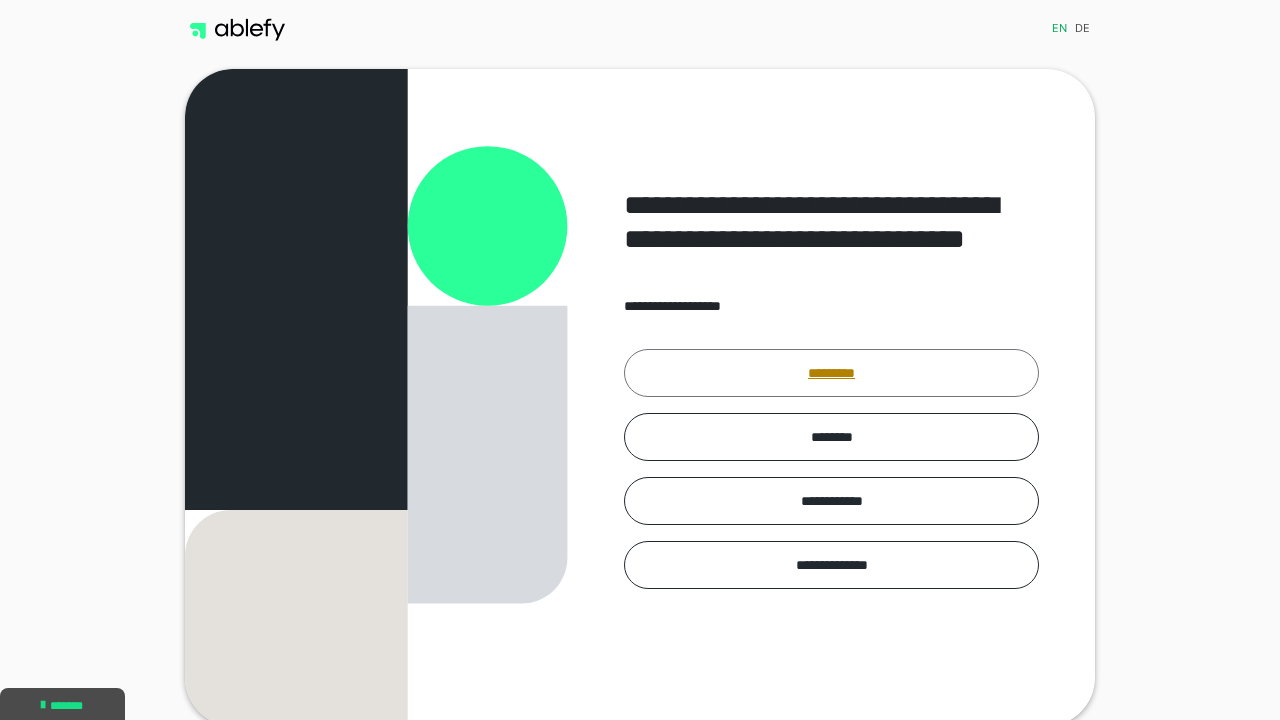 click on "*********" at bounding box center [831, 373] 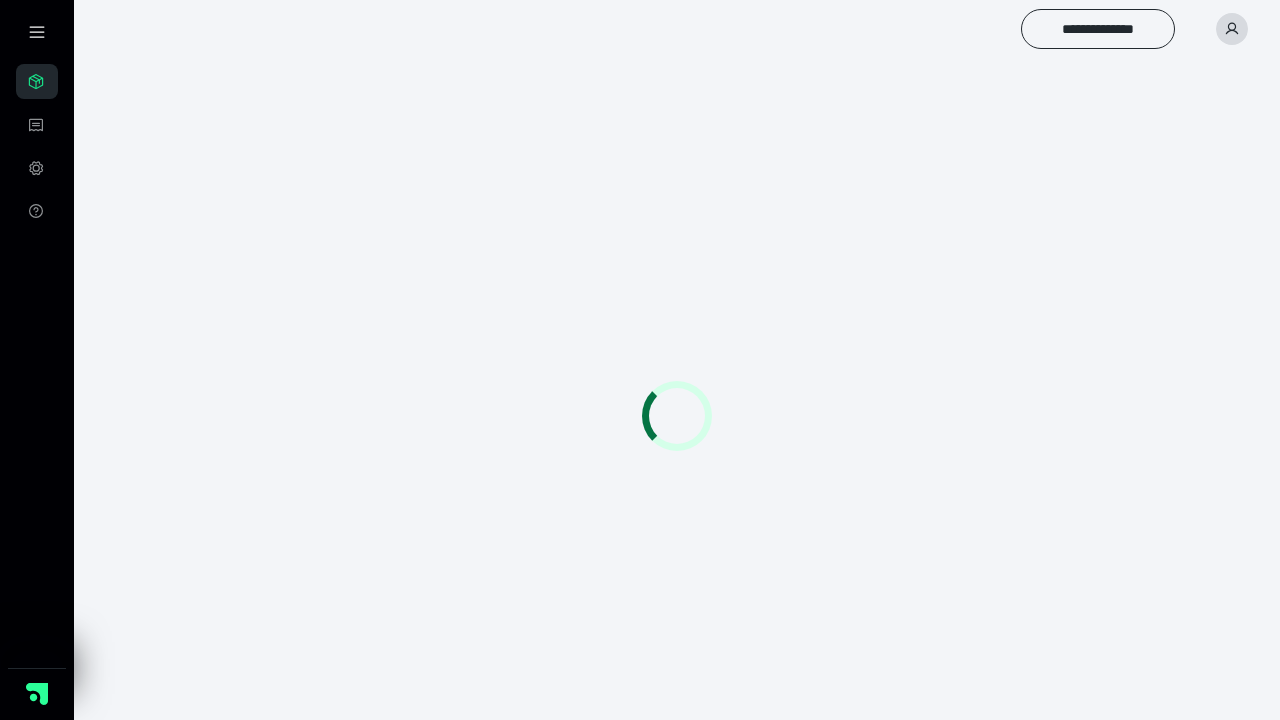 scroll, scrollTop: 0, scrollLeft: 0, axis: both 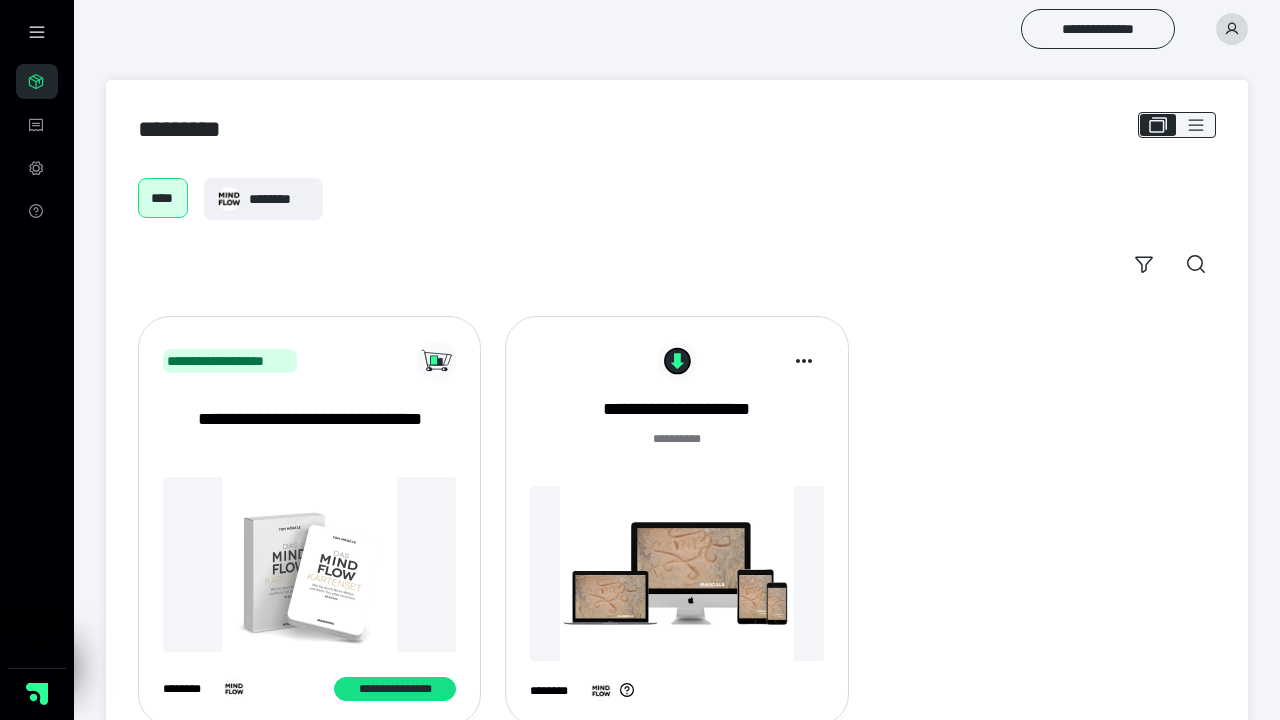 click at bounding box center [37, 32] 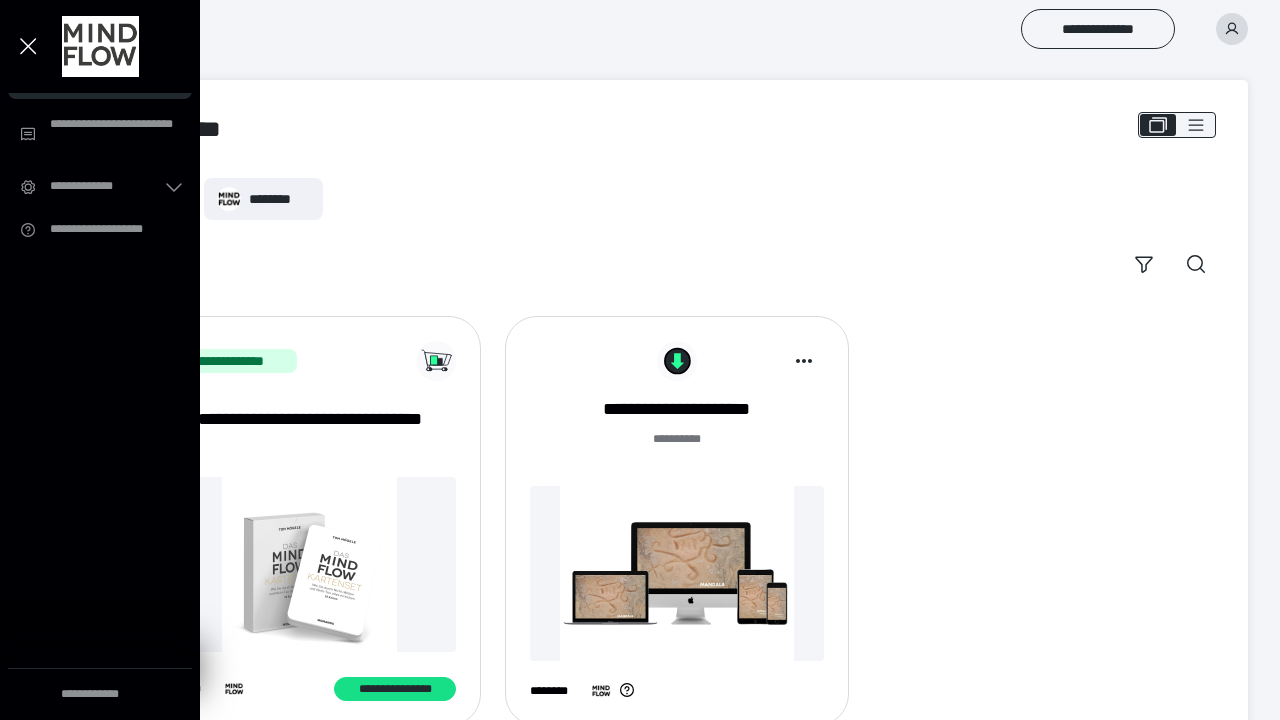 click on "**********" at bounding box center [677, 419] 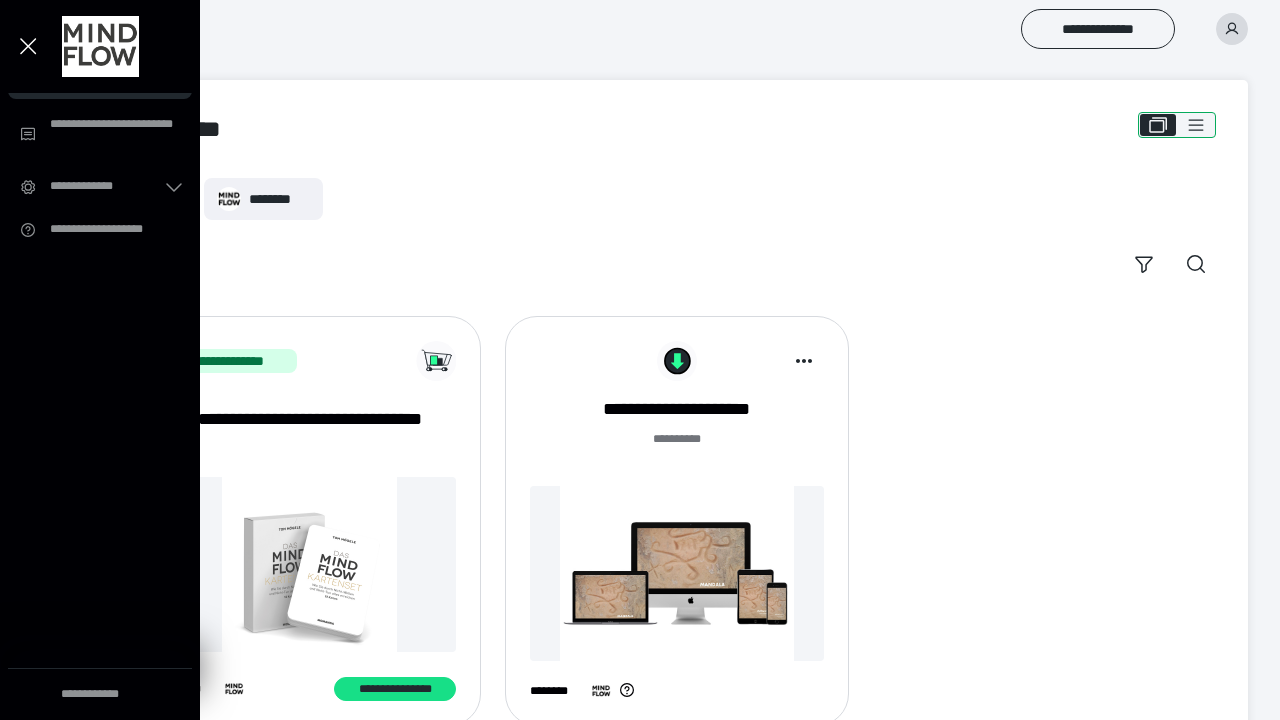 click 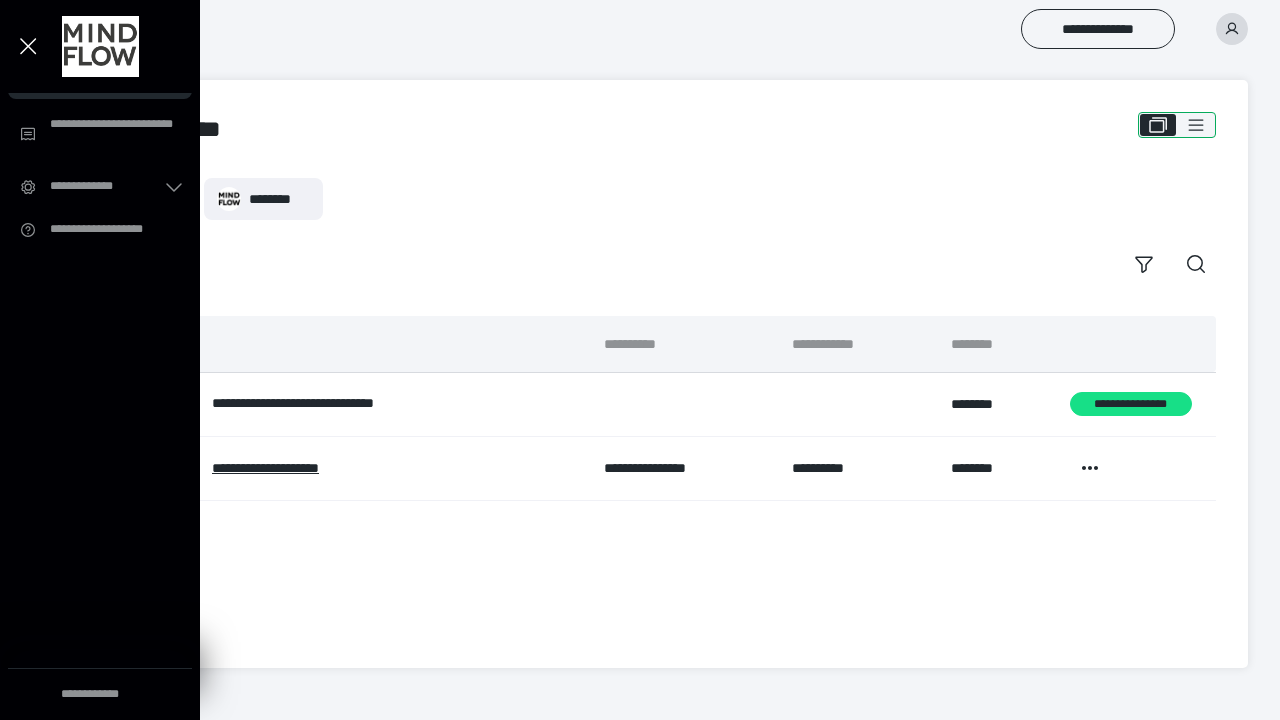 click 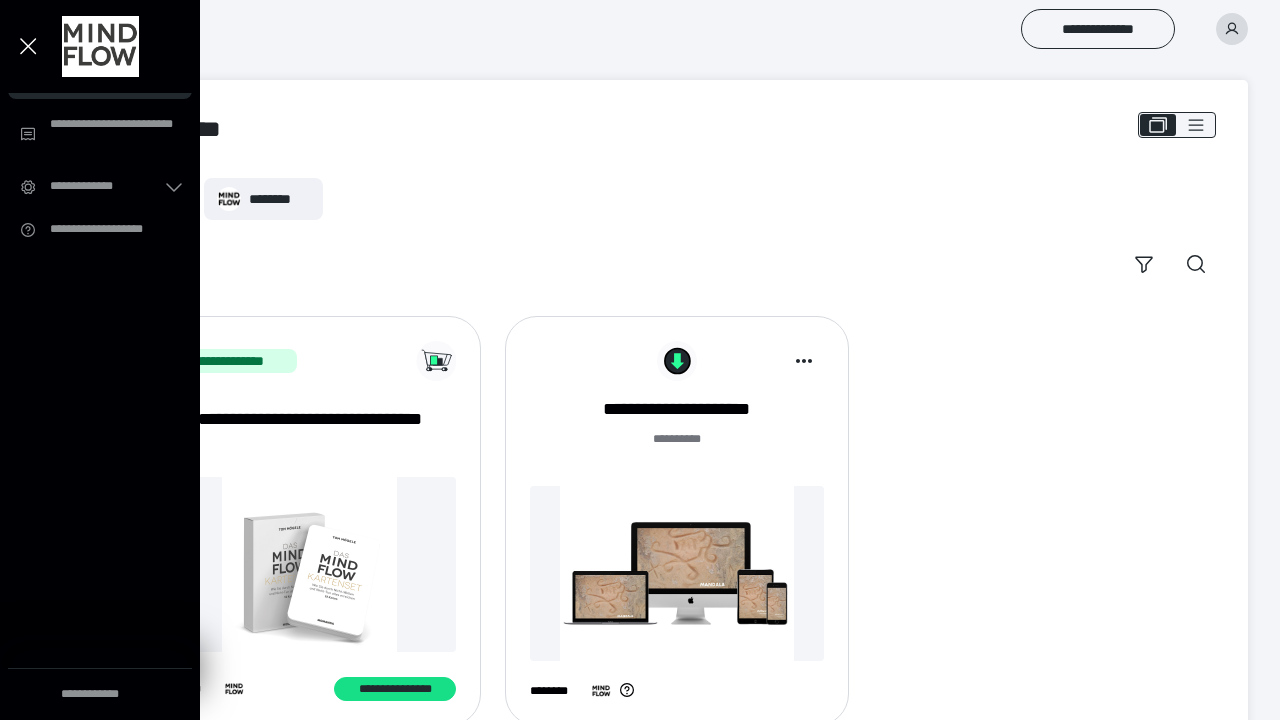 click 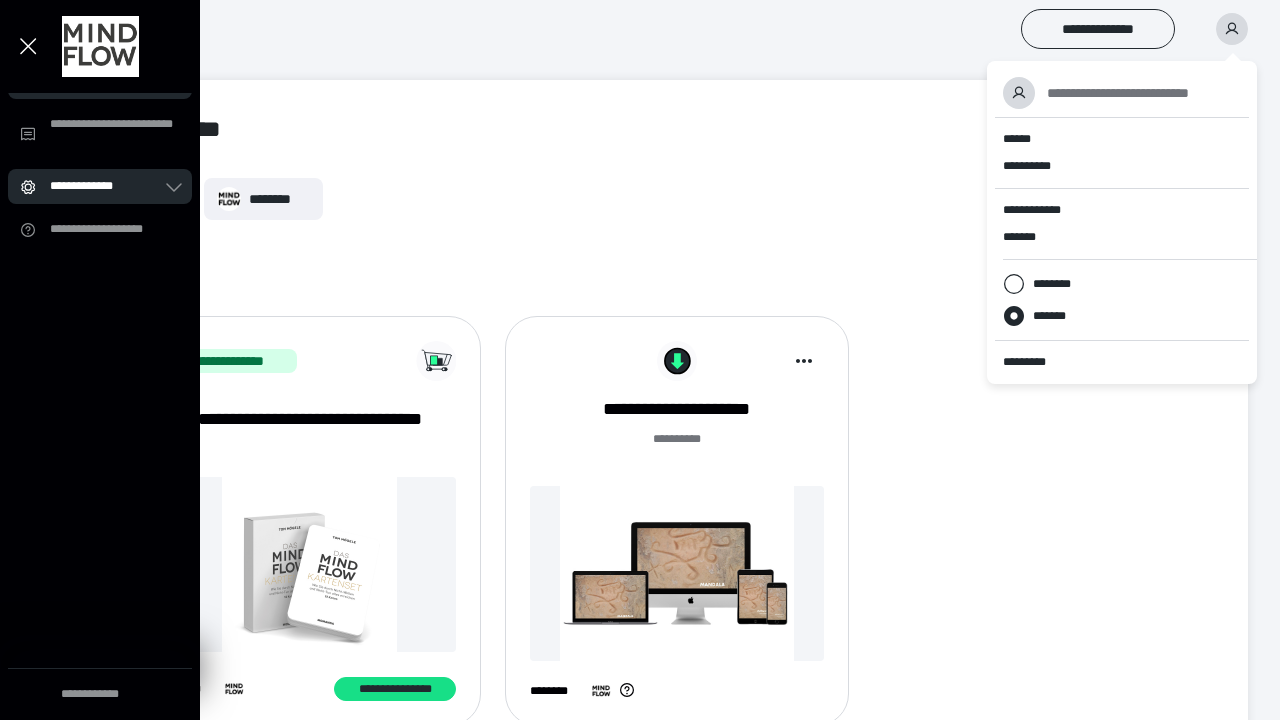 click on "**********" at bounding box center (106, 186) 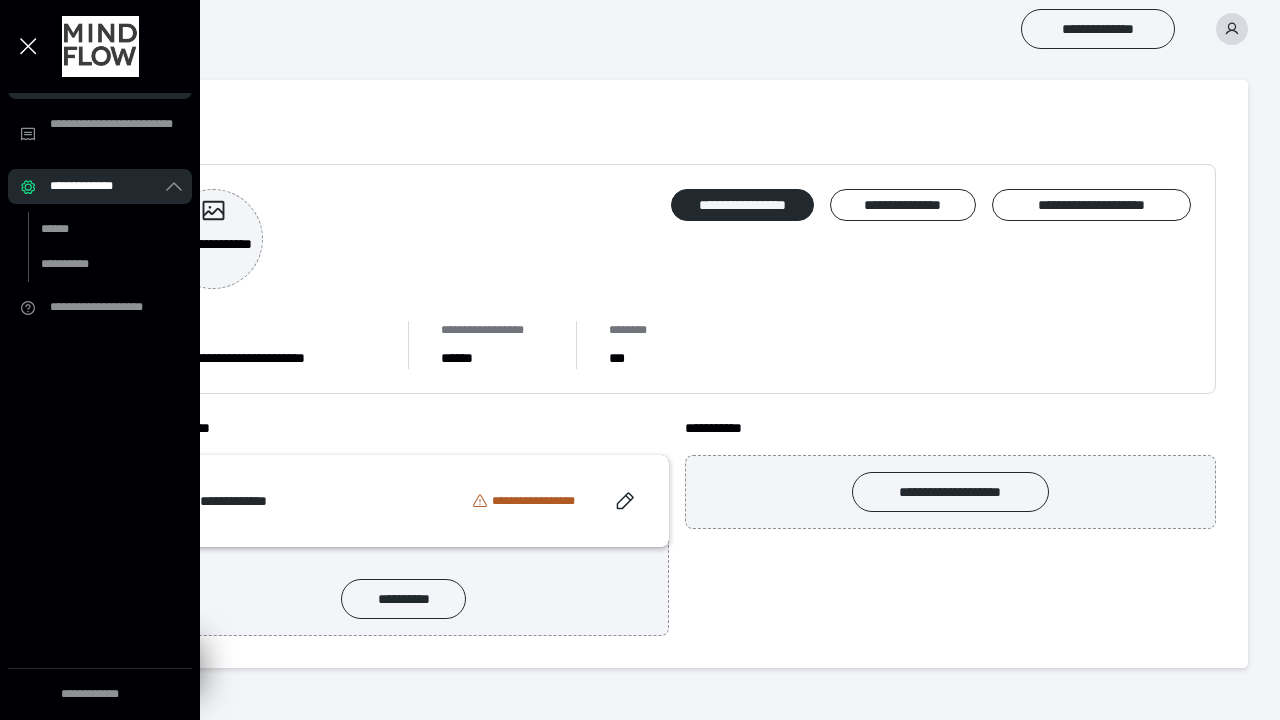 click on "******" at bounding box center [677, 126] 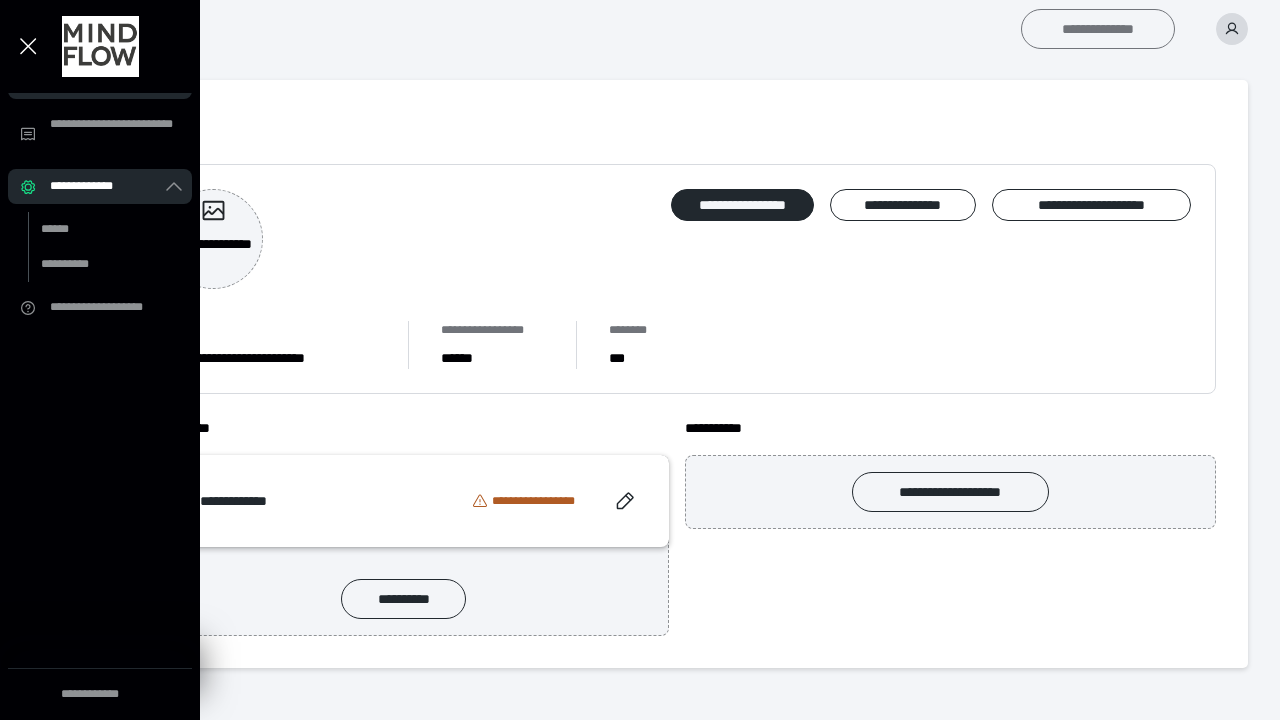 click on "**********" at bounding box center [1098, 29] 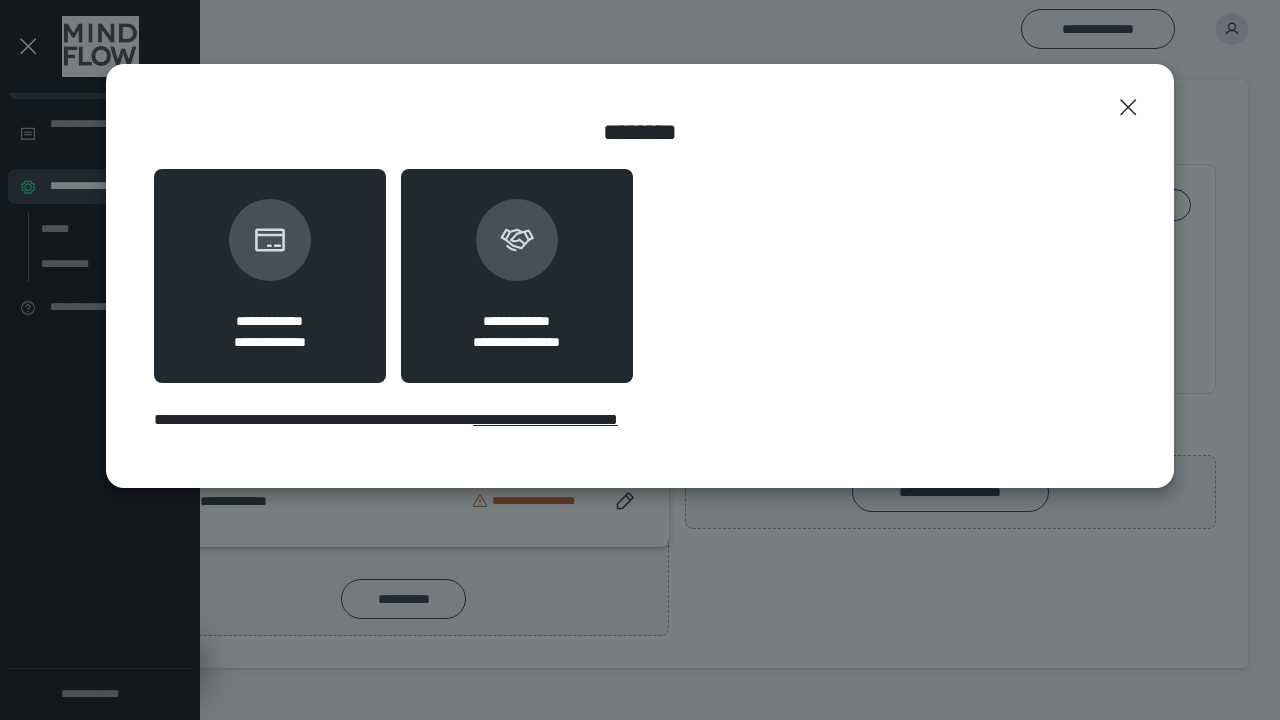 click at bounding box center (517, 240) 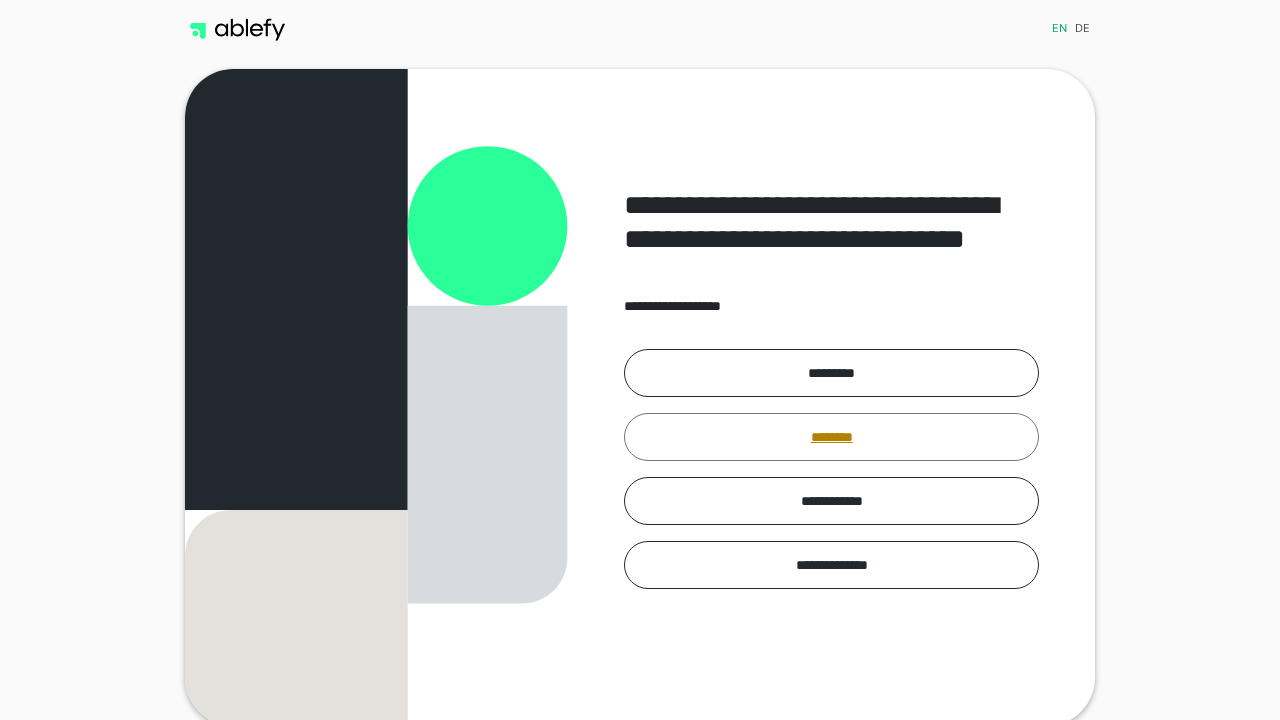 scroll, scrollTop: 0, scrollLeft: 0, axis: both 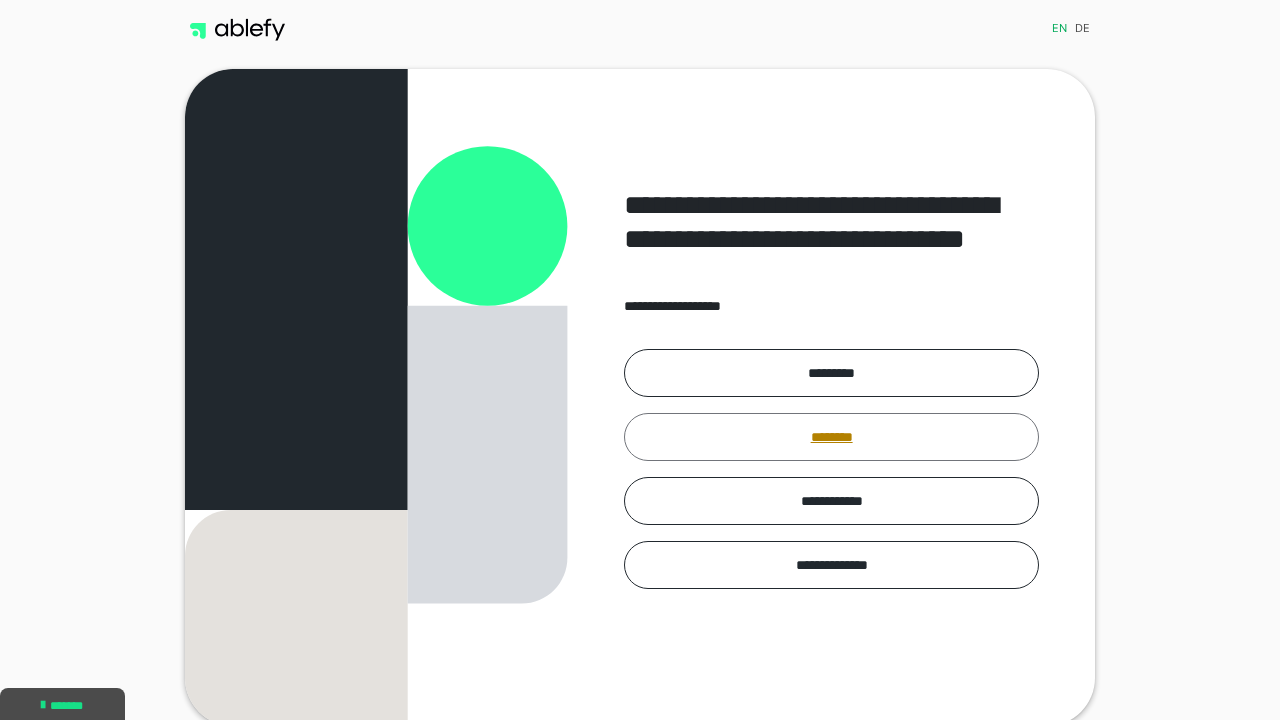 click on "********" at bounding box center (831, 437) 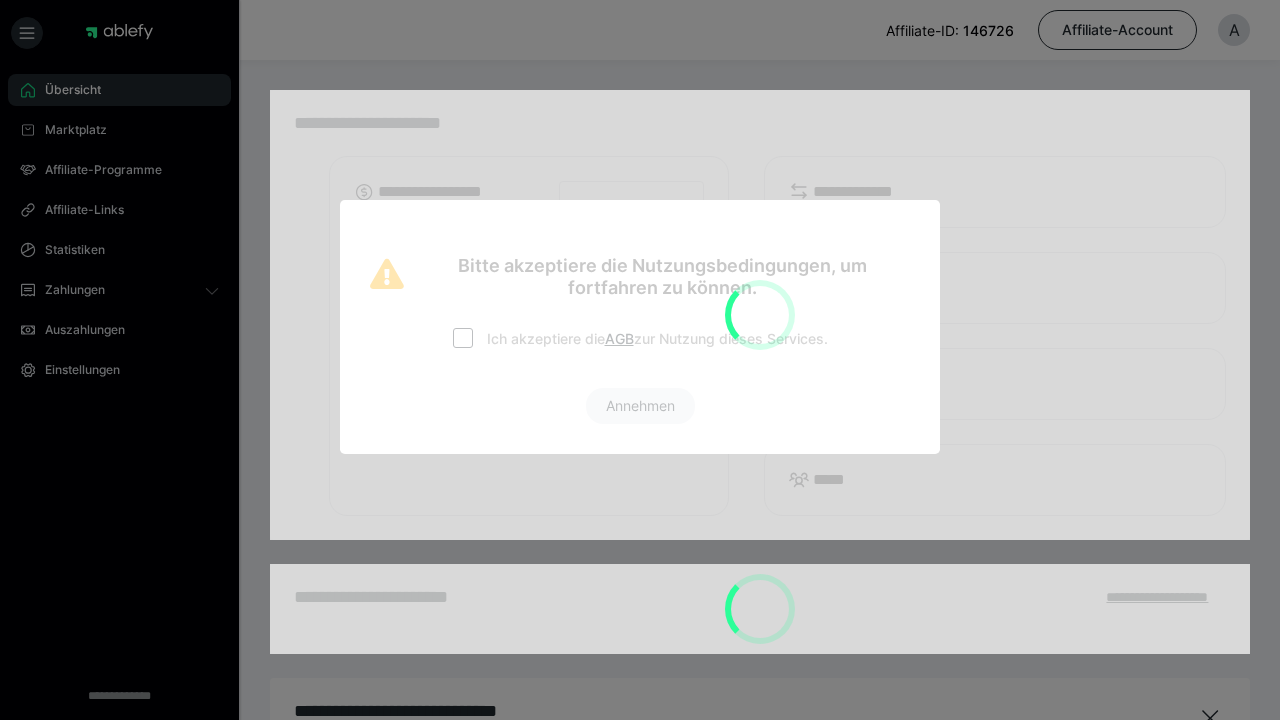 scroll, scrollTop: 0, scrollLeft: 0, axis: both 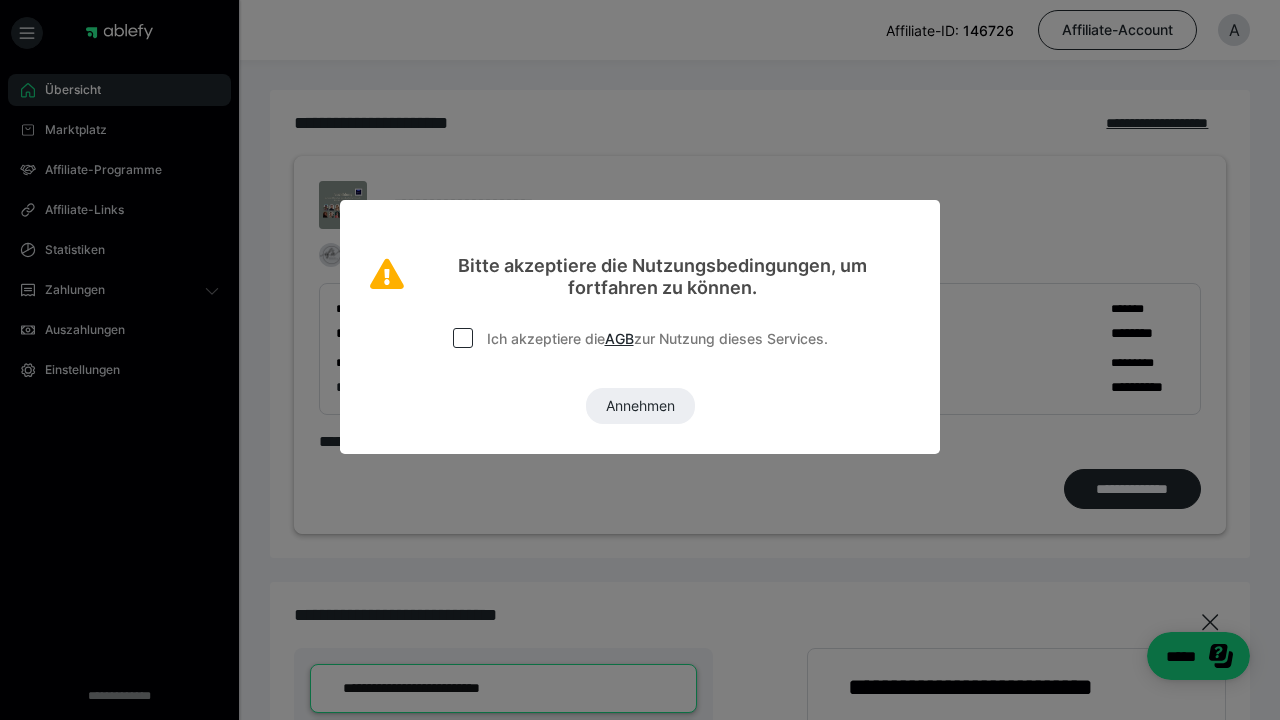 click at bounding box center (463, 338) 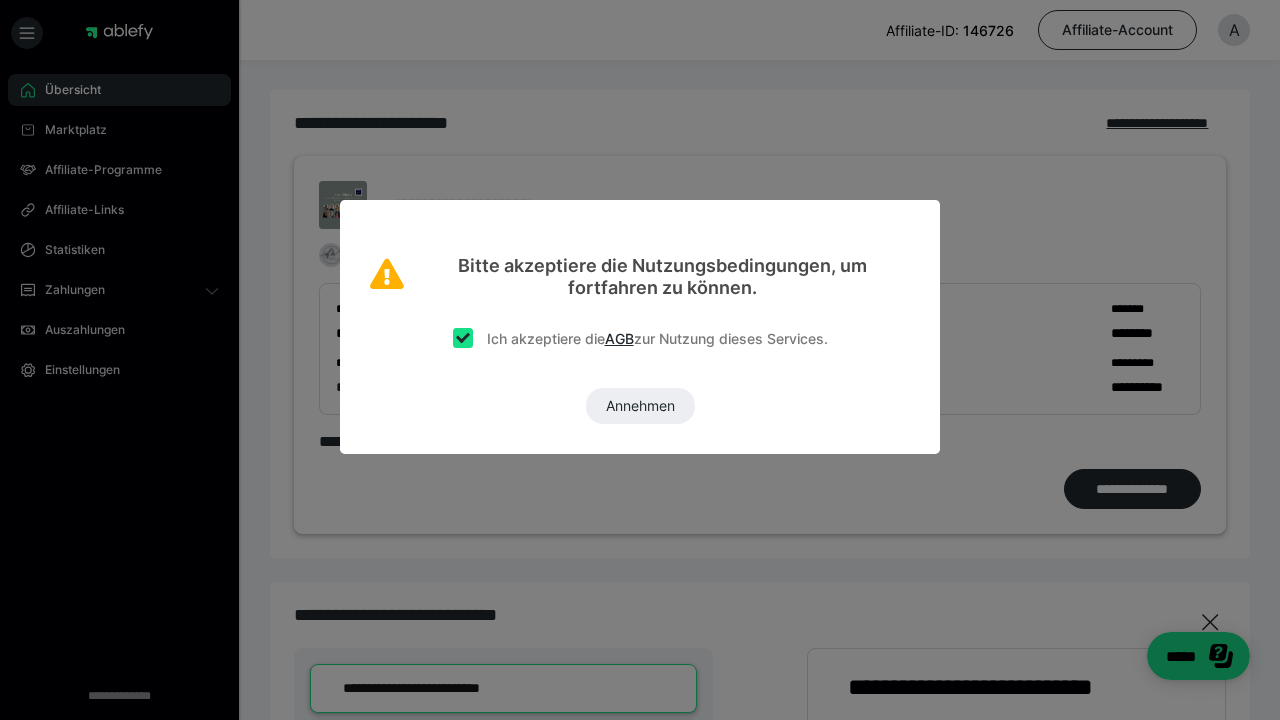 checkbox on "true" 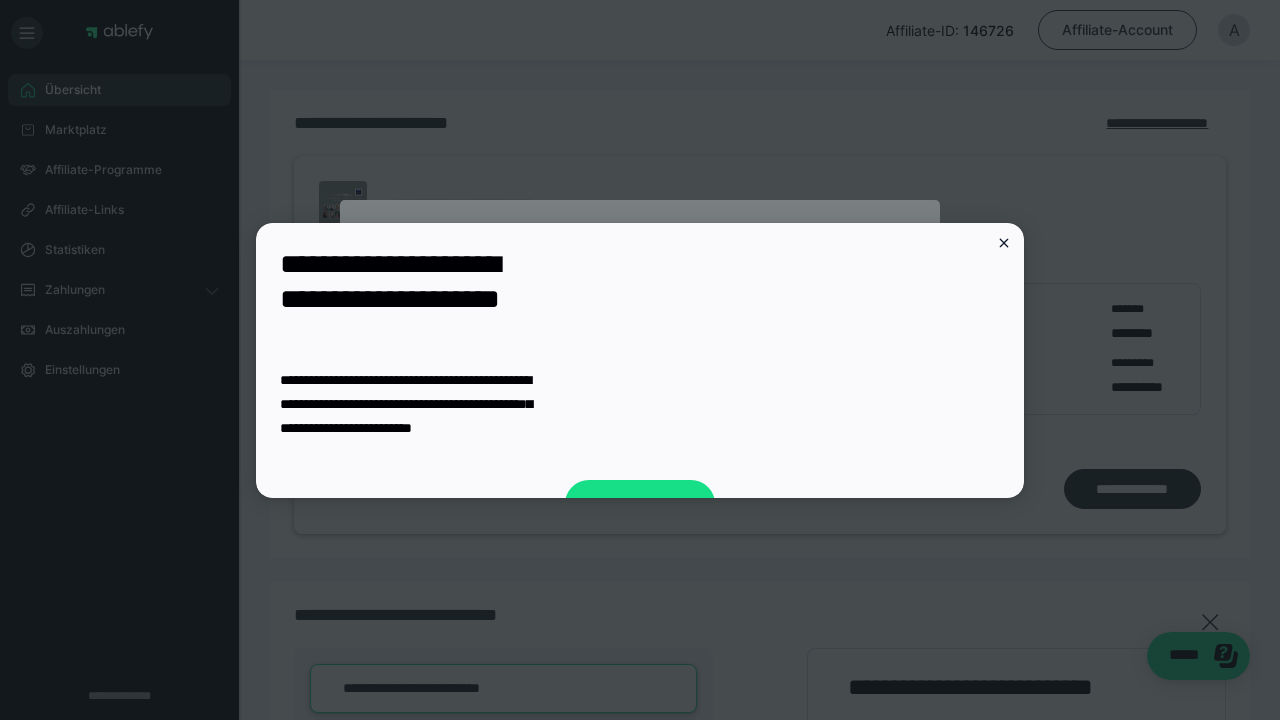 scroll, scrollTop: 0, scrollLeft: 0, axis: both 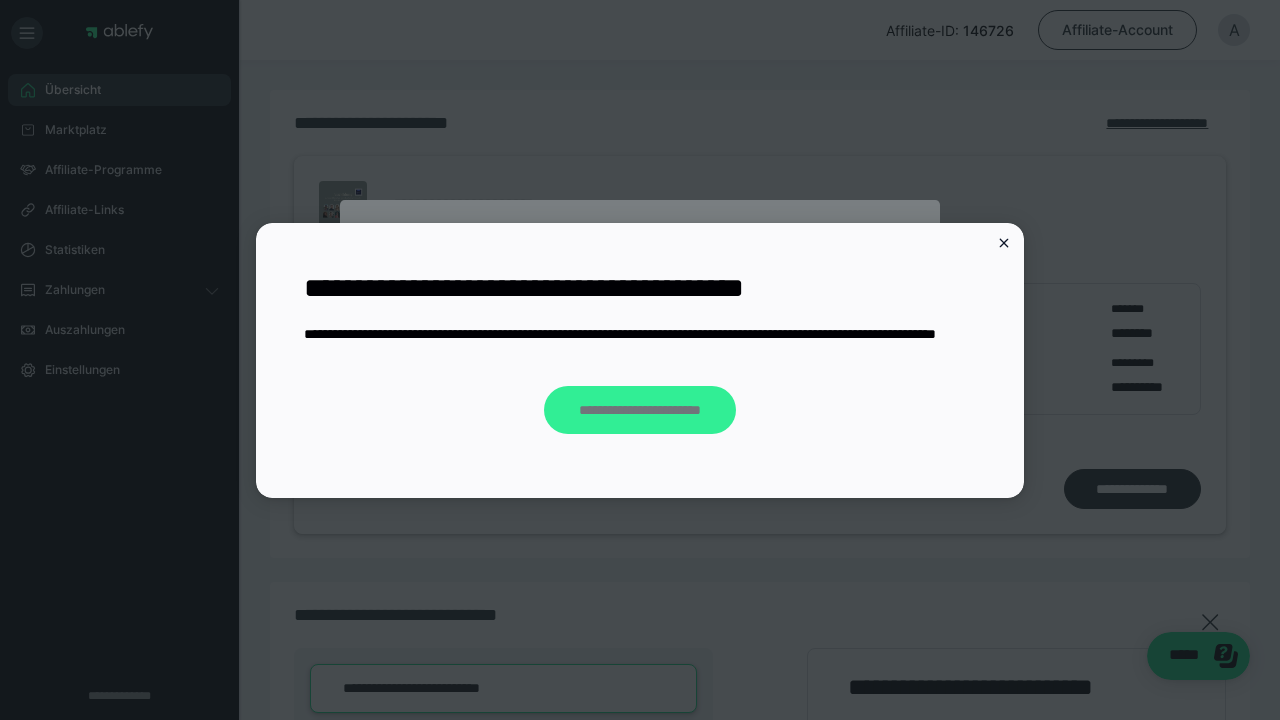 click on "**********" at bounding box center [639, 410] 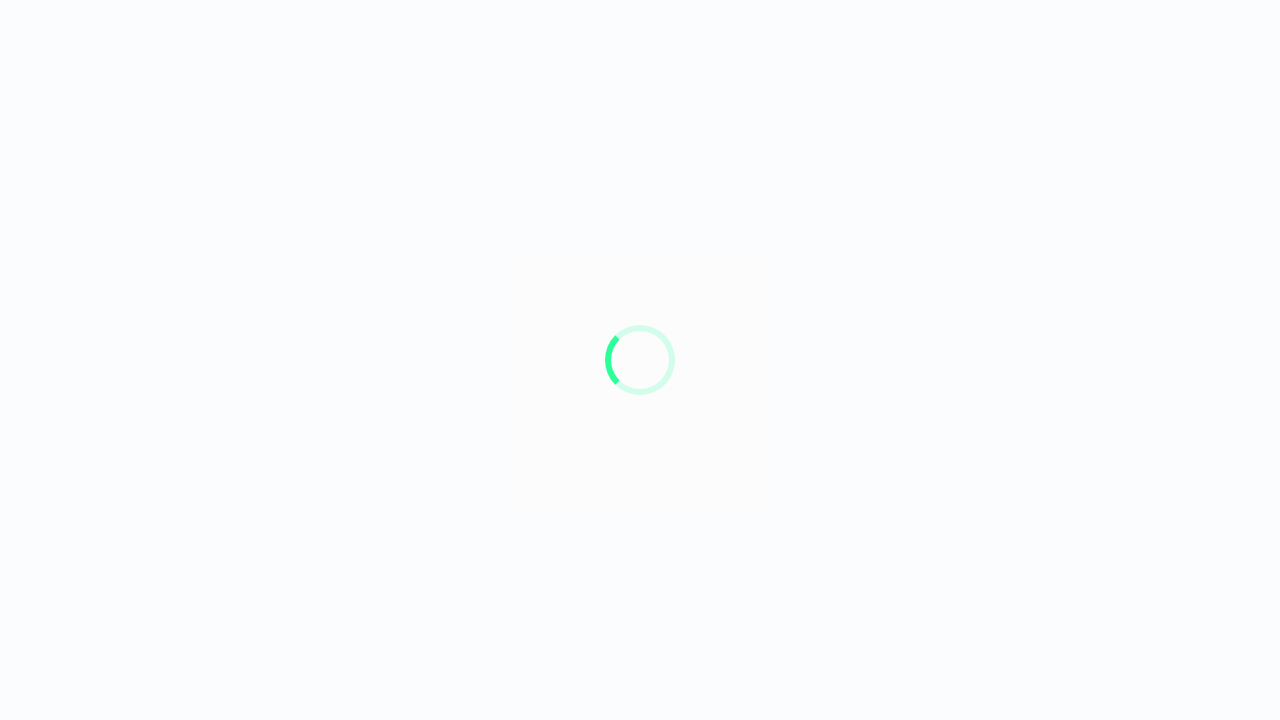 scroll, scrollTop: 0, scrollLeft: 0, axis: both 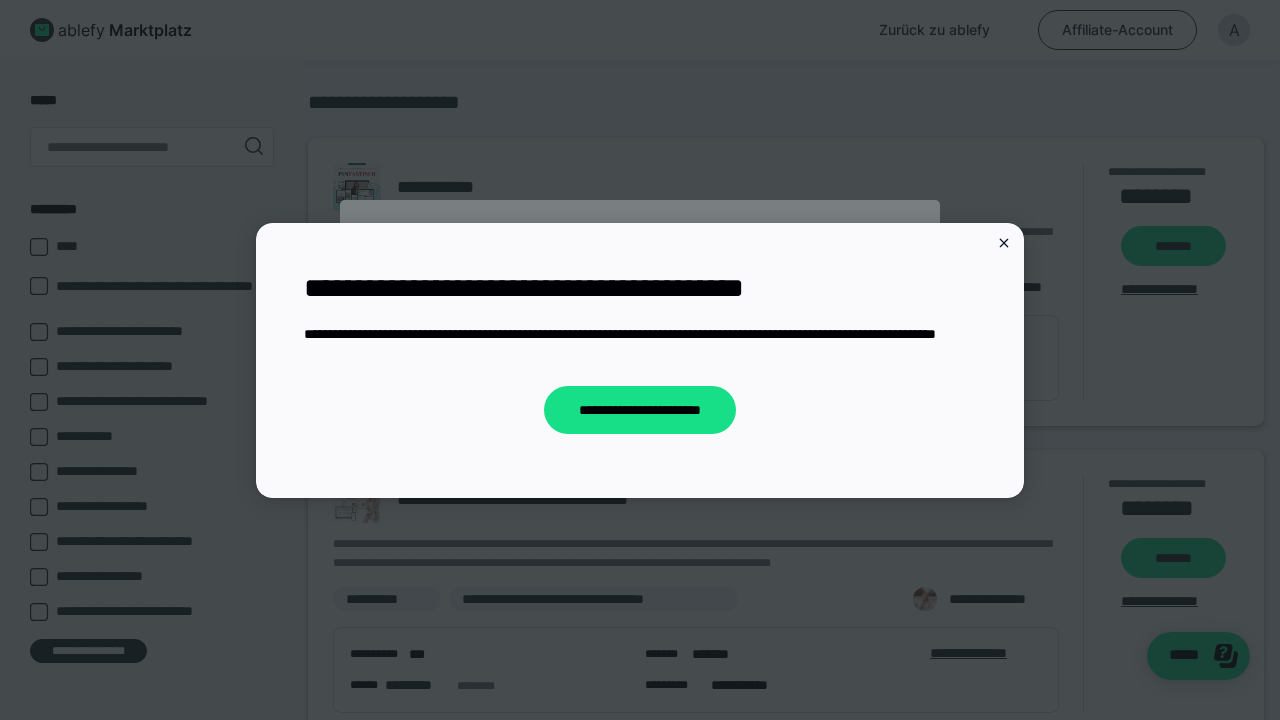 click on "**********" at bounding box center (639, 410) 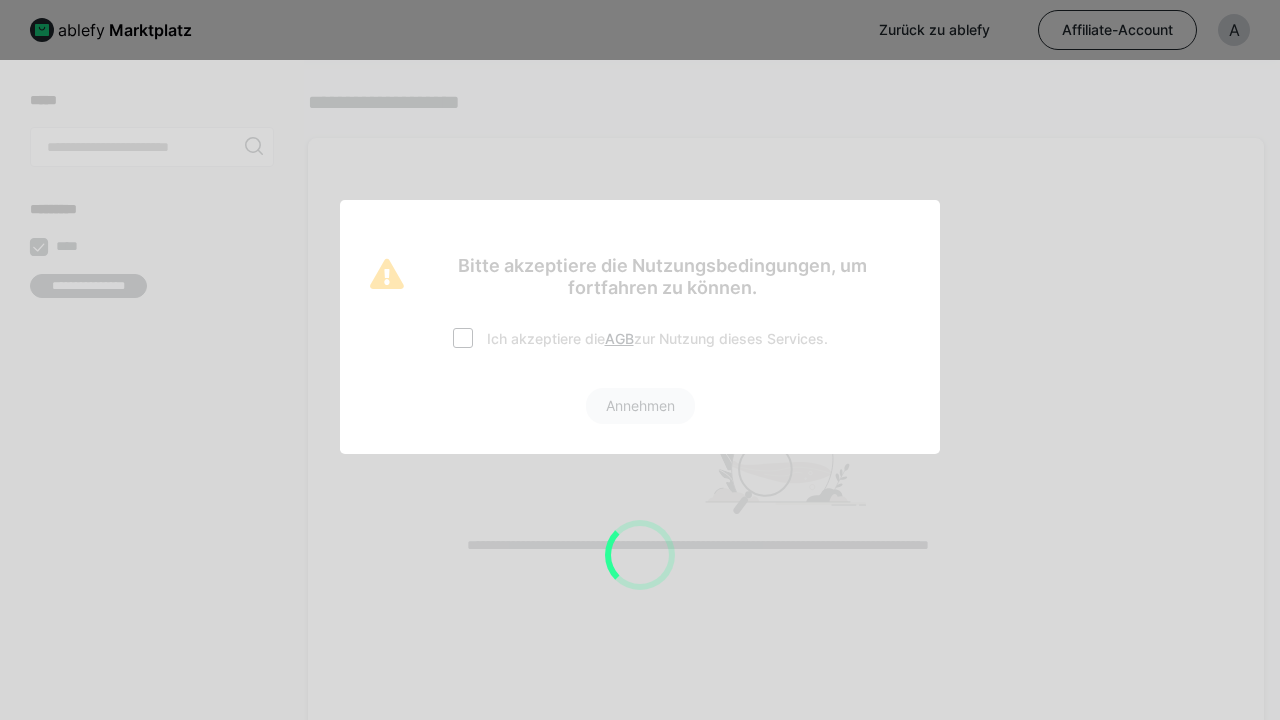scroll, scrollTop: 0, scrollLeft: 0, axis: both 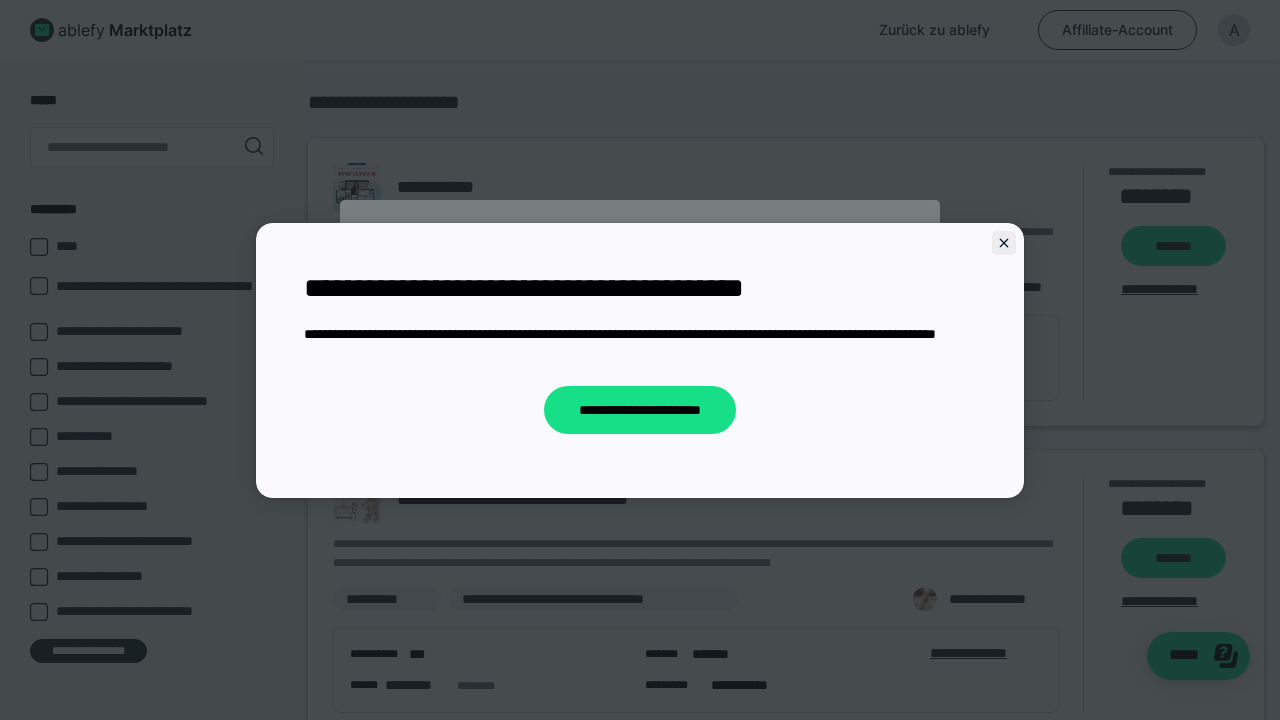 click 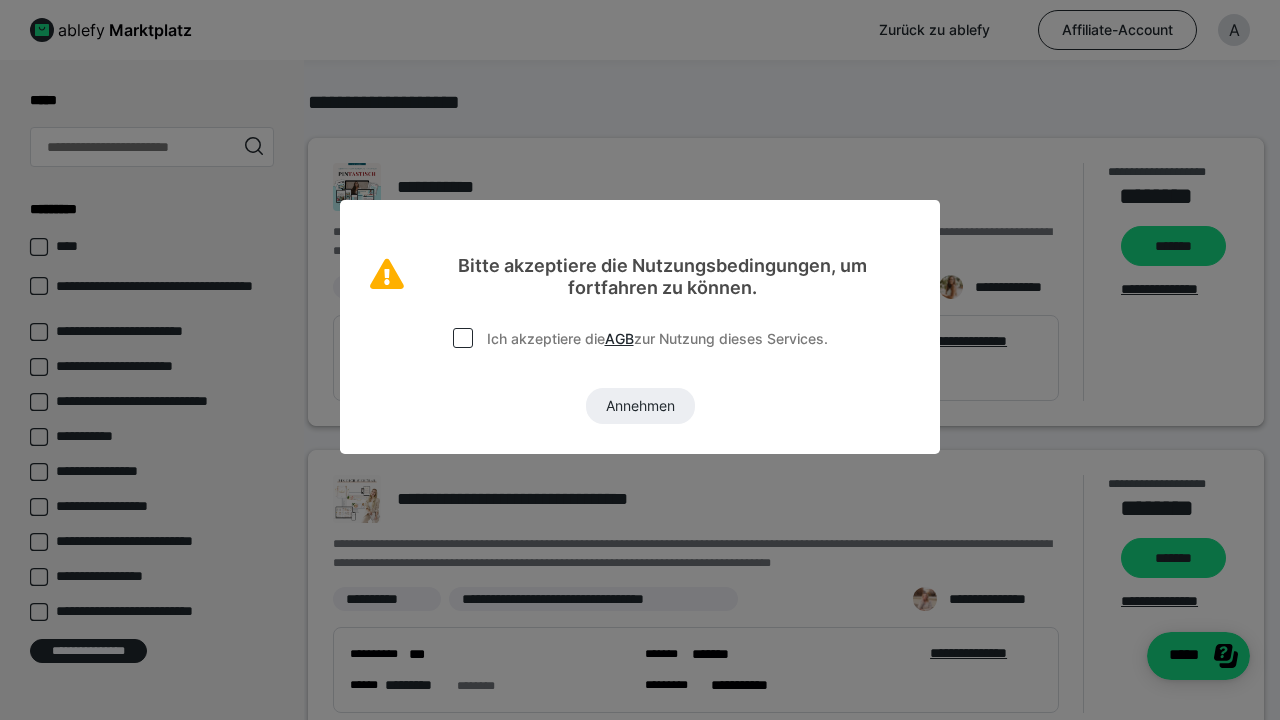 click at bounding box center (463, 338) 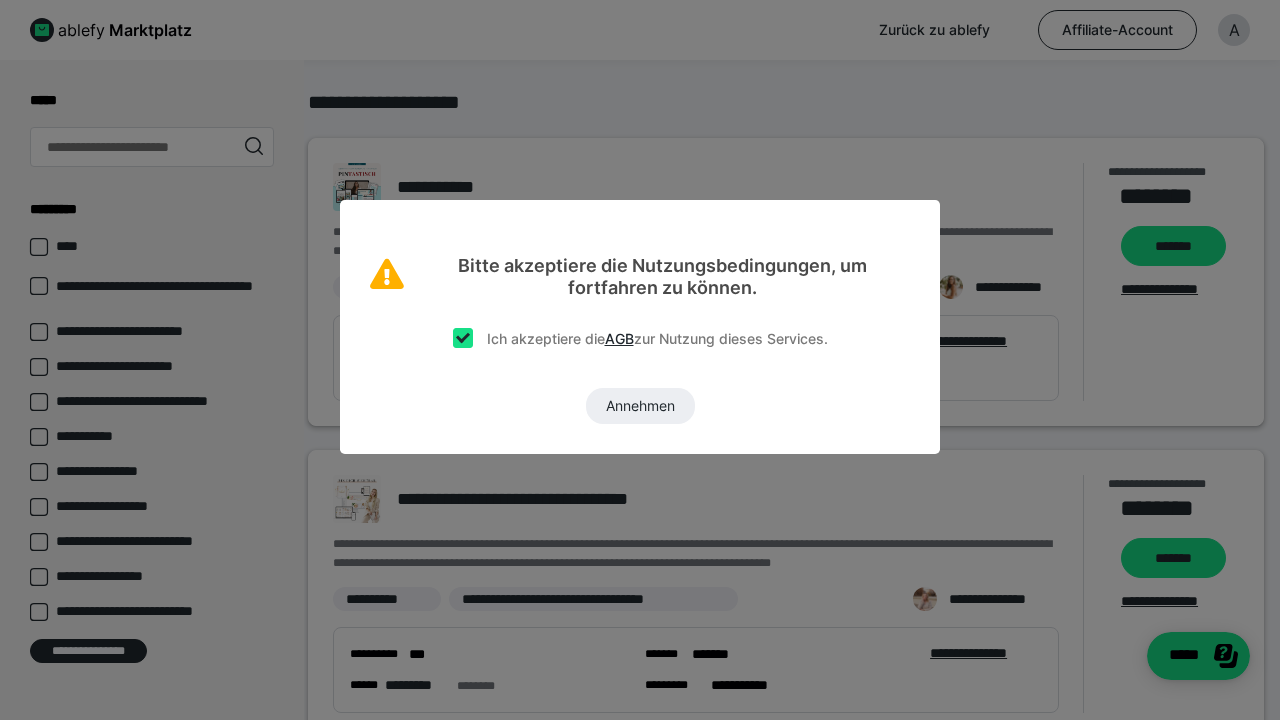 checkbox on "true" 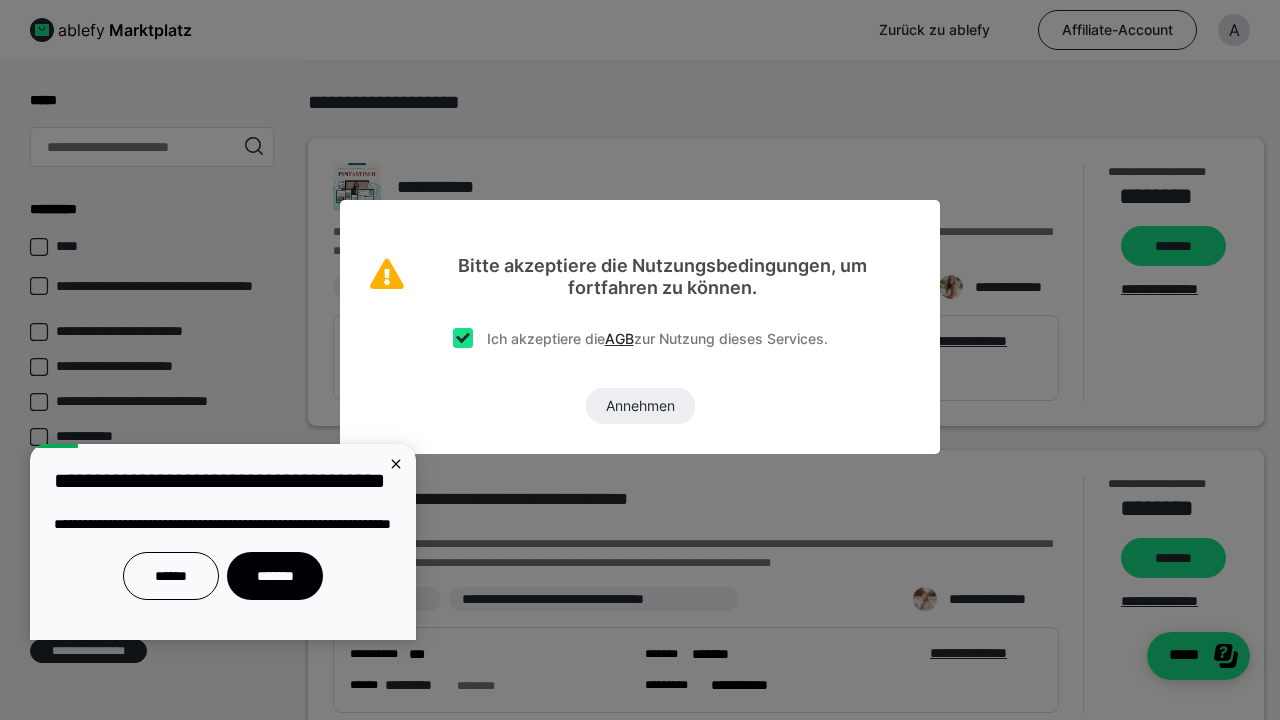 scroll, scrollTop: 0, scrollLeft: 0, axis: both 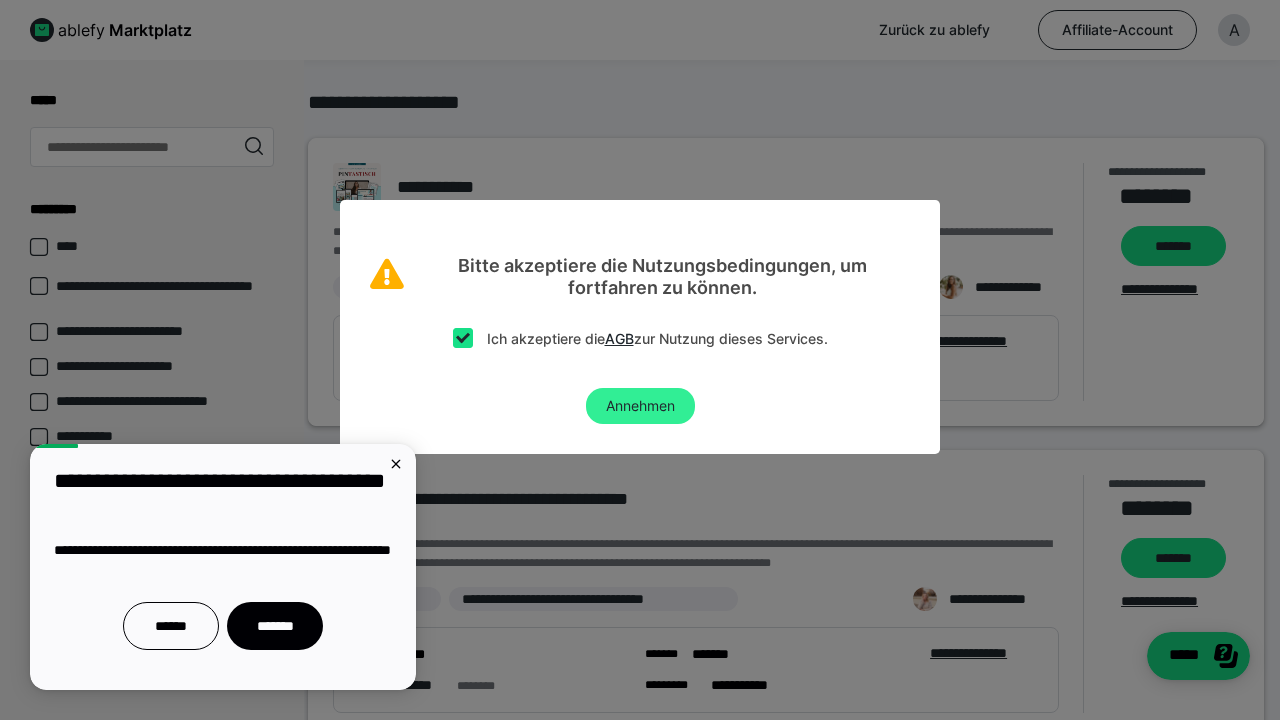 click on "Annehmen" at bounding box center (640, 406) 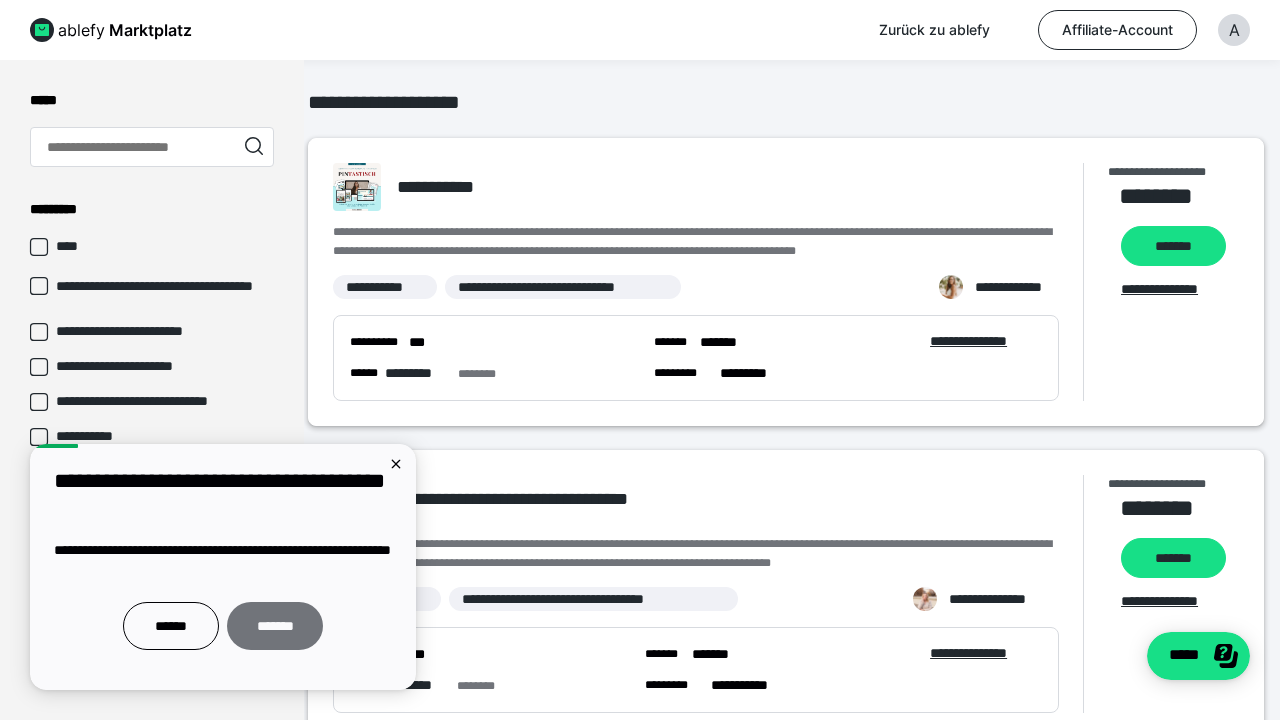 click on "*******" at bounding box center [275, 626] 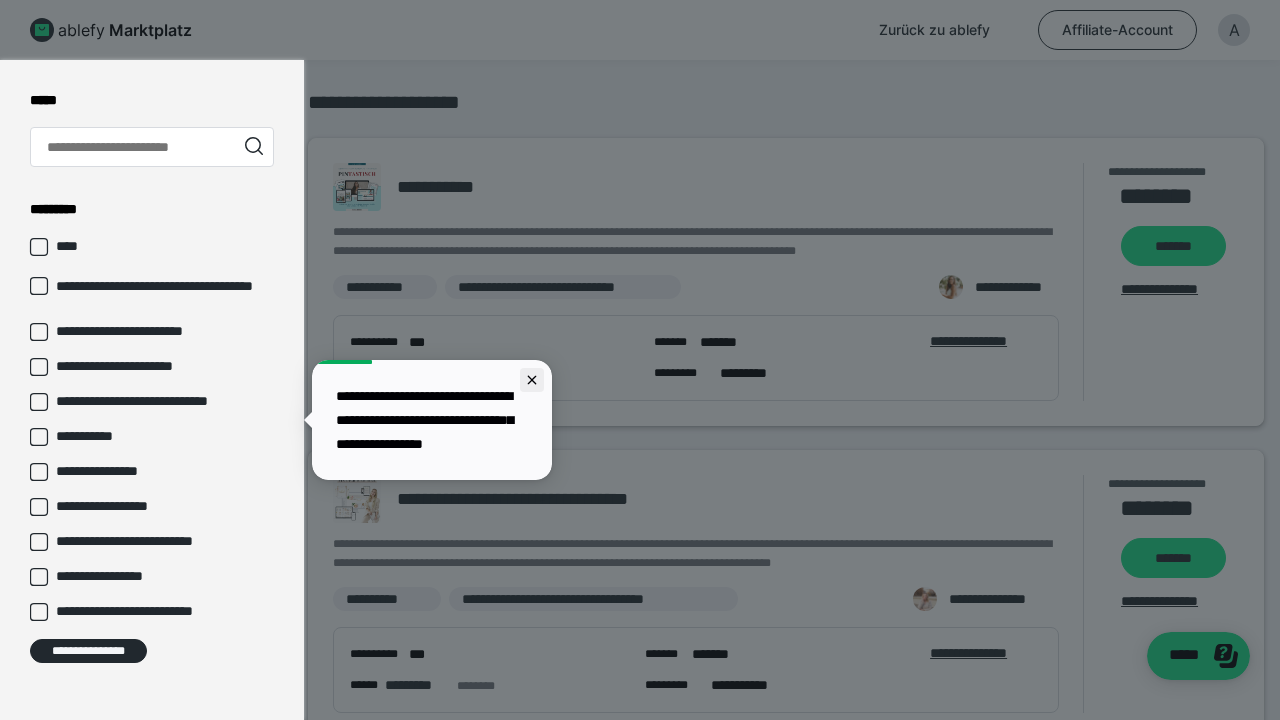 click 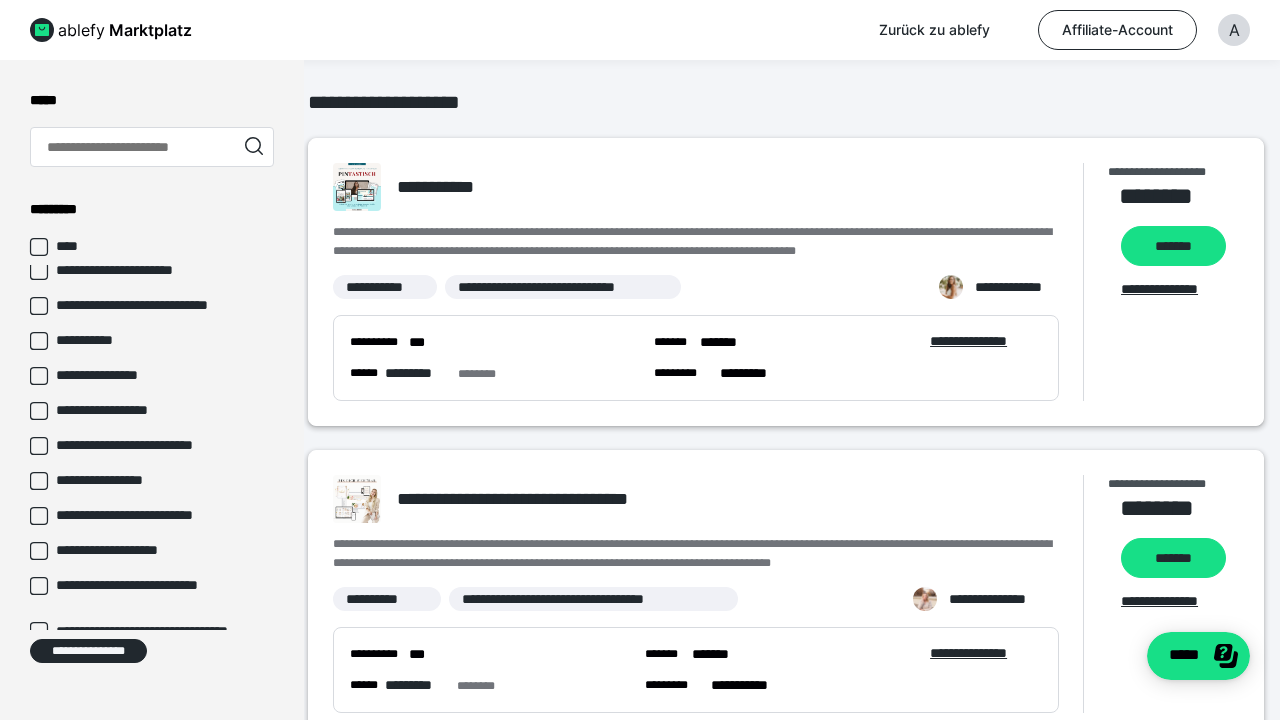 scroll, scrollTop: 98, scrollLeft: 0, axis: vertical 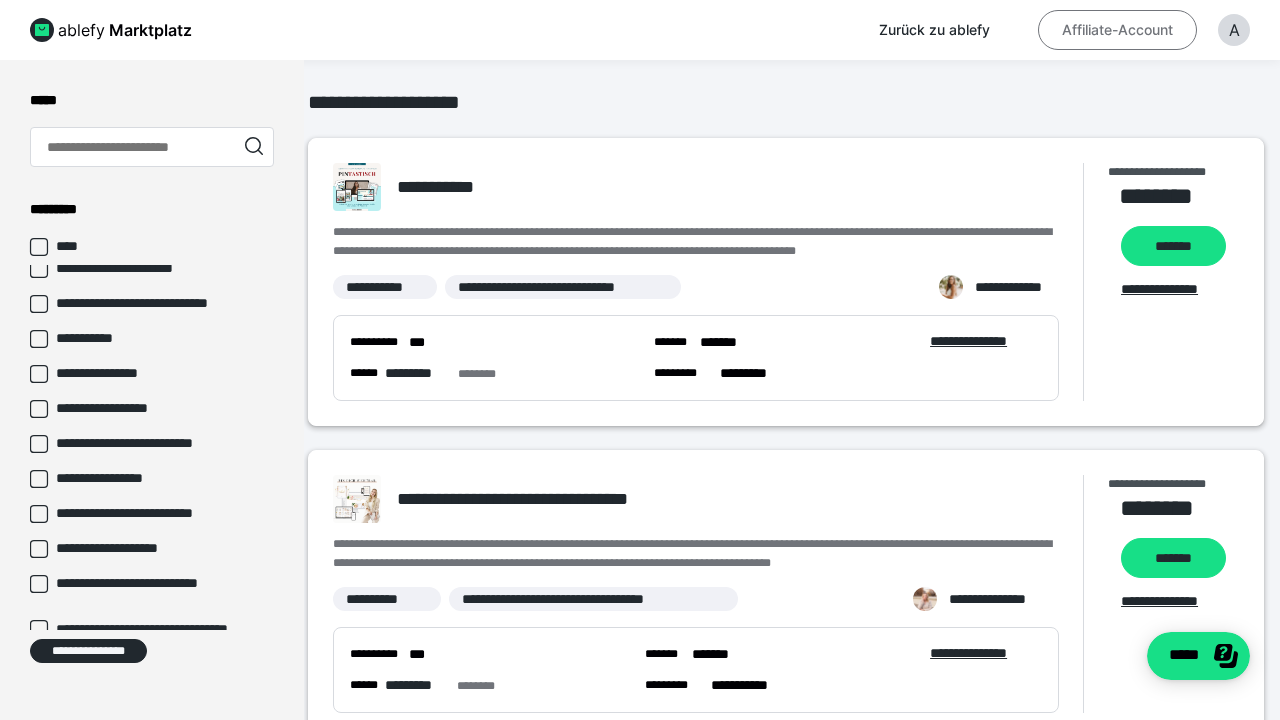 click on "Affiliate-Account" at bounding box center (1117, 30) 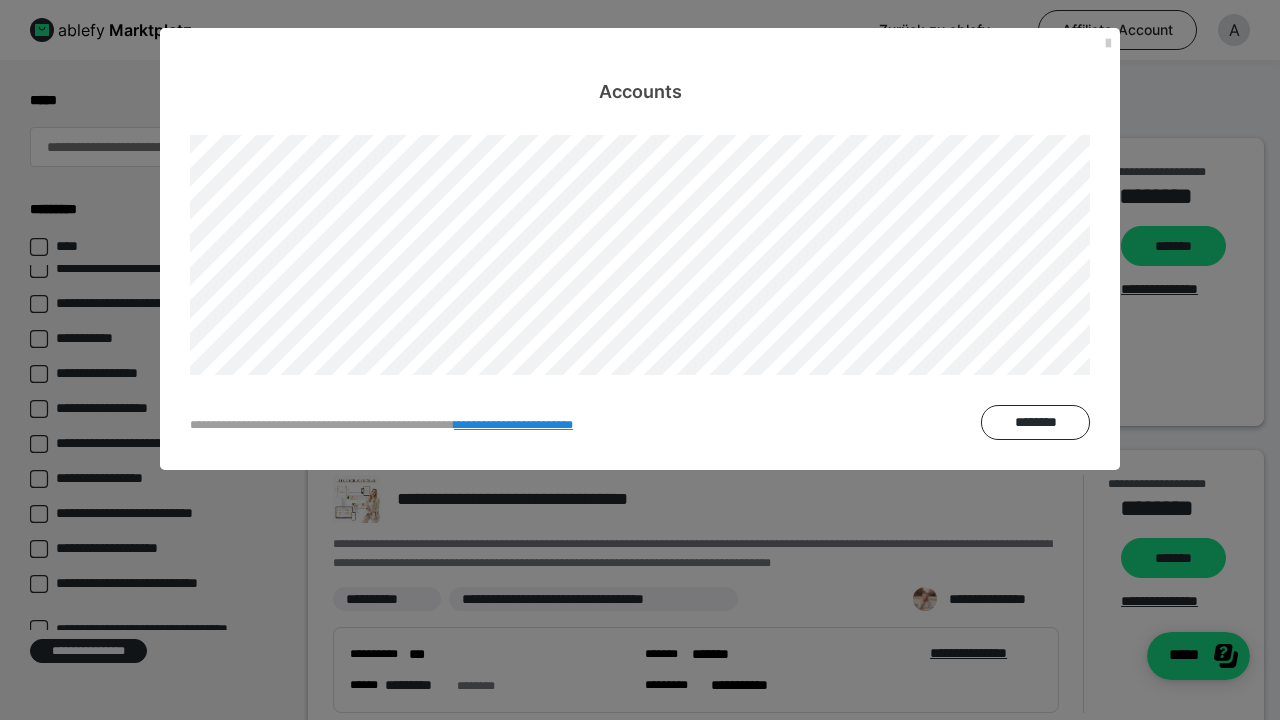 click on "Accounts" at bounding box center [640, 66] 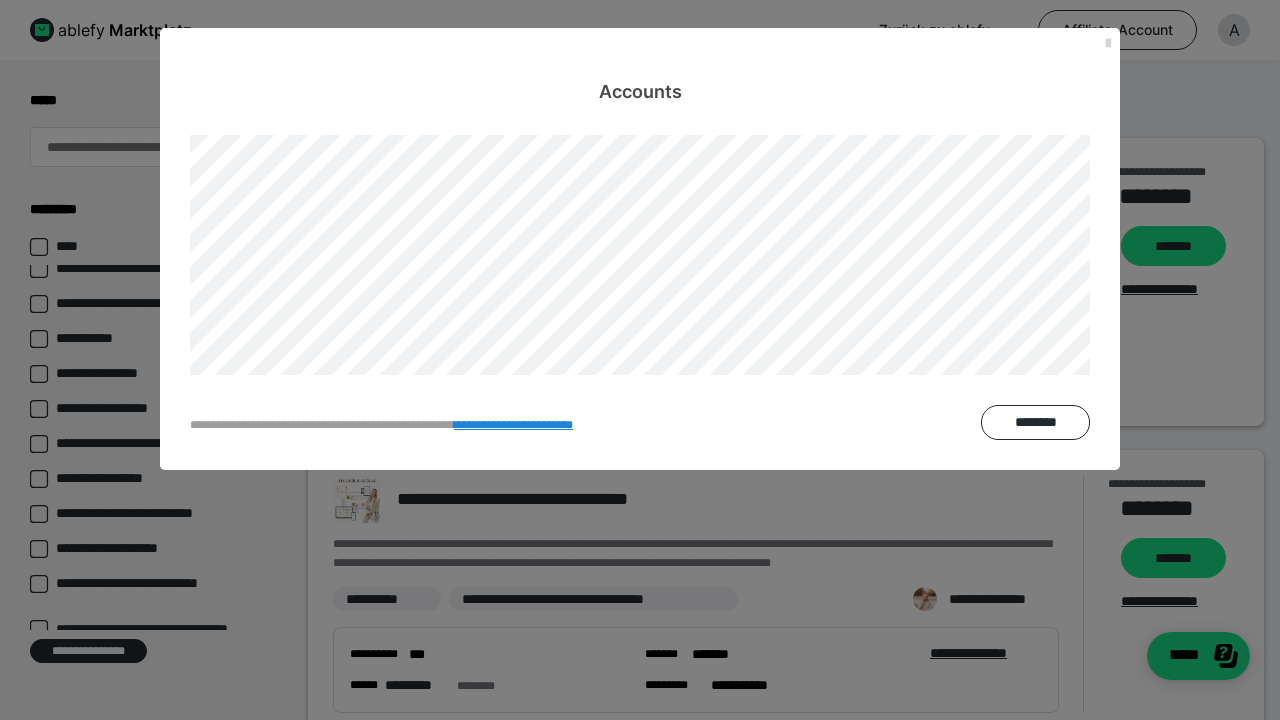 click at bounding box center (1108, 44) 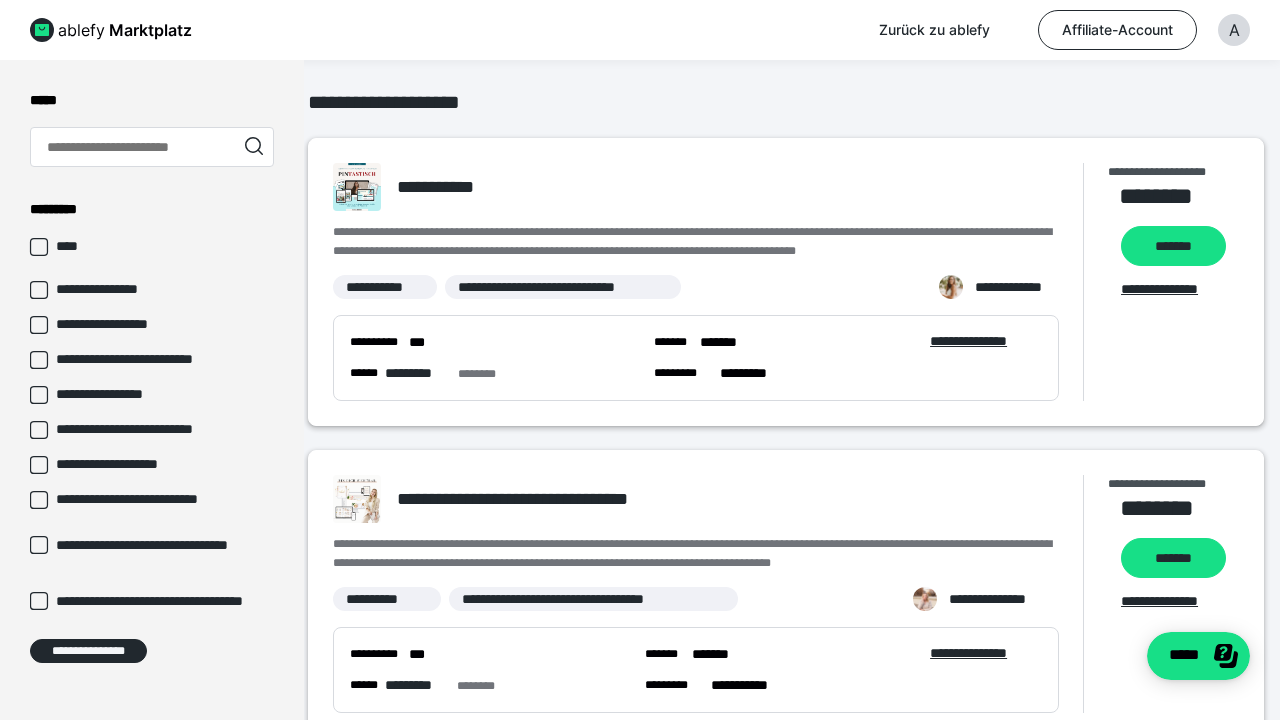 scroll, scrollTop: 182, scrollLeft: 0, axis: vertical 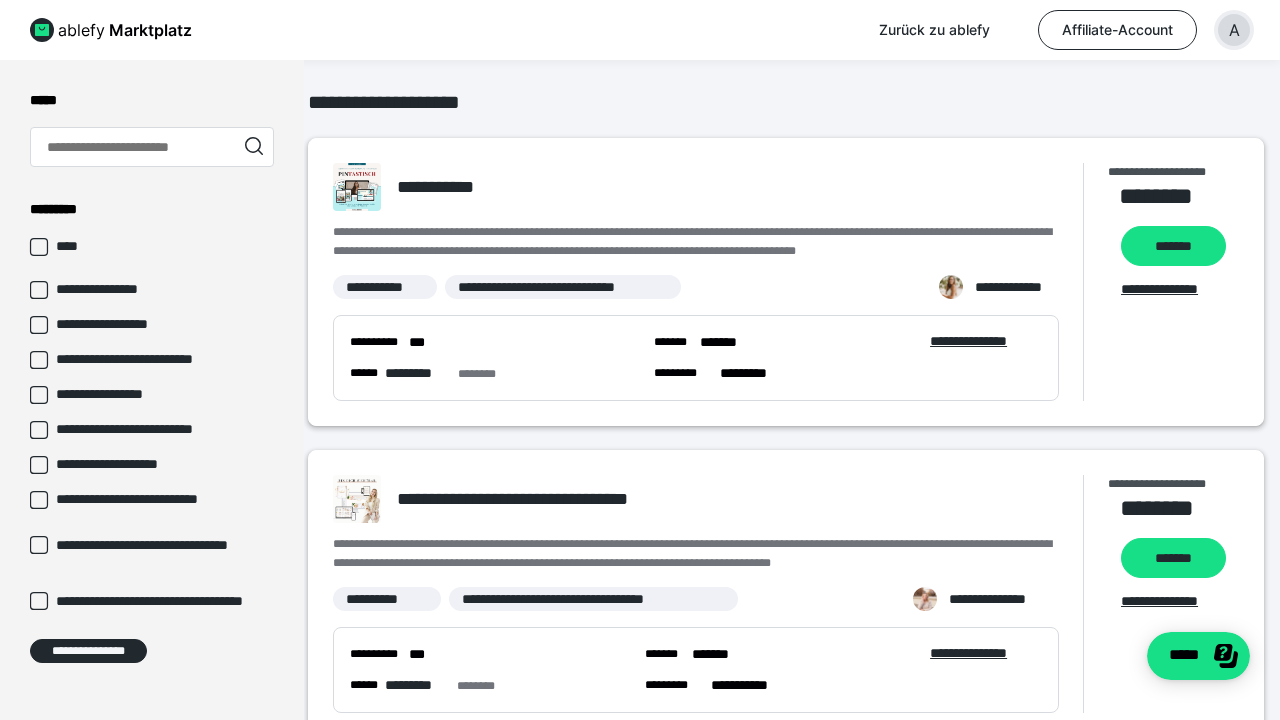 click on "A" at bounding box center (1234, 30) 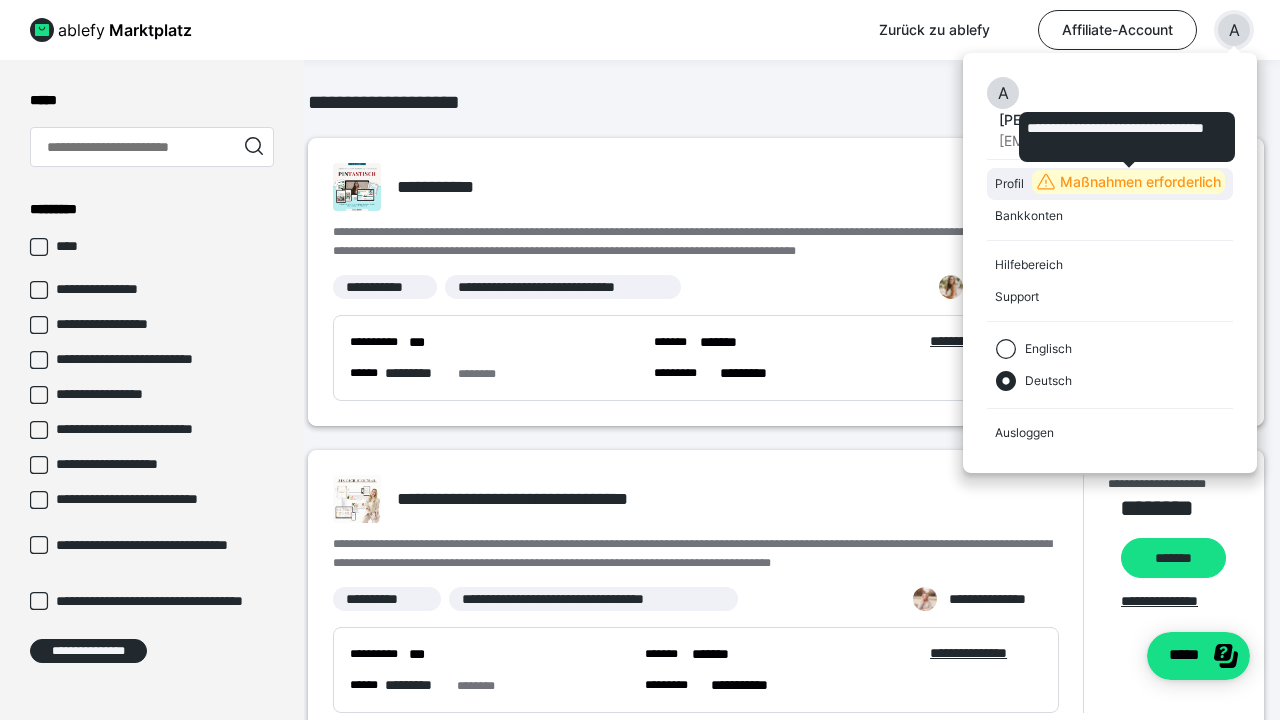 click on "Maßnahmen erforderlich" at bounding box center [1140, 182] 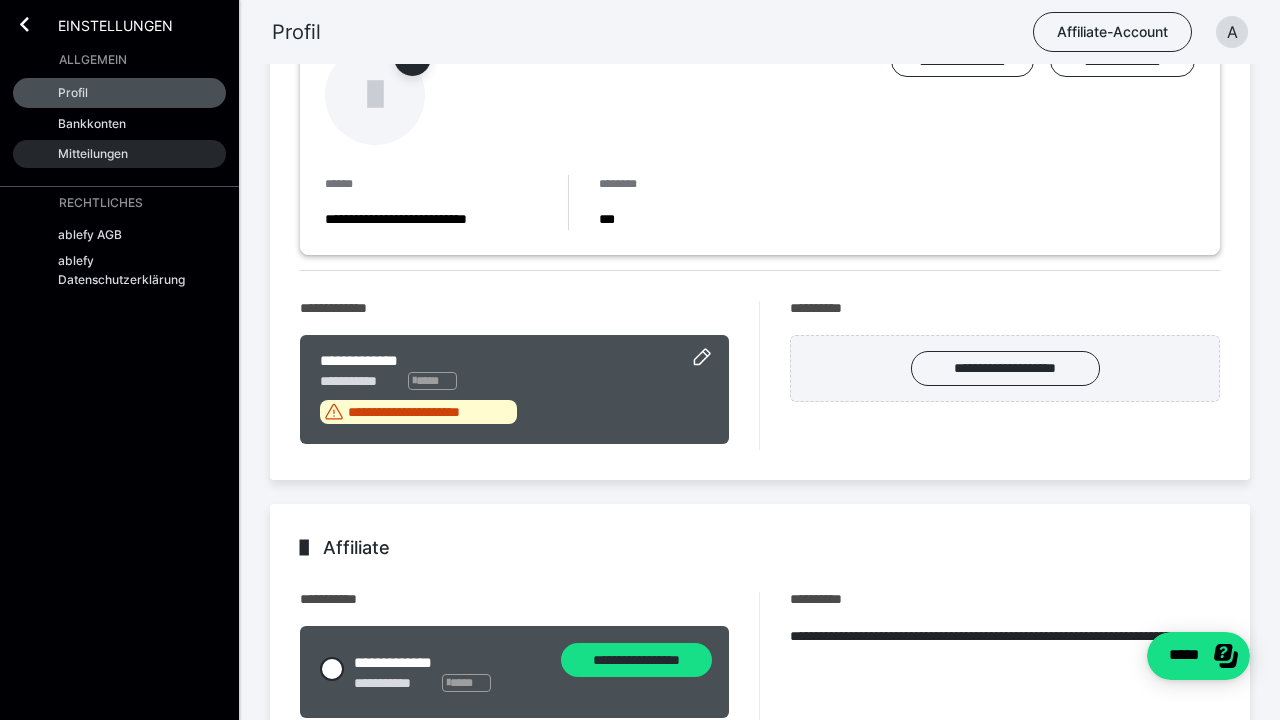 scroll, scrollTop: 198, scrollLeft: 0, axis: vertical 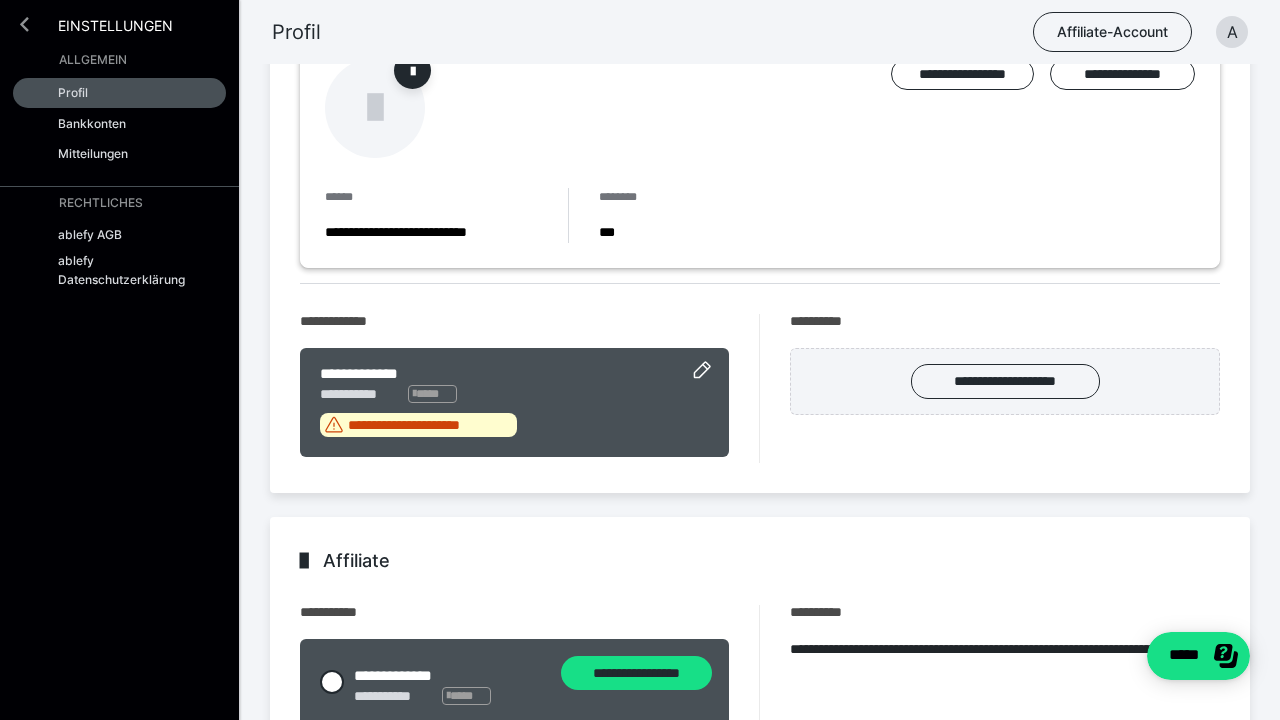 click at bounding box center (24, 24) 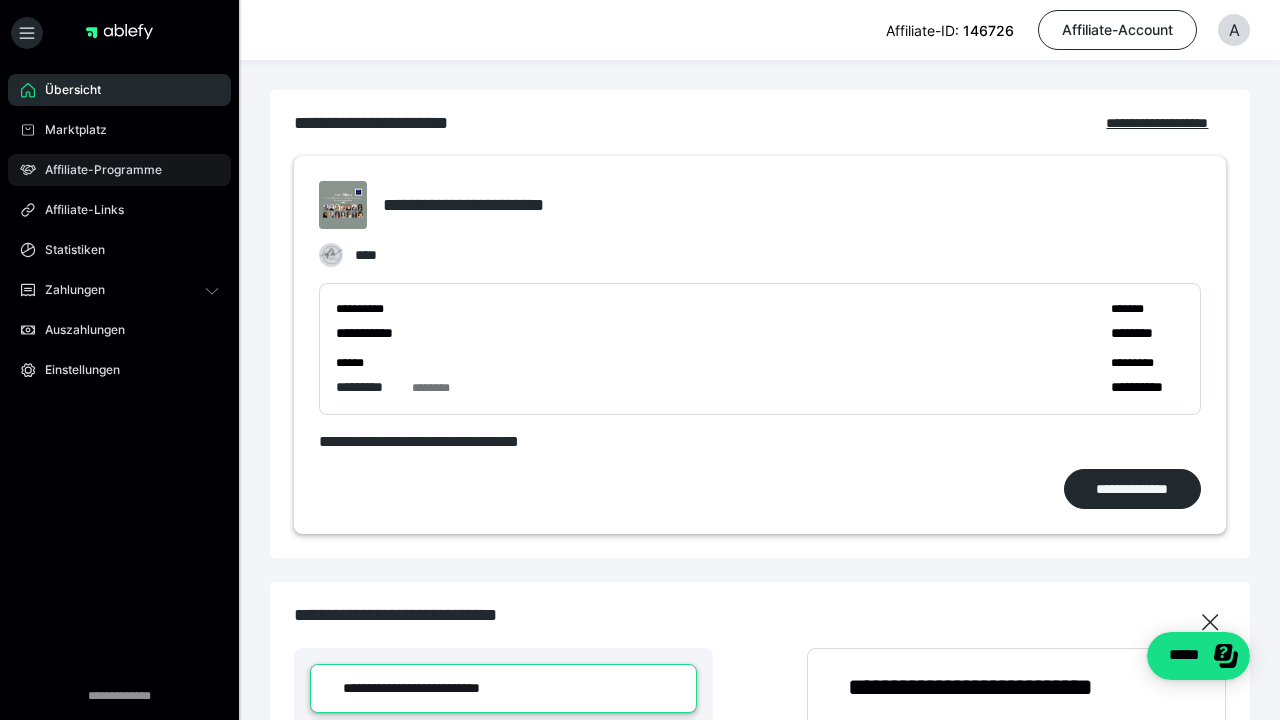 click on "Affiliate-Programme" at bounding box center (96, 170) 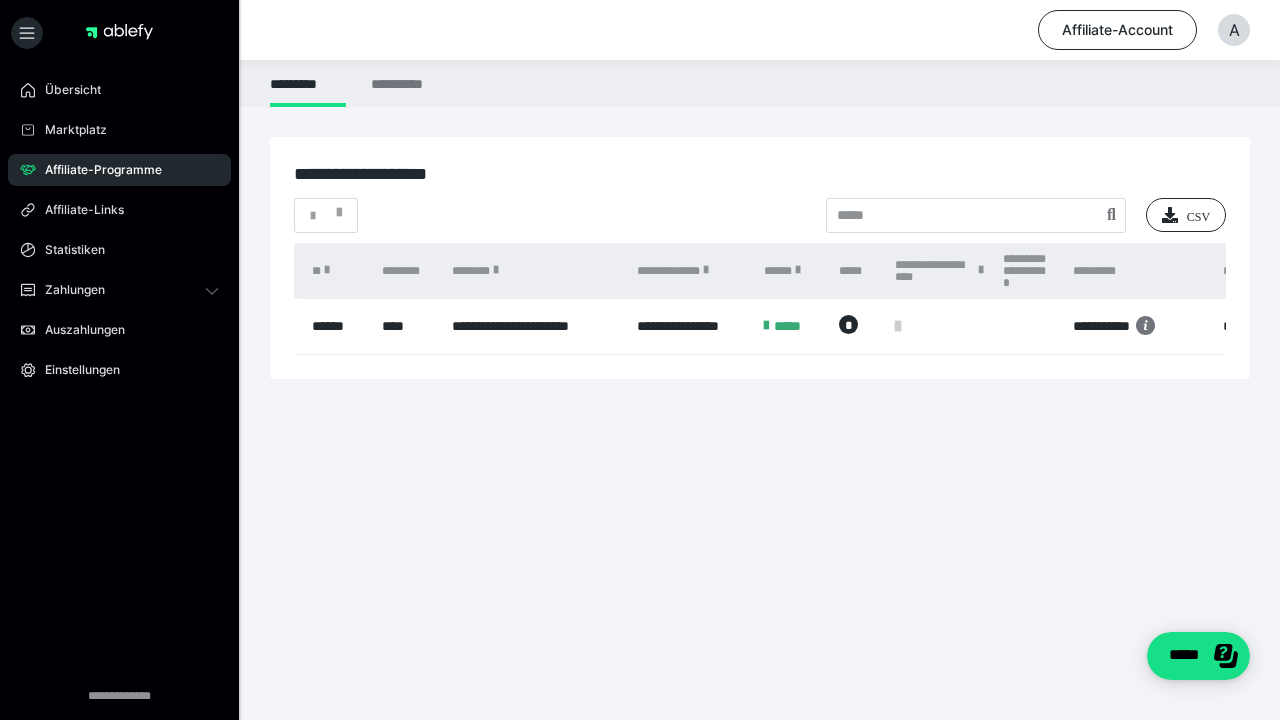 click on "**********" at bounding box center (534, 326) 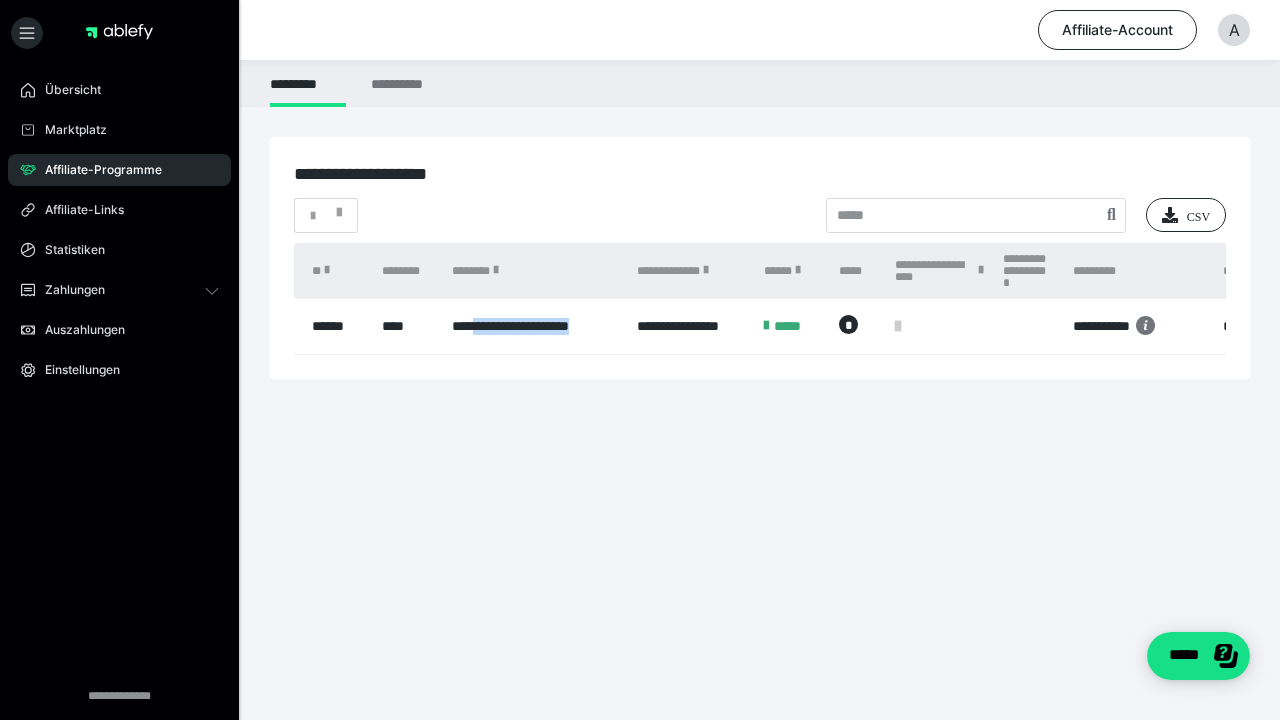 click on "**********" at bounding box center (534, 326) 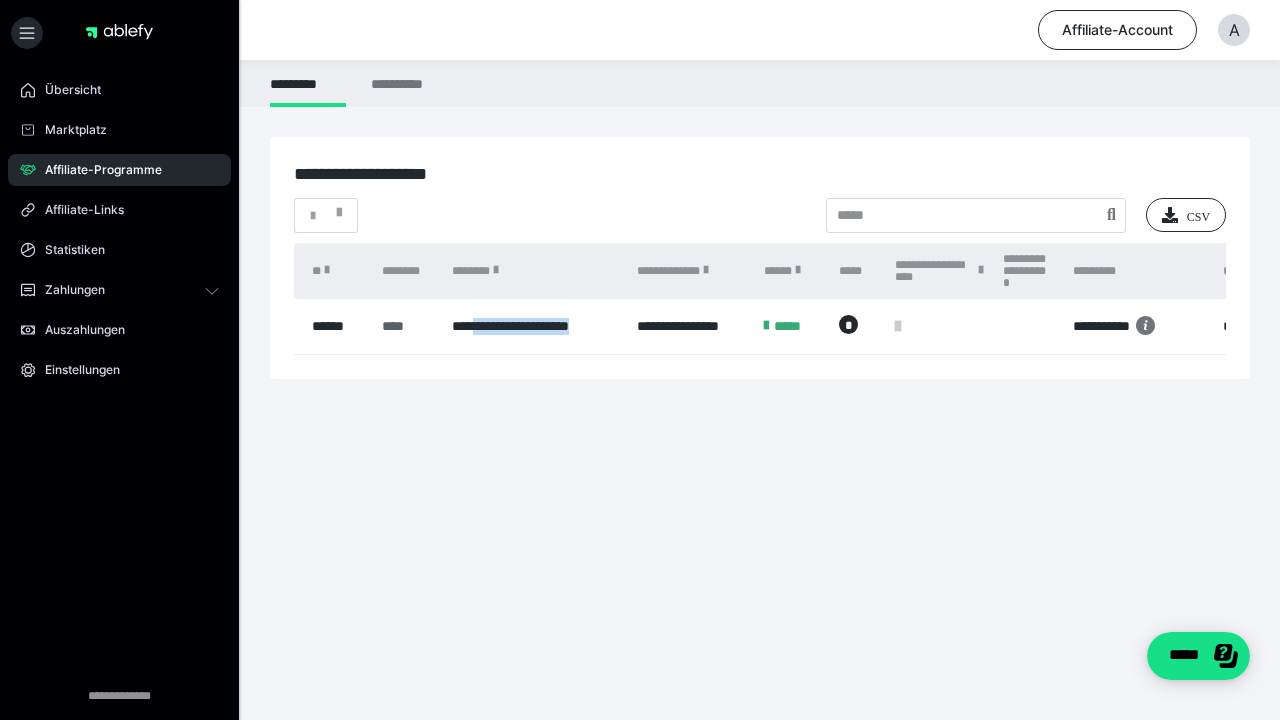 click on "****" at bounding box center (406, 326) 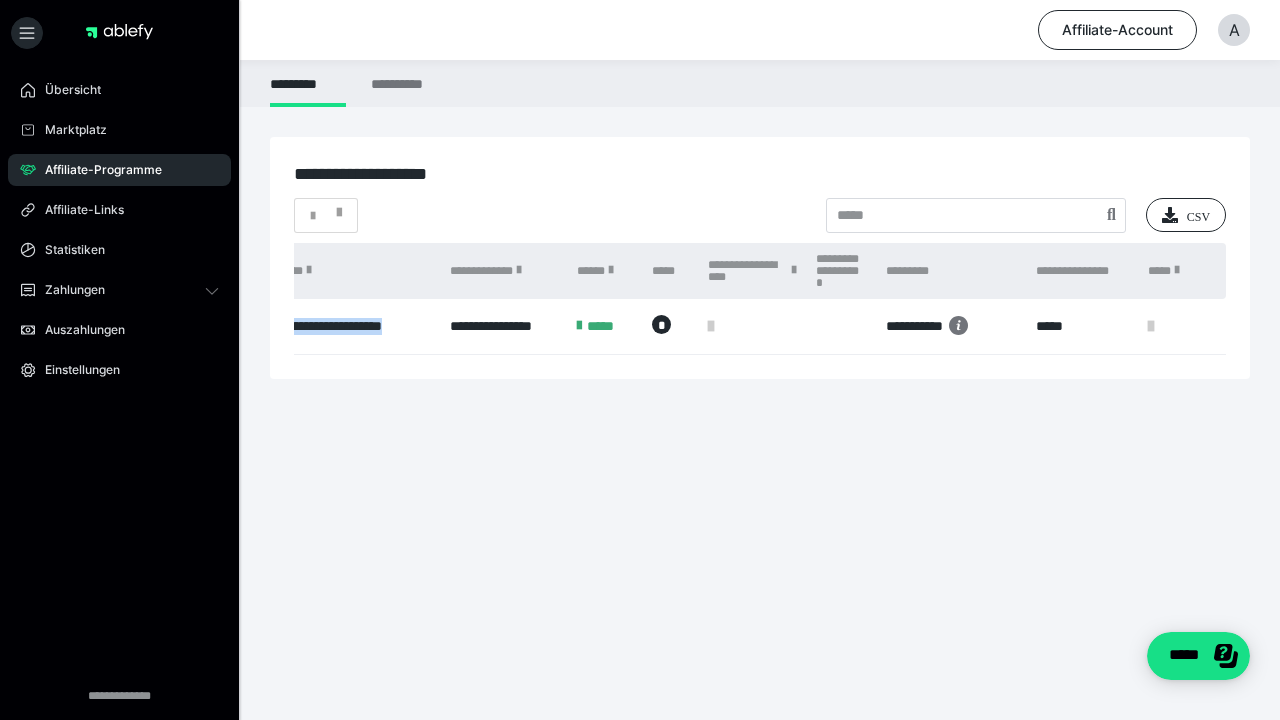 scroll, scrollTop: 0, scrollLeft: 187, axis: horizontal 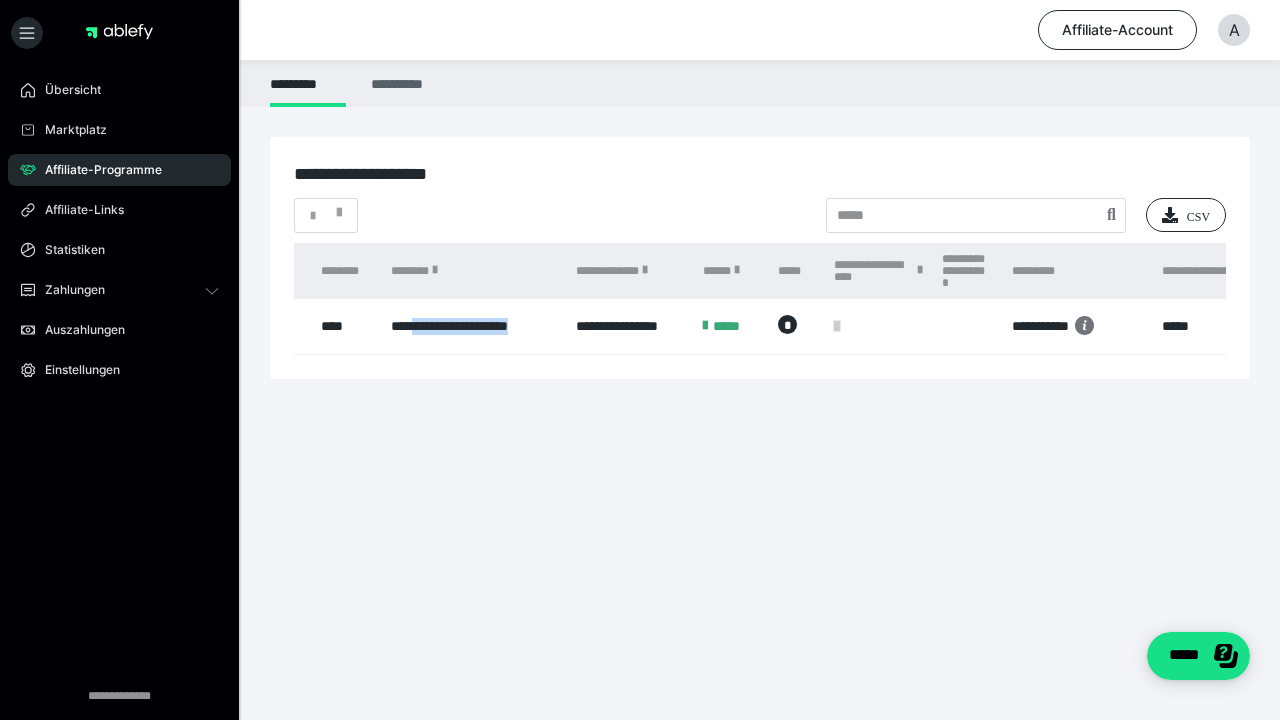 click on "**********" at bounding box center [400, 83] 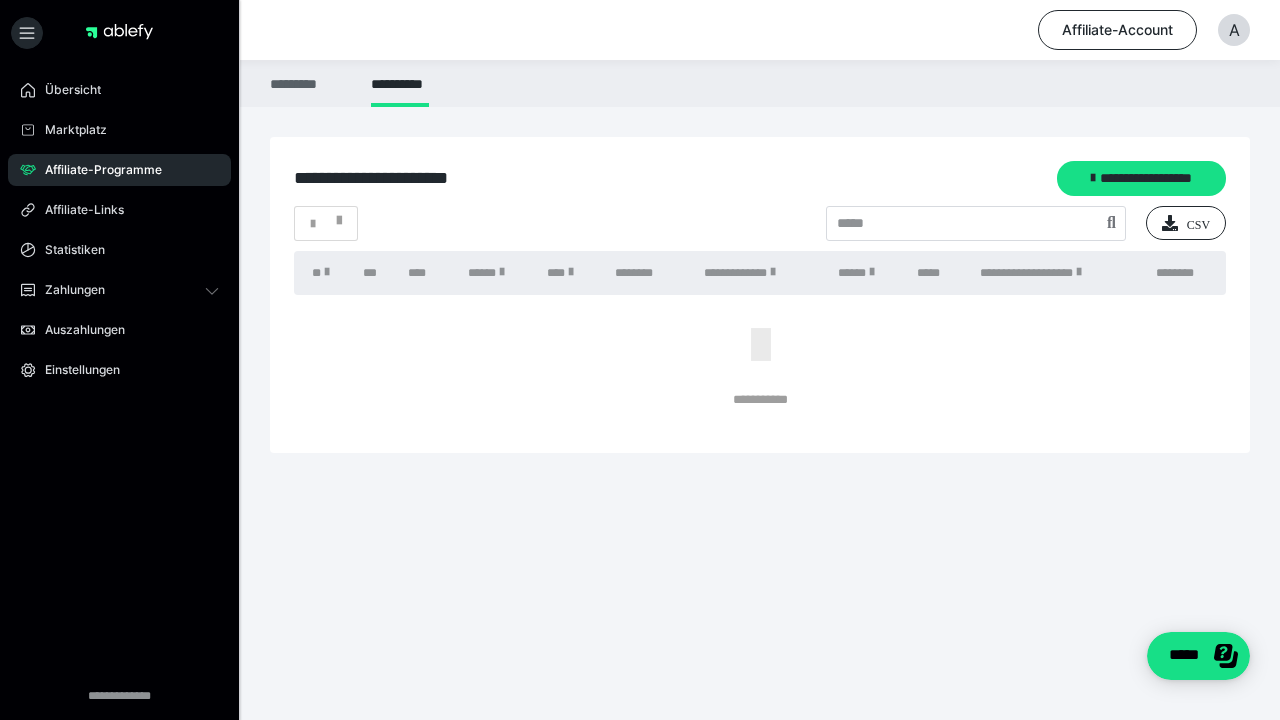 click on "*********" at bounding box center [308, 83] 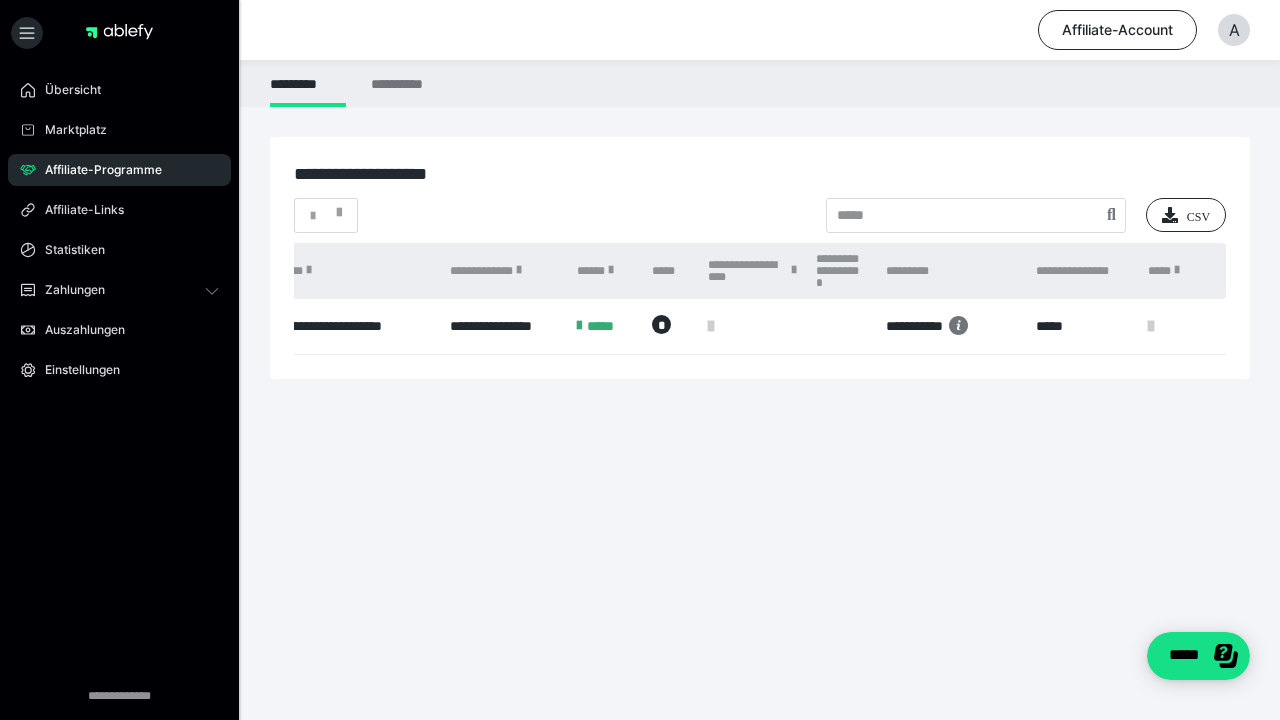 scroll, scrollTop: 0, scrollLeft: 187, axis: horizontal 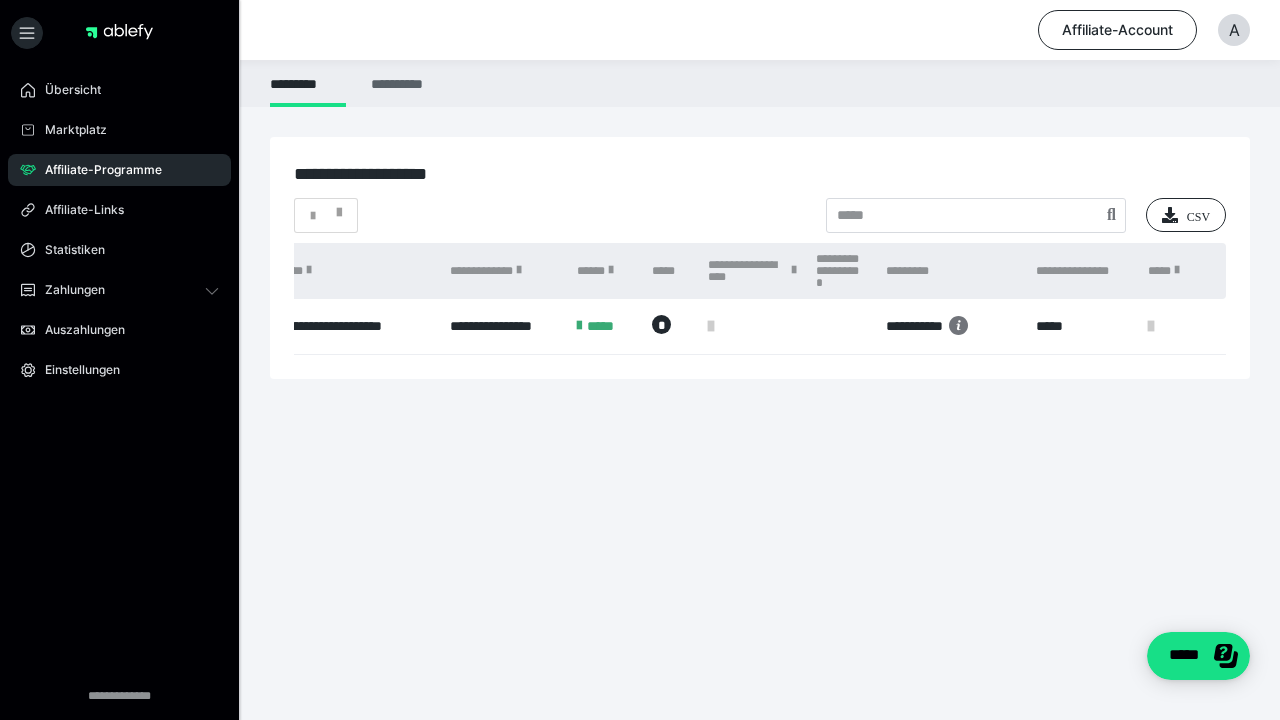 click on "**********" at bounding box center (400, 83) 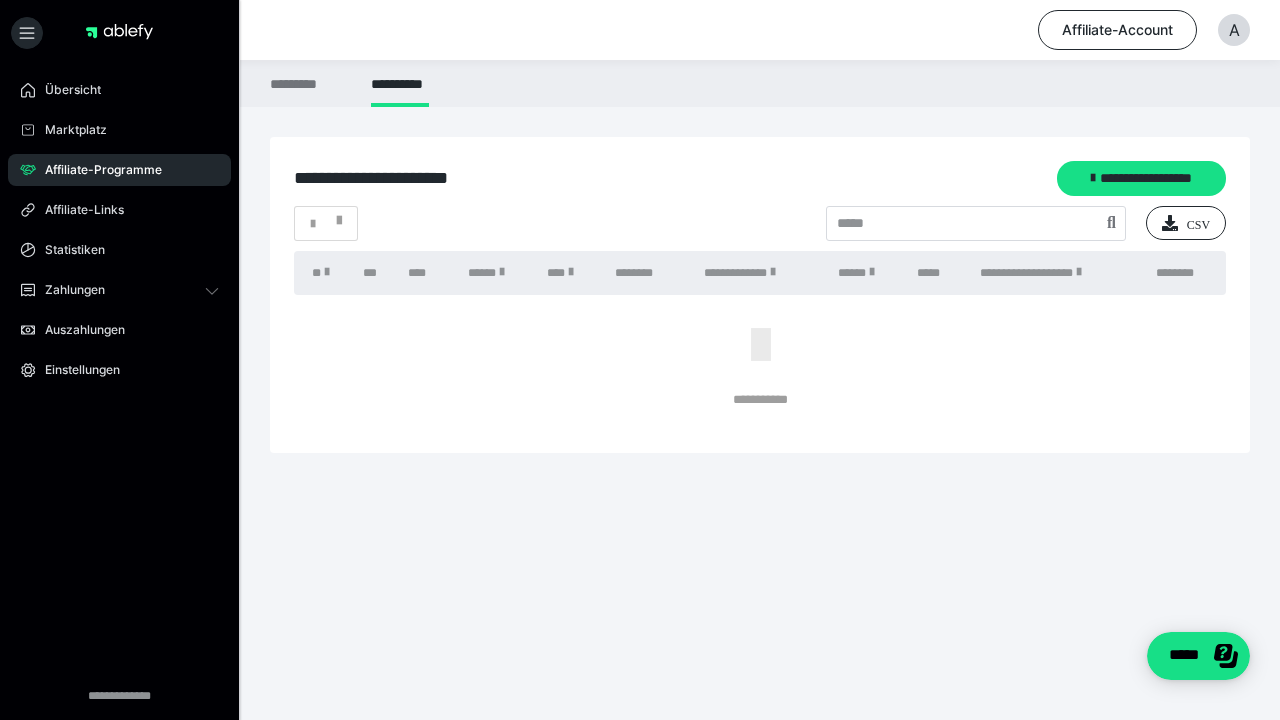 scroll, scrollTop: 0, scrollLeft: 0, axis: both 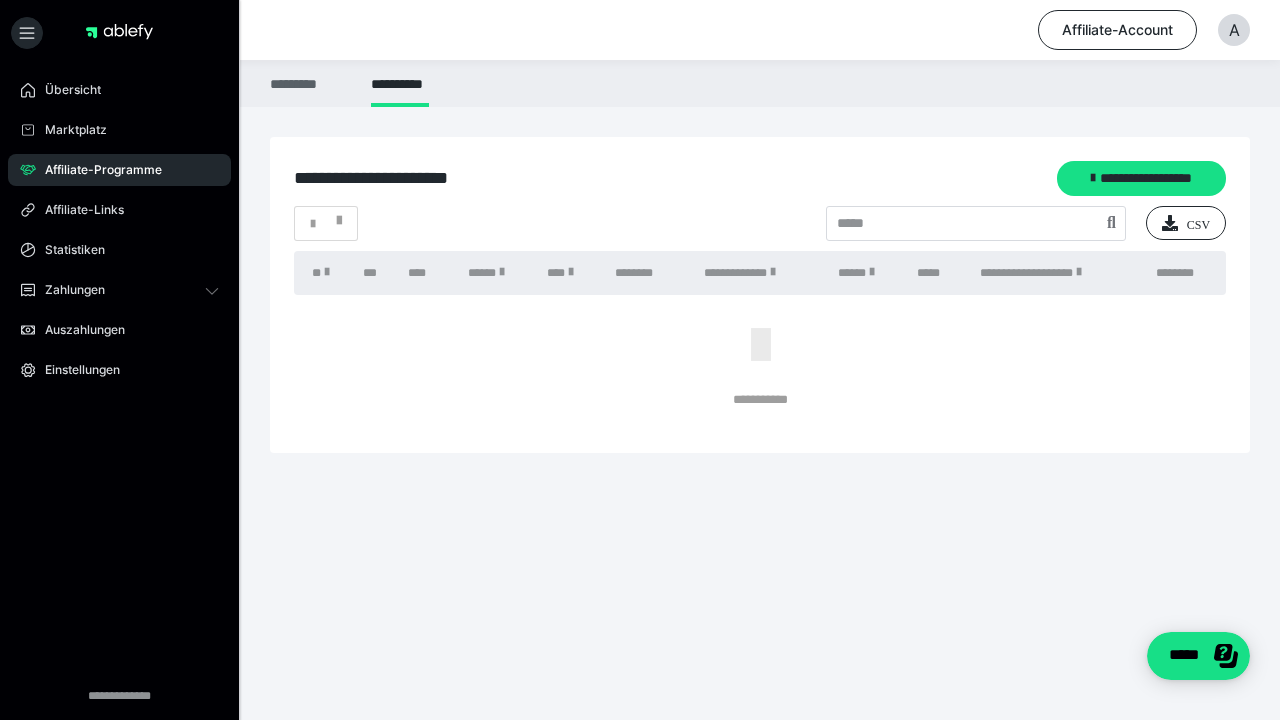 click on "*********" at bounding box center [308, 83] 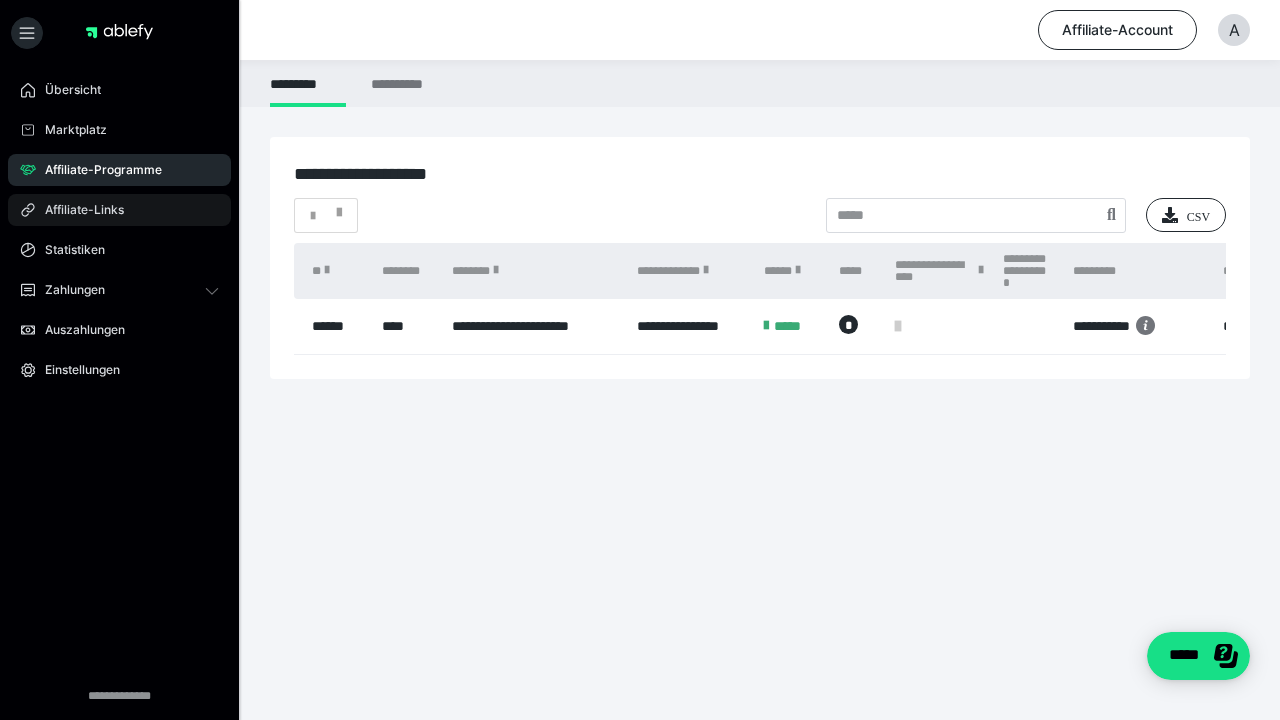 click on "Affiliate-Links" at bounding box center [77, 210] 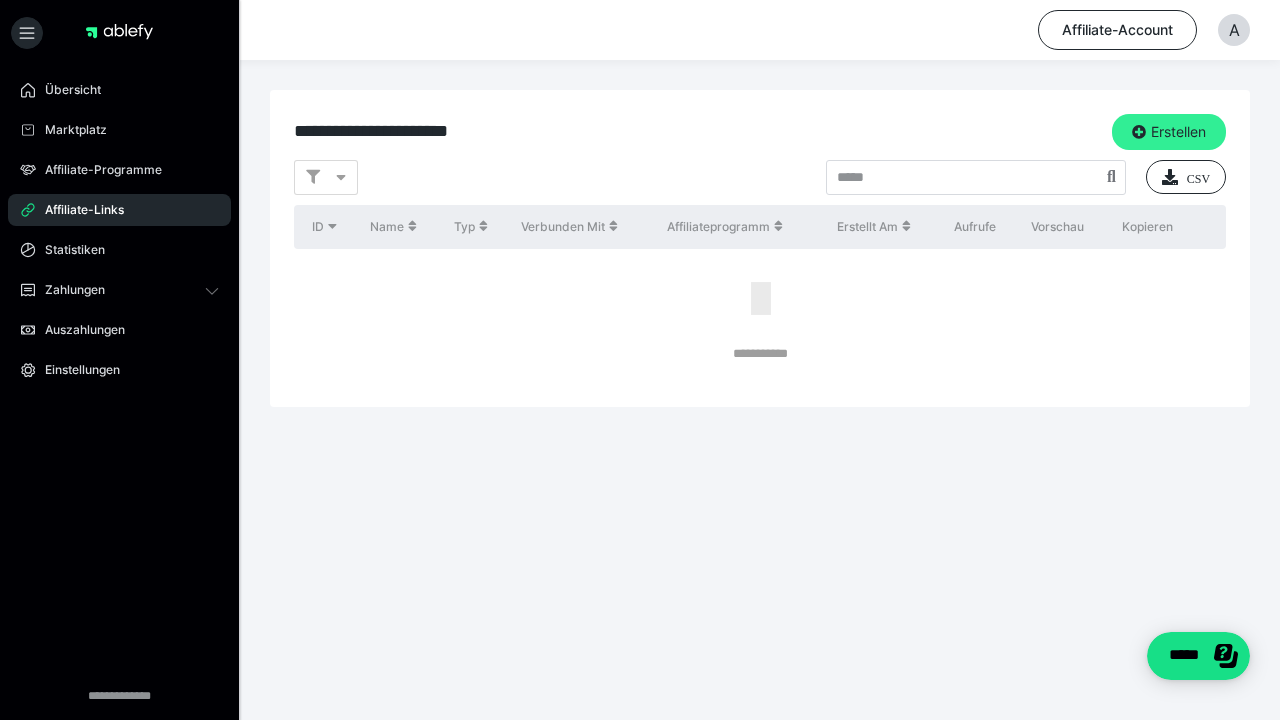click on "Erstellen" at bounding box center [1169, 132] 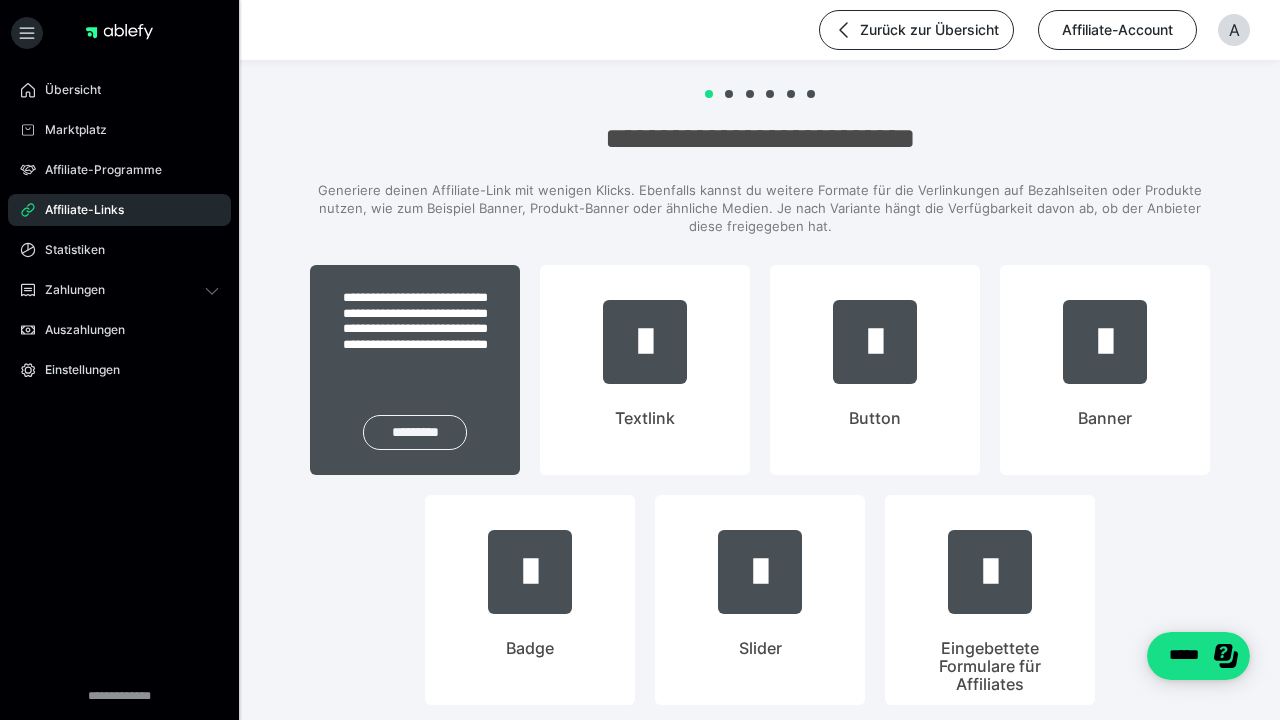 click on "*********" at bounding box center (415, 432) 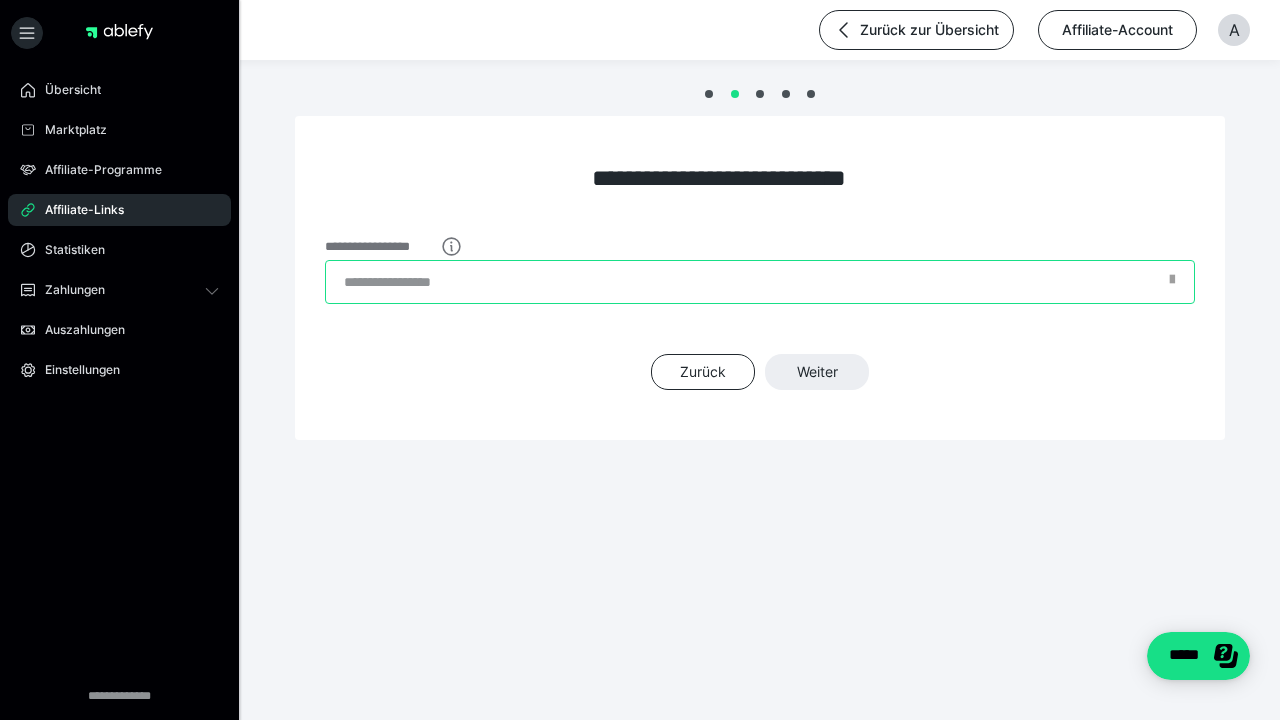 click on "**********" at bounding box center (760, 282) 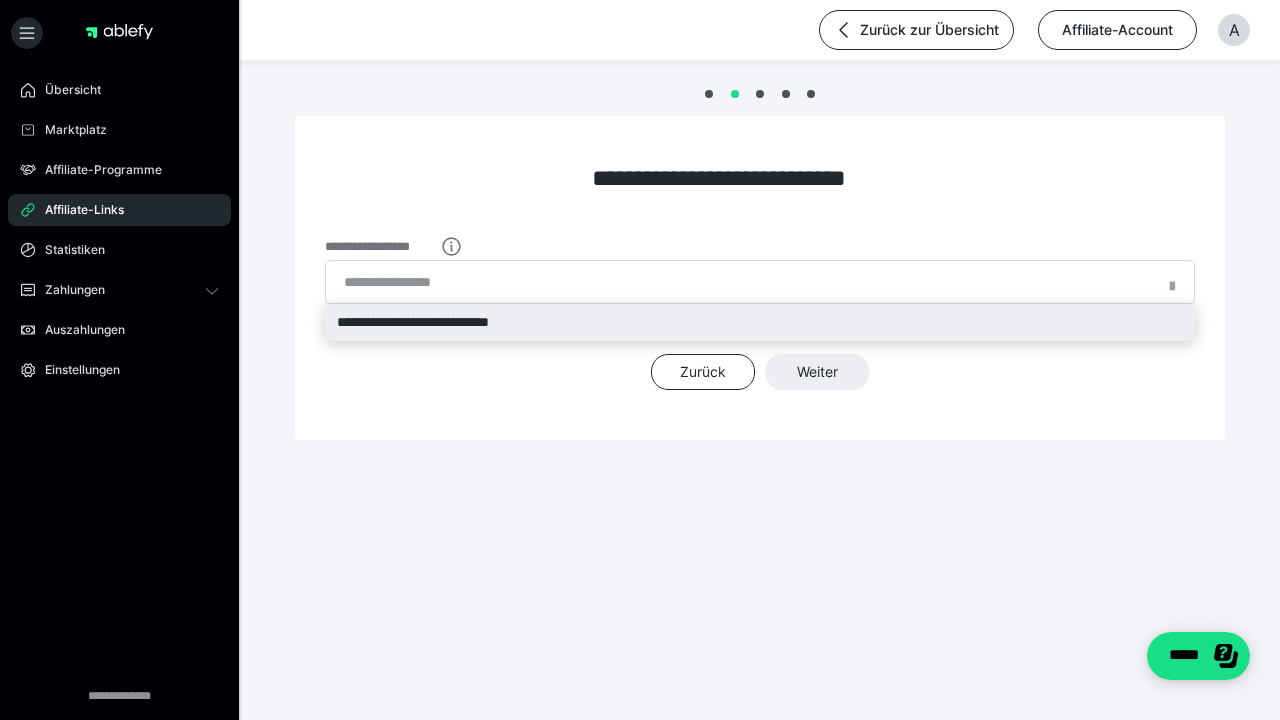 click on "**********" at bounding box center [760, 322] 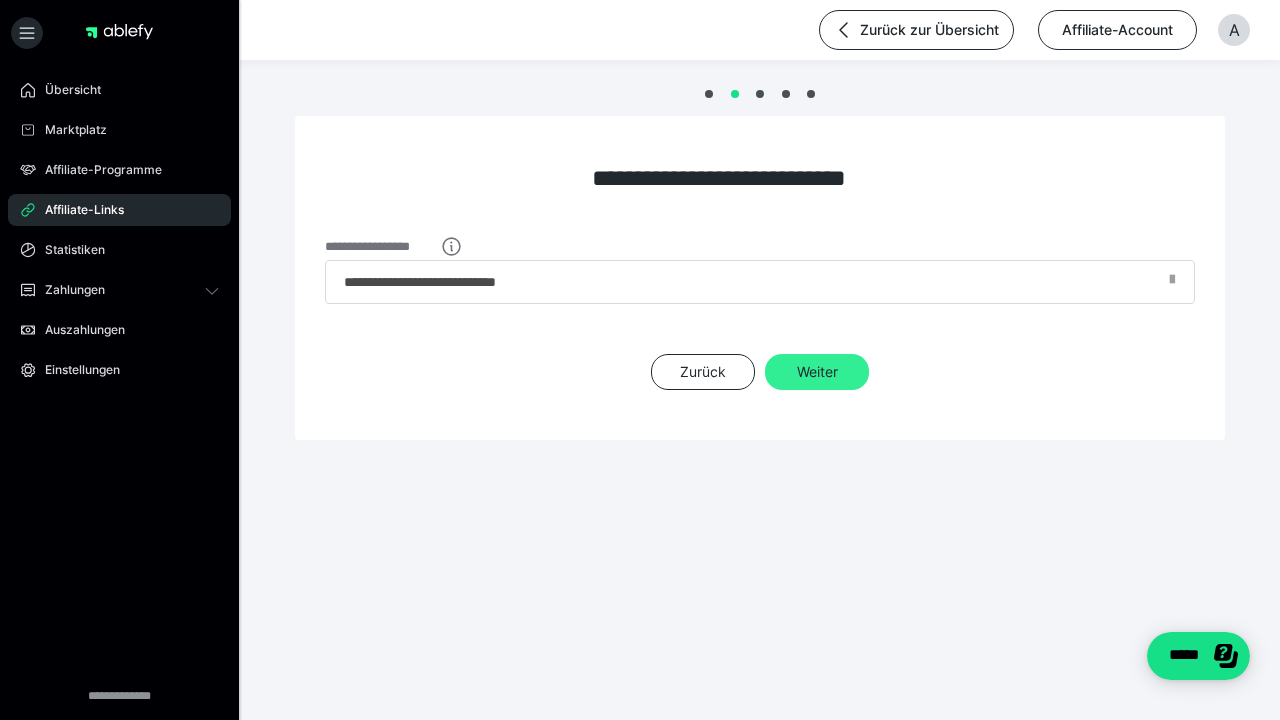 click on "Weiter" at bounding box center (817, 372) 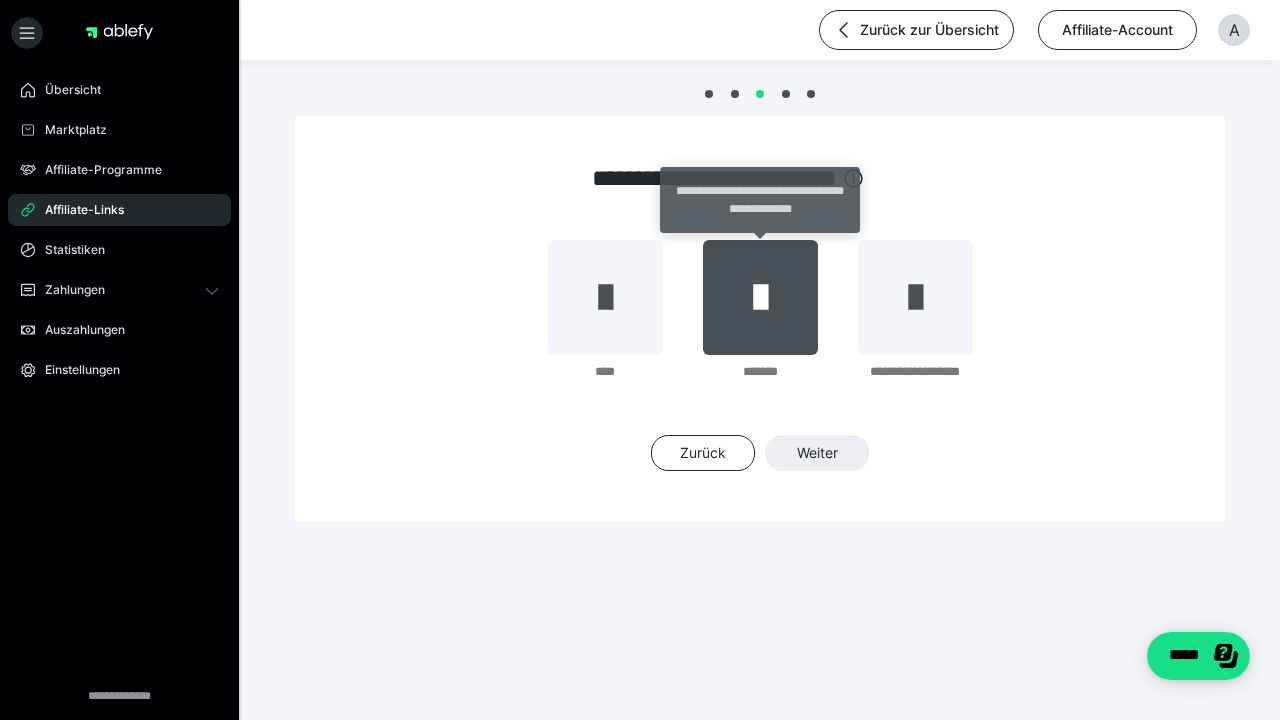 click at bounding box center (760, 297) 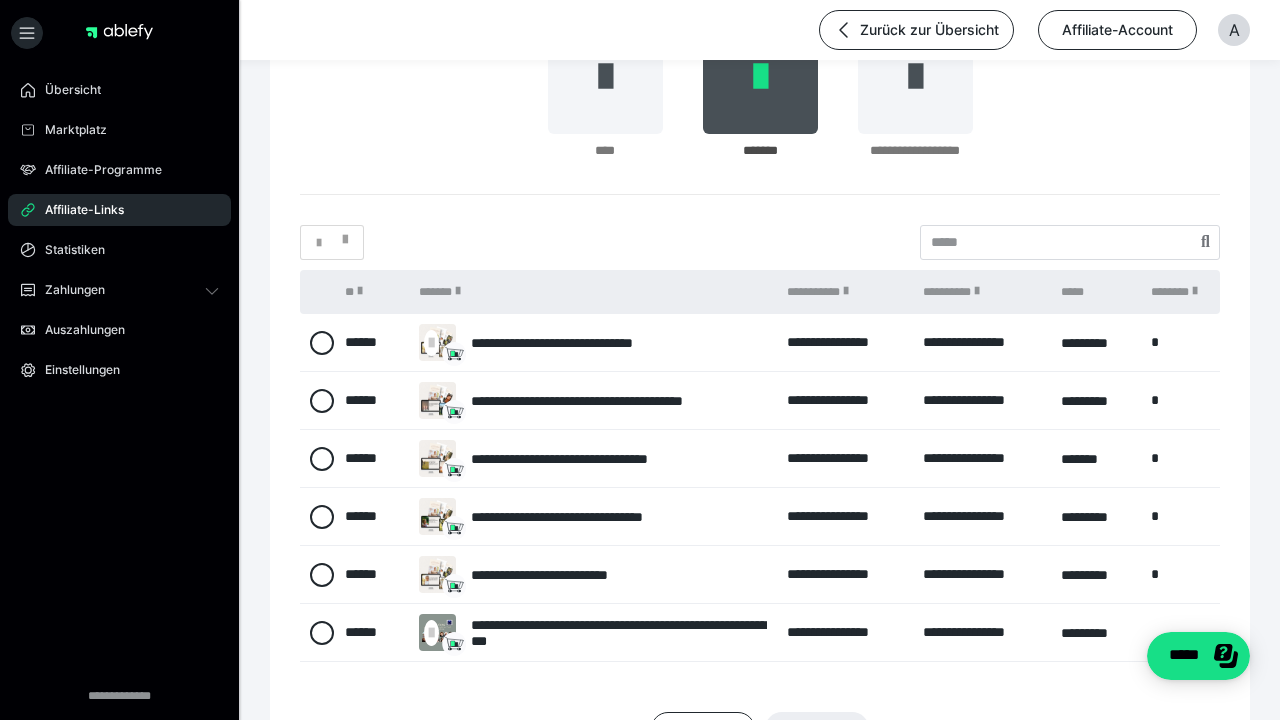 scroll, scrollTop: 224, scrollLeft: 0, axis: vertical 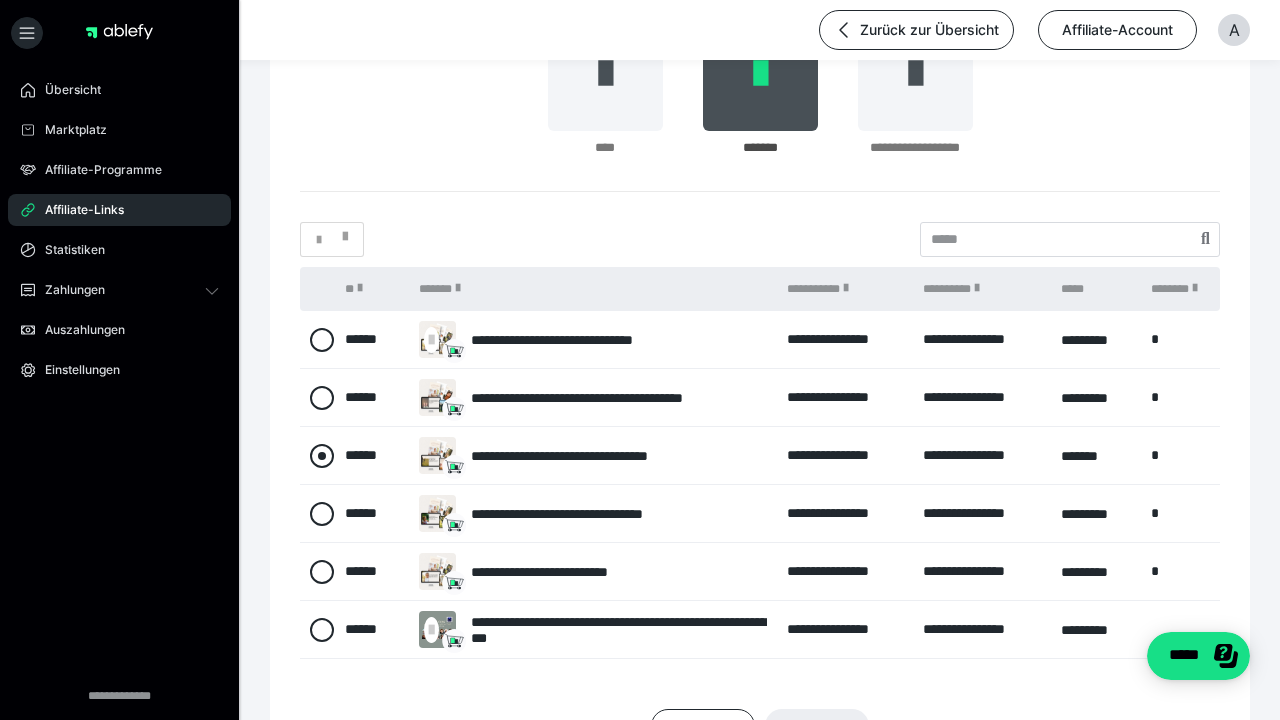 click at bounding box center (322, 456) 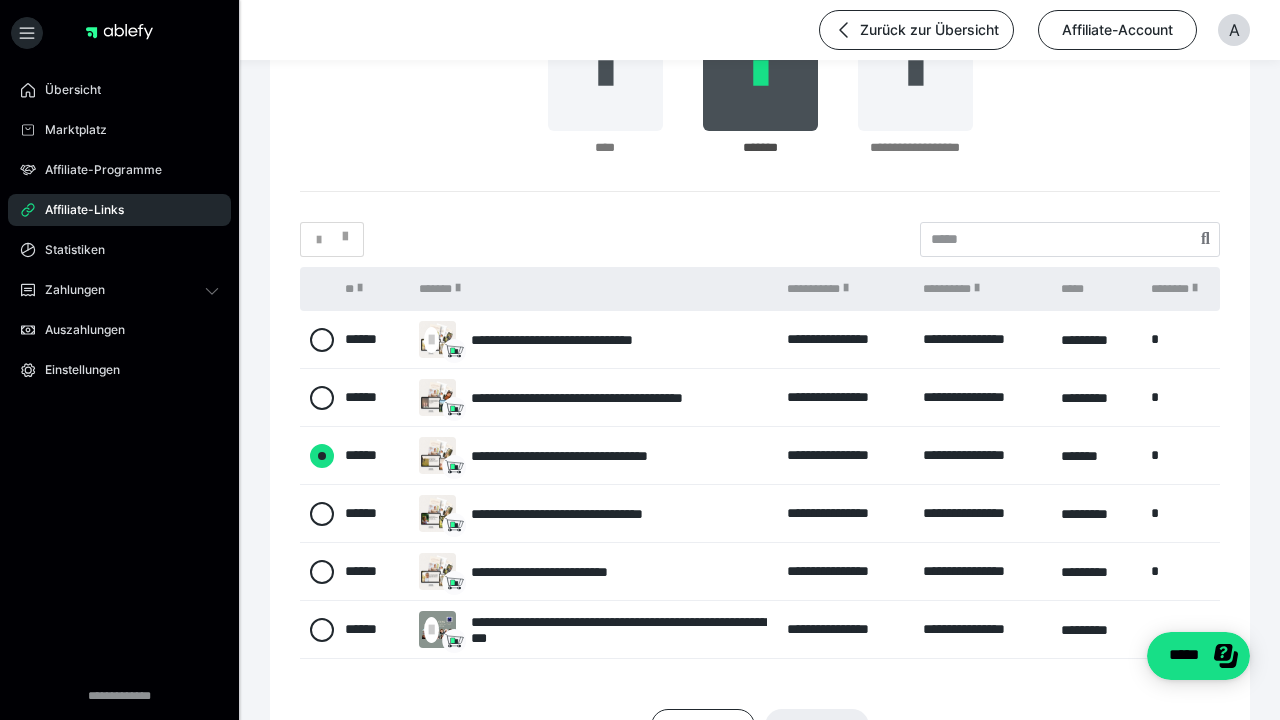 radio on "****" 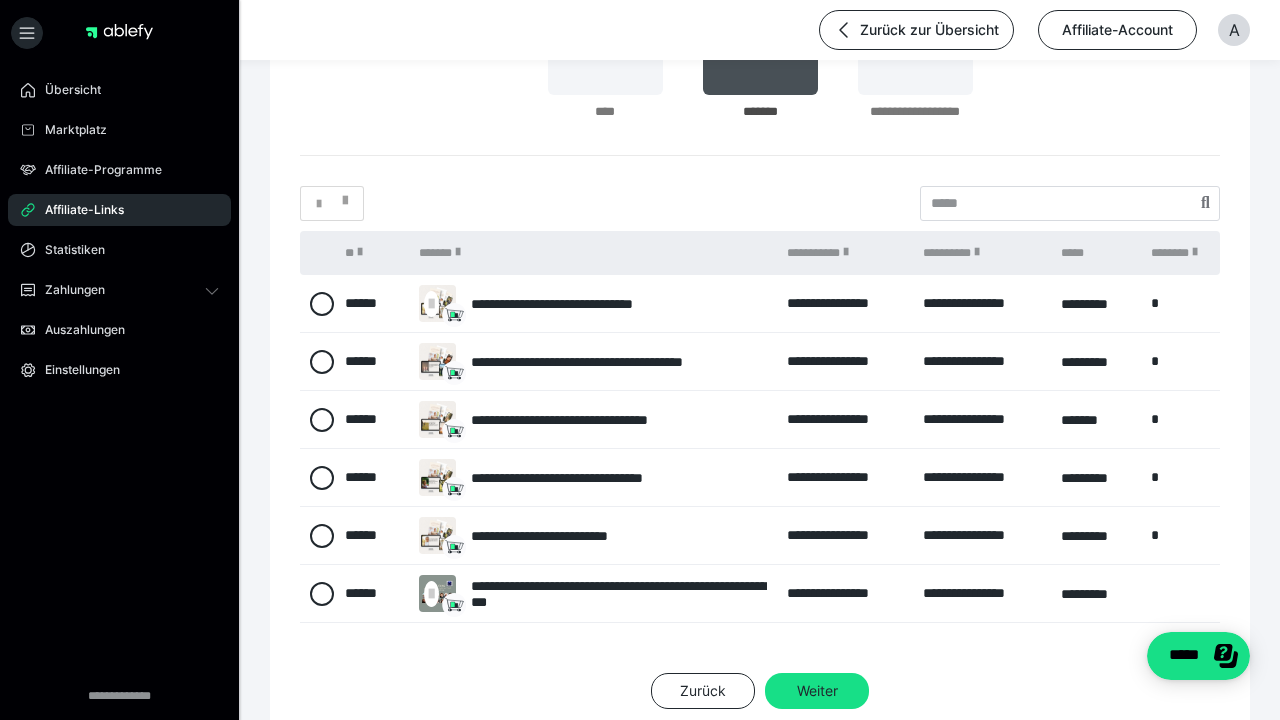 scroll, scrollTop: 262, scrollLeft: 0, axis: vertical 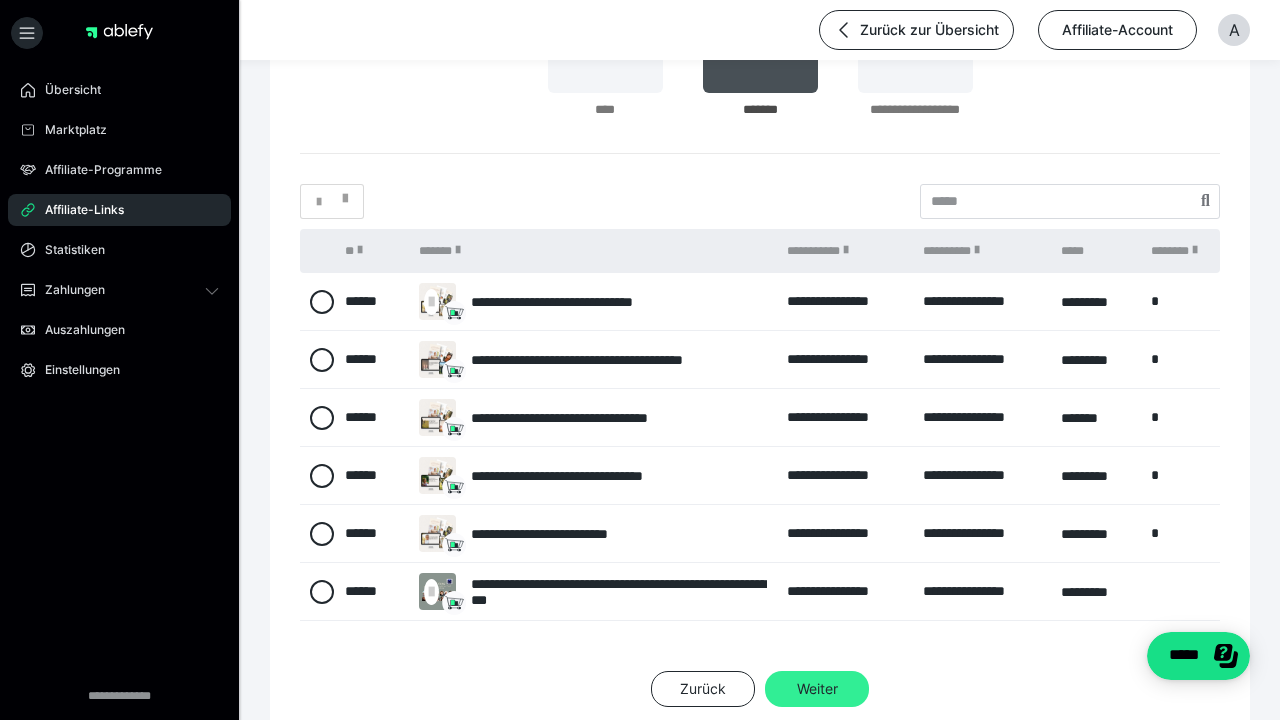 click on "Weiter" at bounding box center [817, 689] 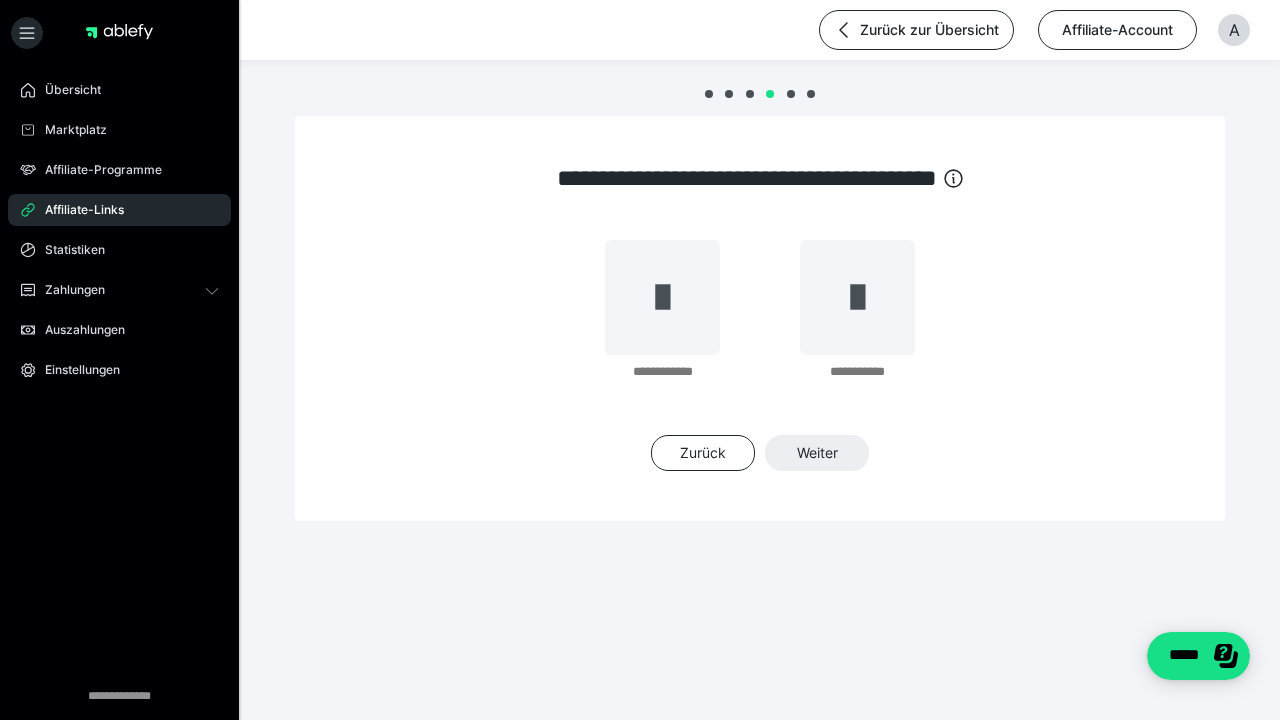 scroll, scrollTop: 0, scrollLeft: 0, axis: both 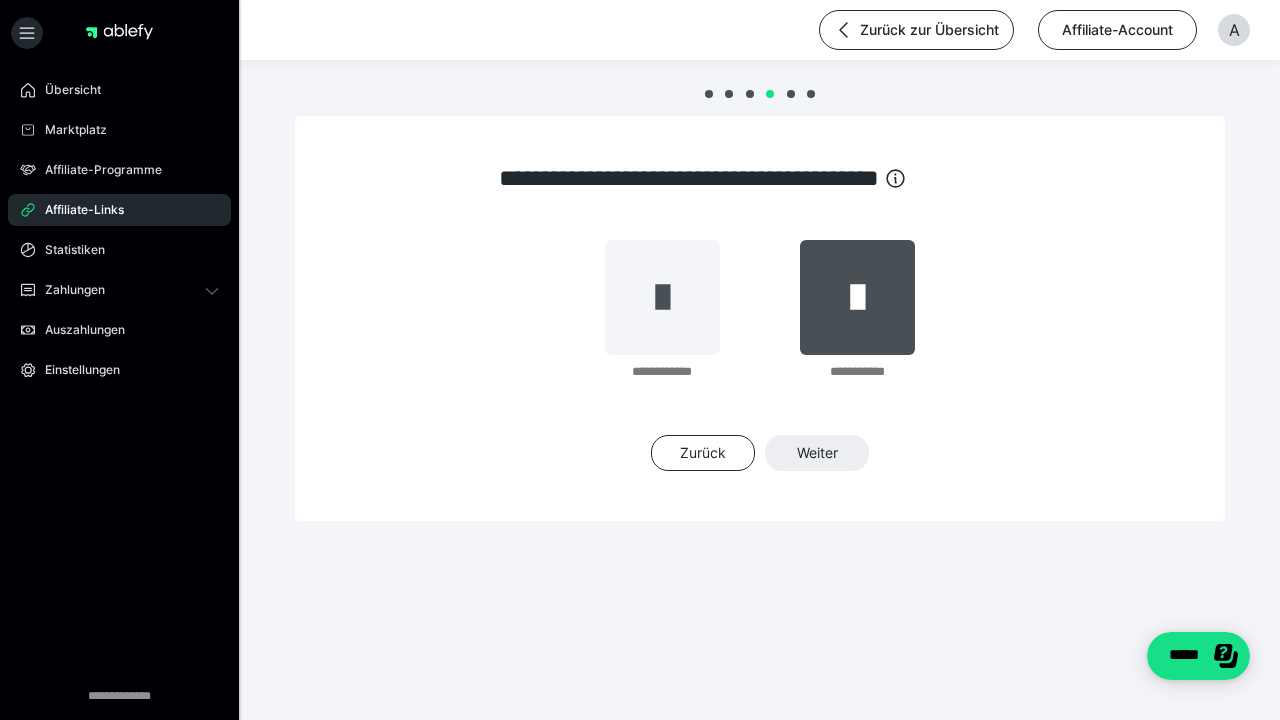 click at bounding box center [857, 297] 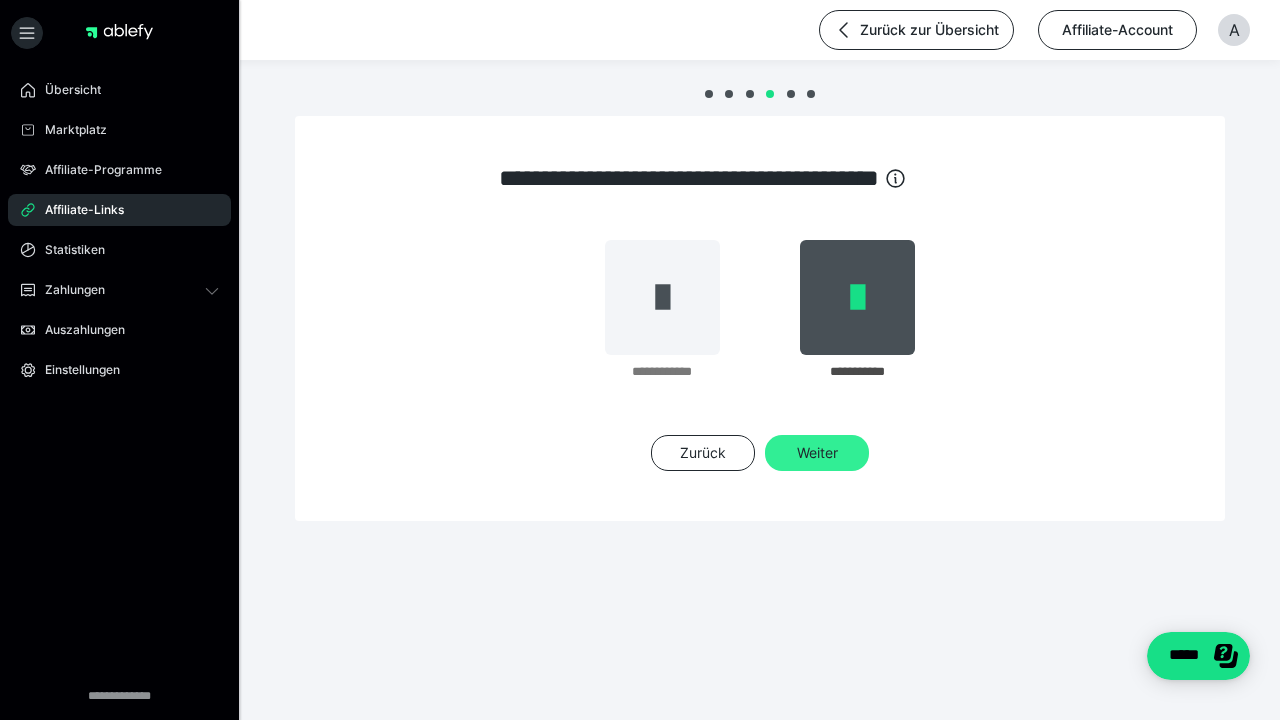 click on "Weiter" at bounding box center [817, 453] 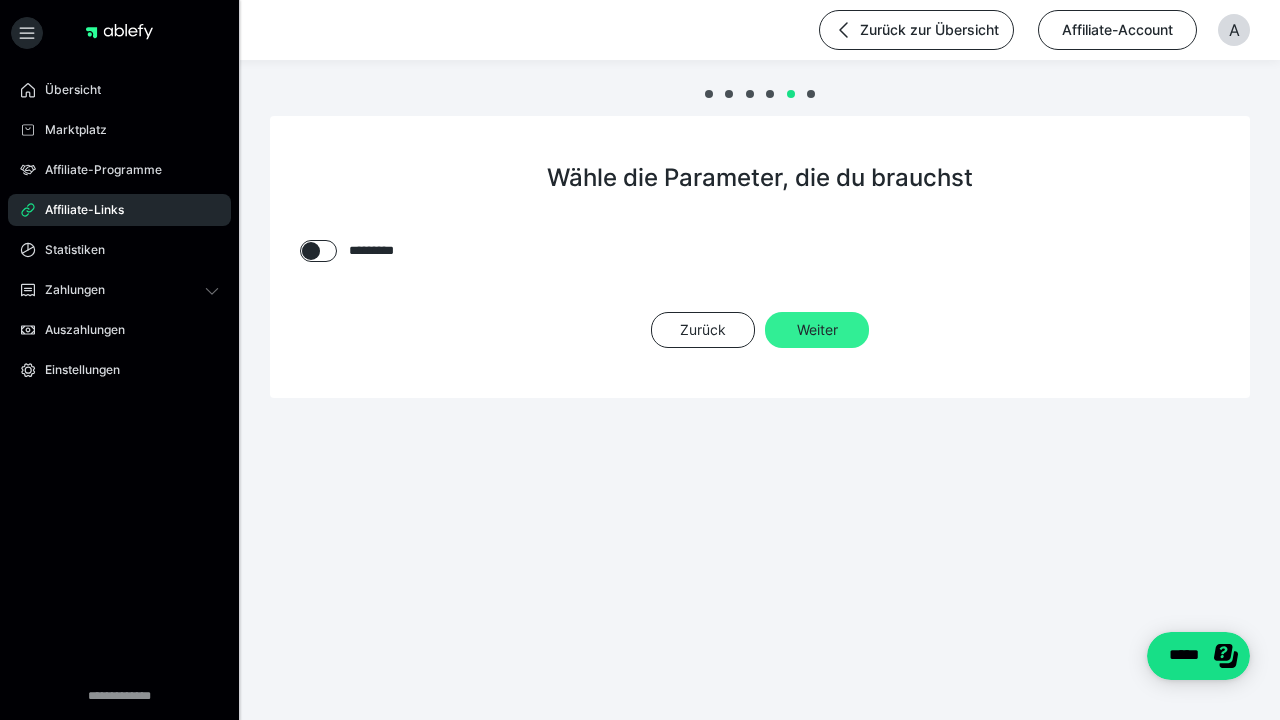 click on "Weiter" at bounding box center (817, 330) 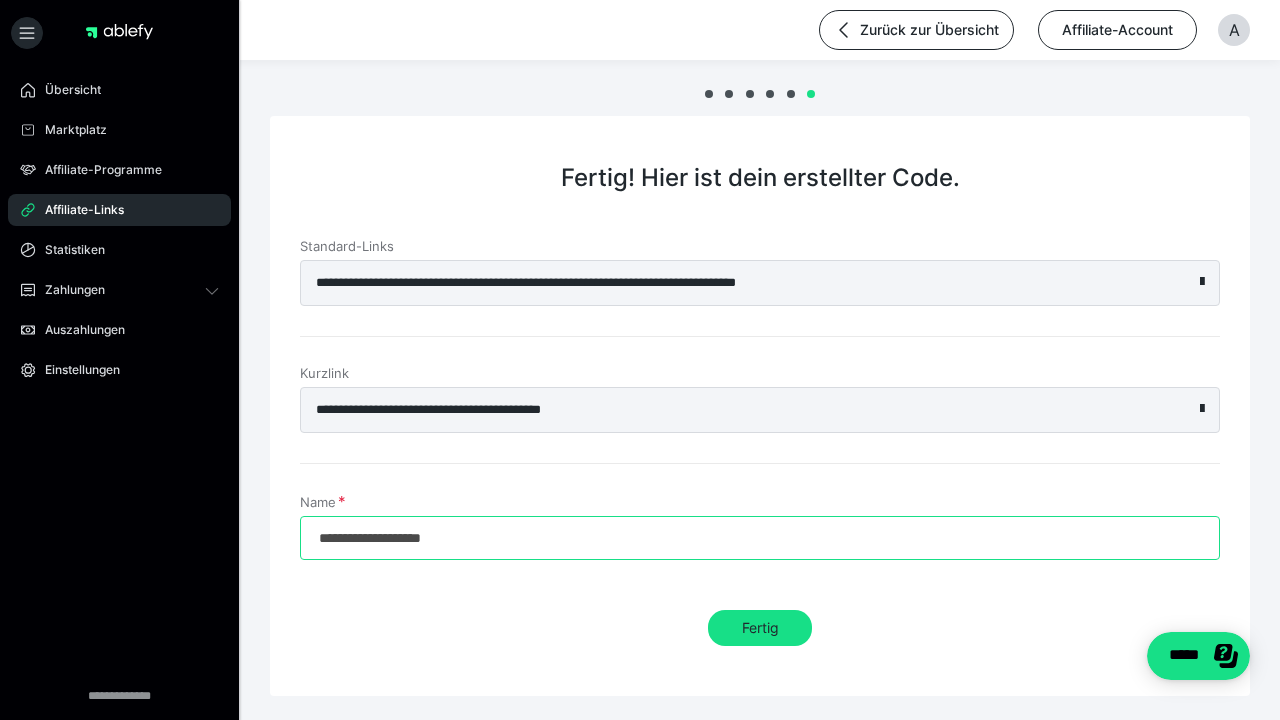 click on "**********" at bounding box center (760, 538) 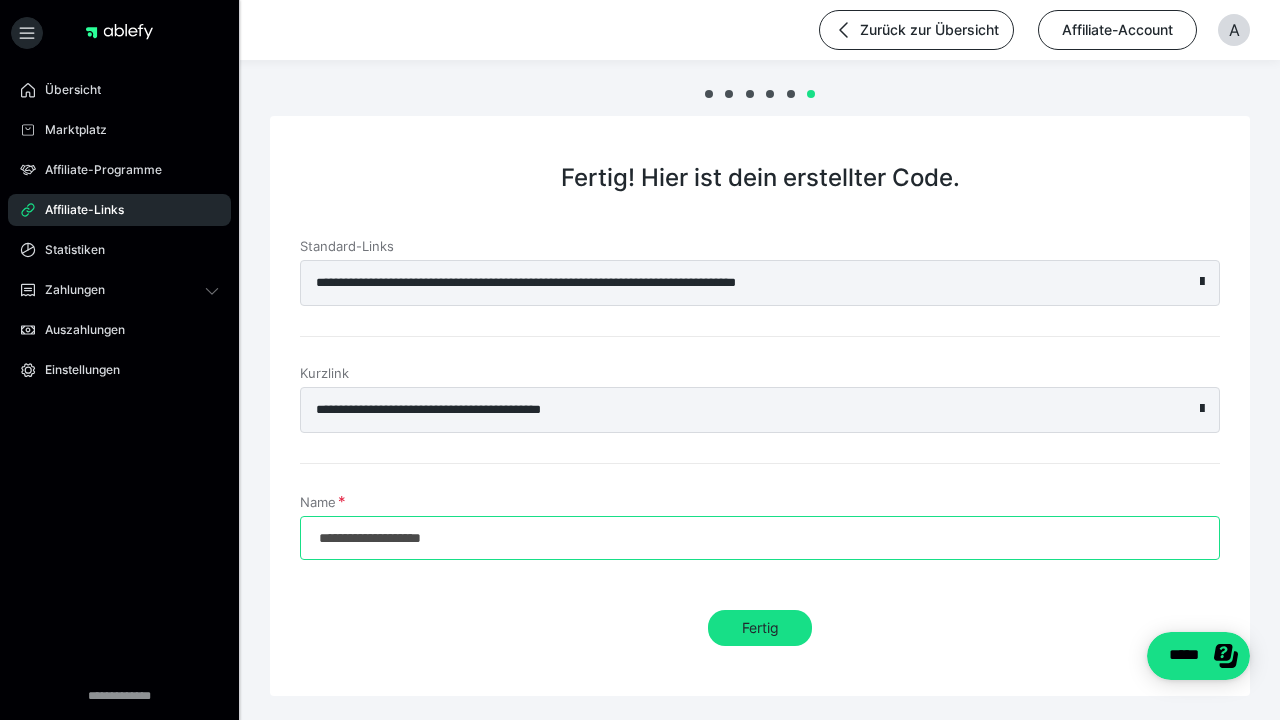 drag, startPoint x: 483, startPoint y: 538, endPoint x: 293, endPoint y: 534, distance: 190.0421 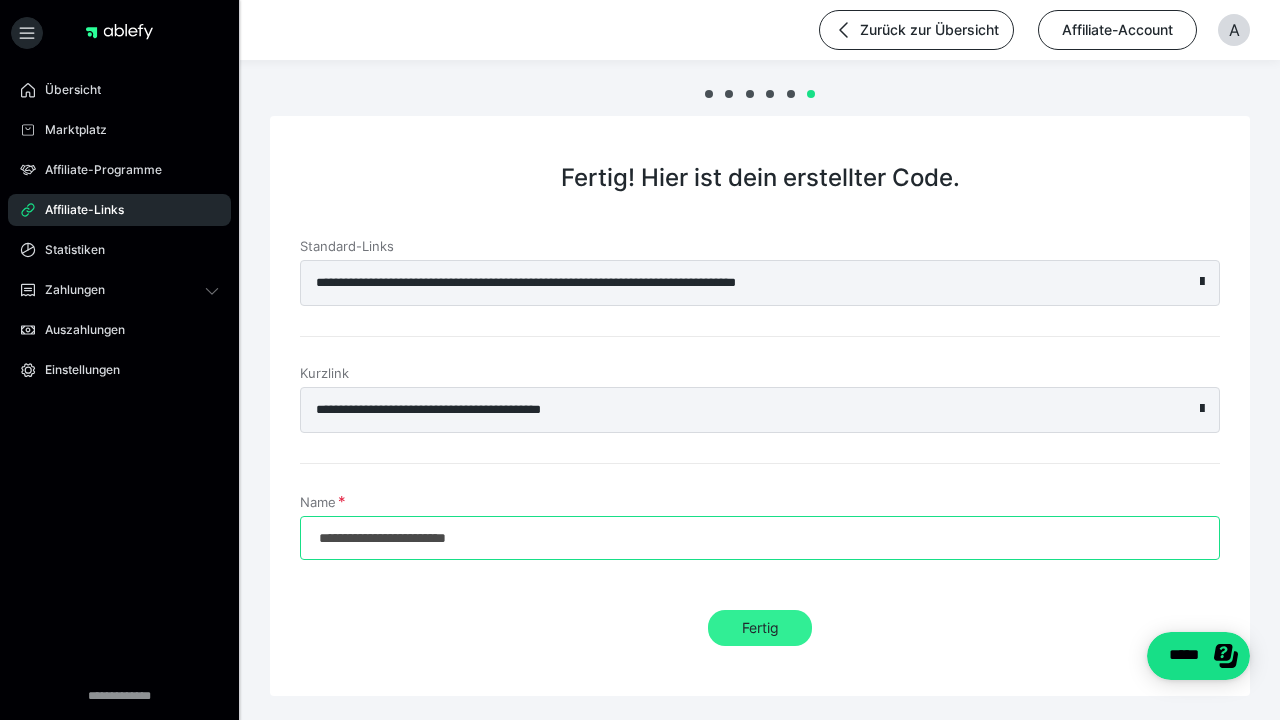 type on "**********" 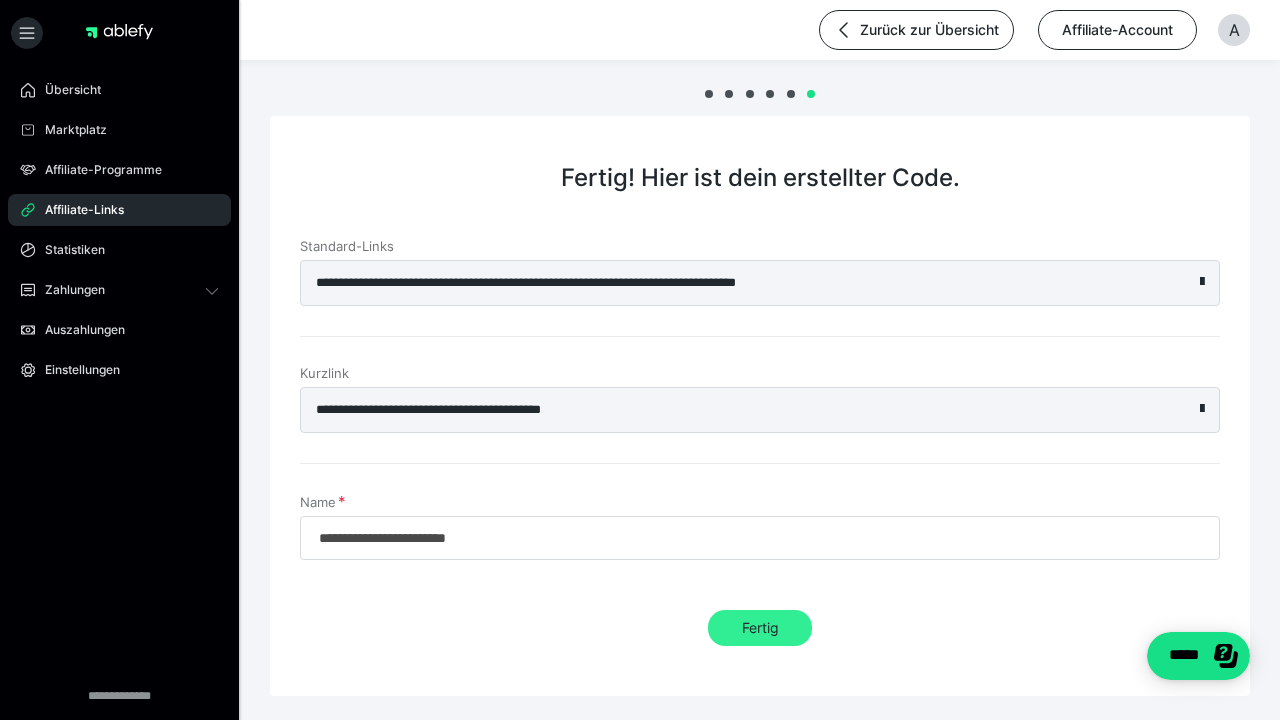 click on "Fertig" at bounding box center (760, 628) 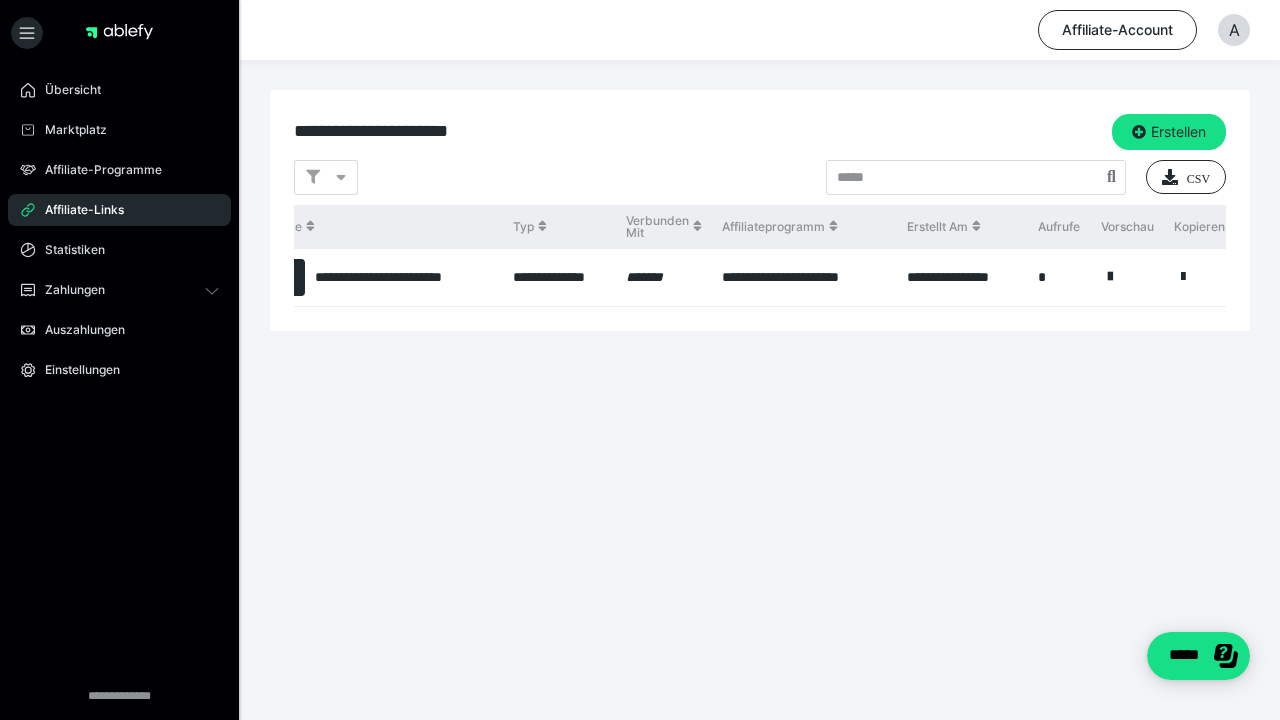 scroll, scrollTop: 0, scrollLeft: 116, axis: horizontal 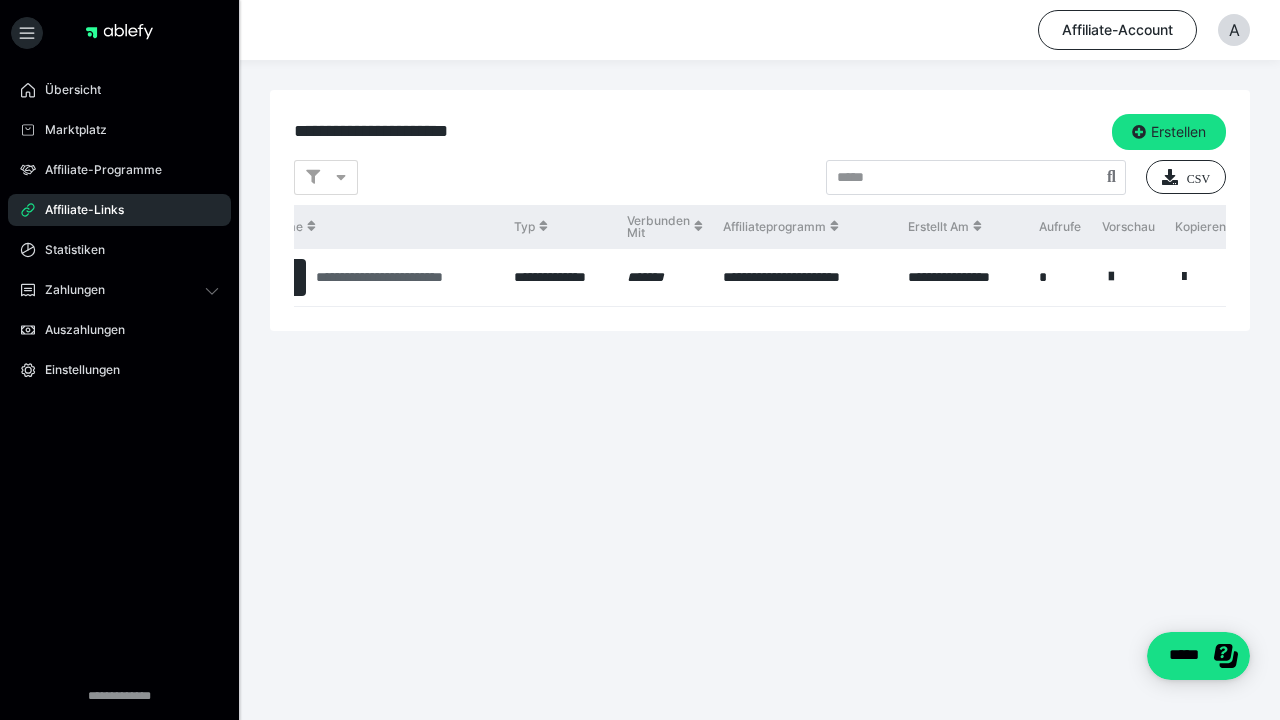 click on "**********" at bounding box center (404, 277) 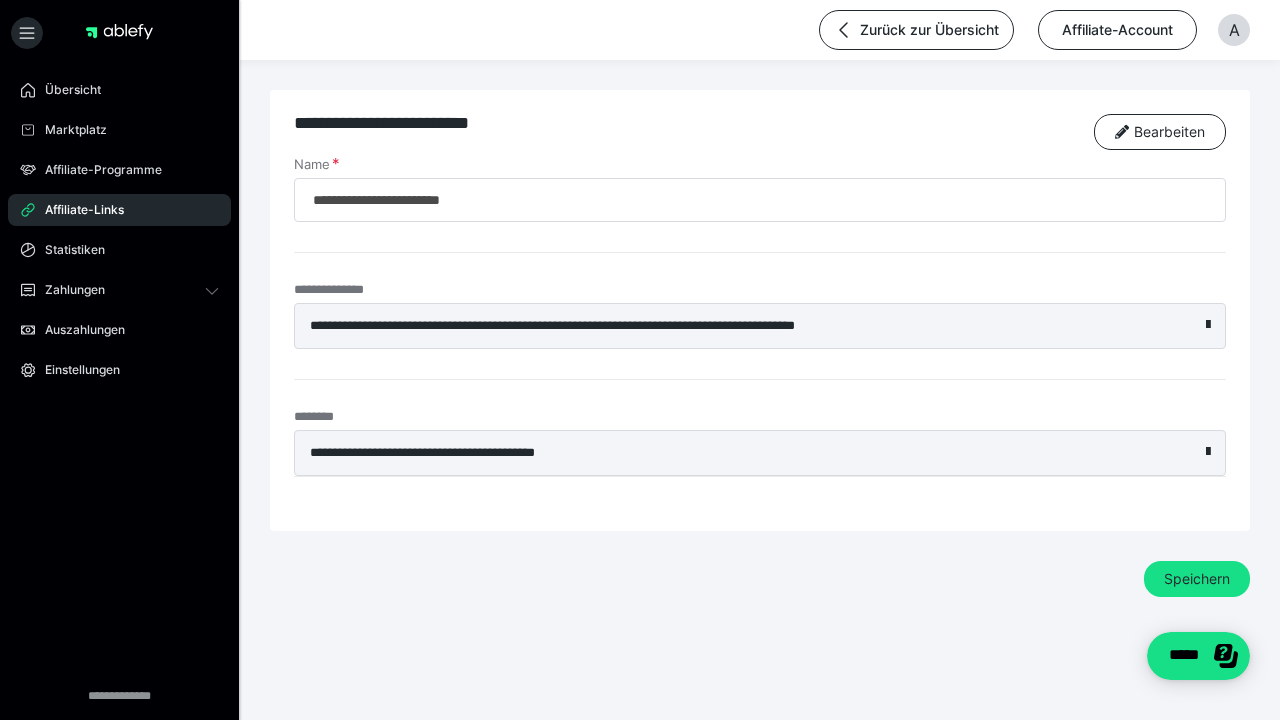 scroll, scrollTop: 0, scrollLeft: 0, axis: both 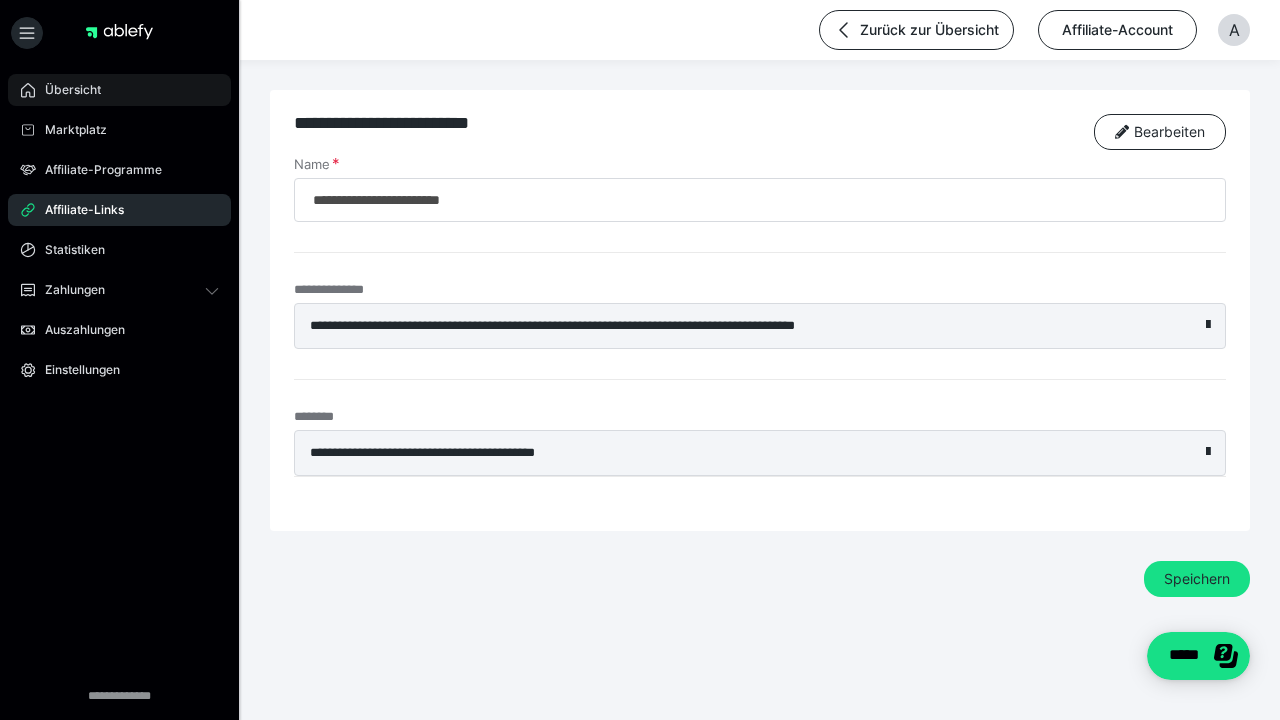 click on "Übersicht" at bounding box center (66, 90) 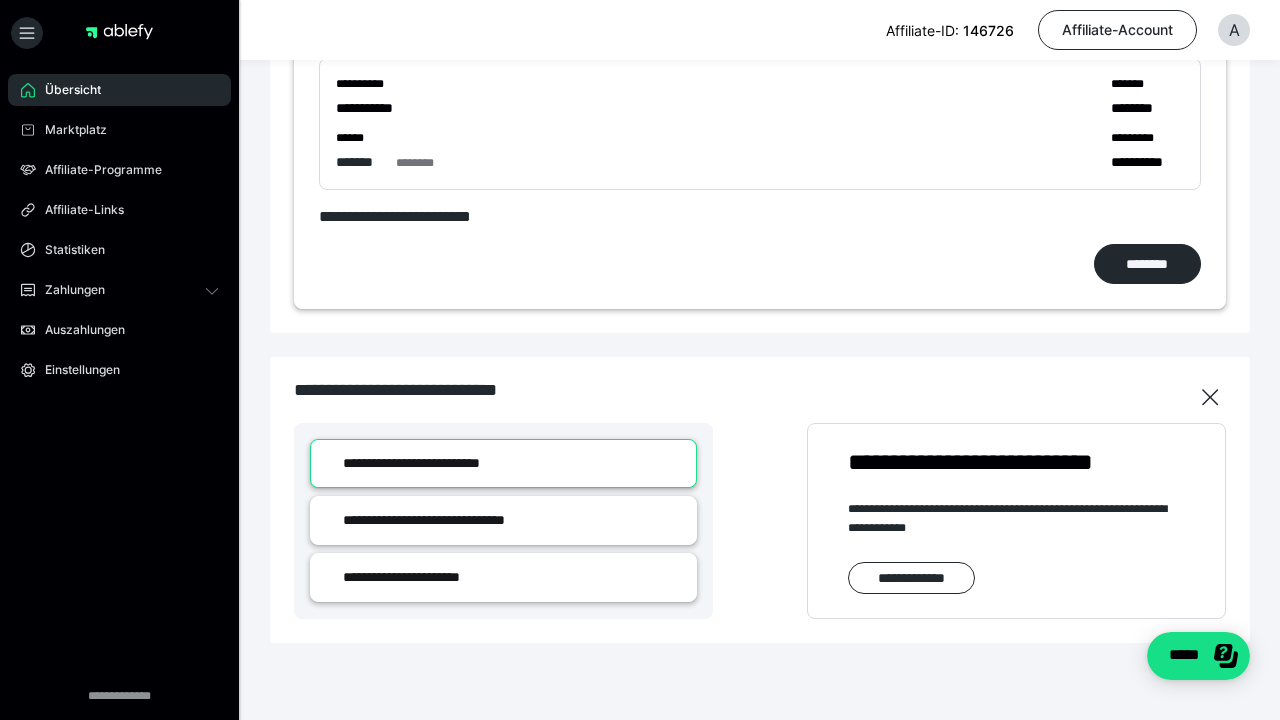 scroll, scrollTop: 226, scrollLeft: 0, axis: vertical 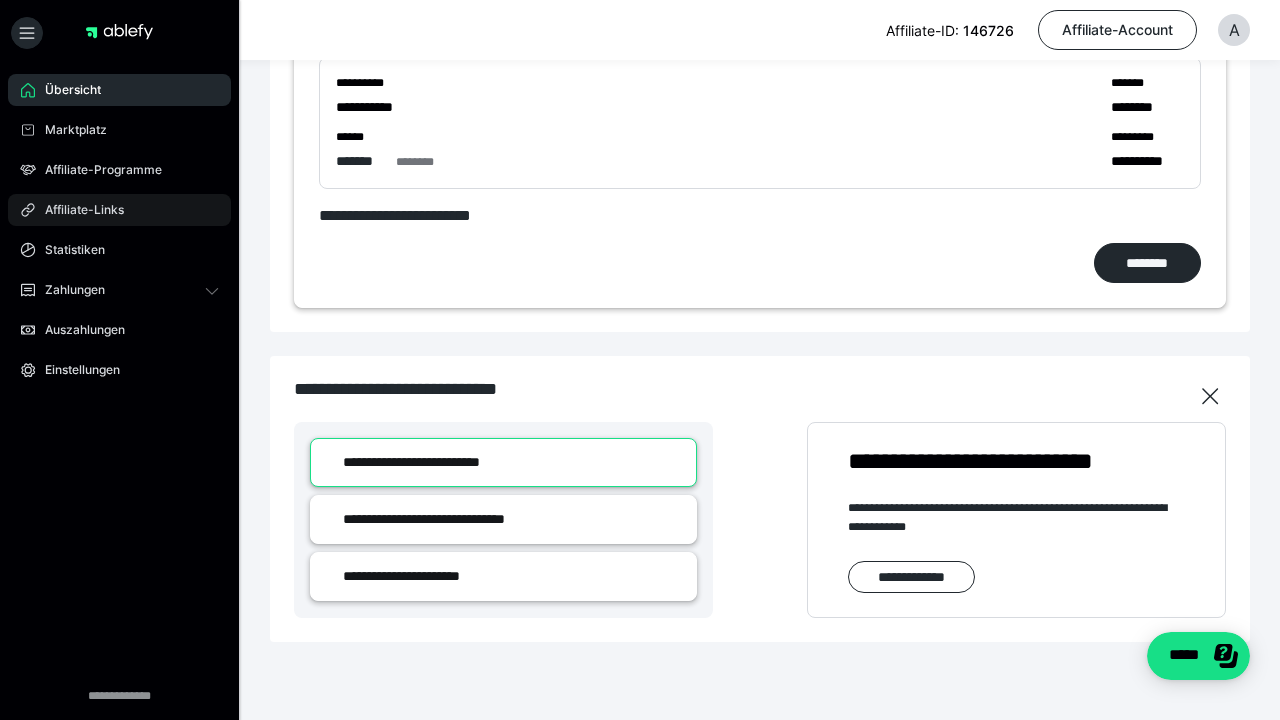 click on "Affiliate-Links" at bounding box center (119, 210) 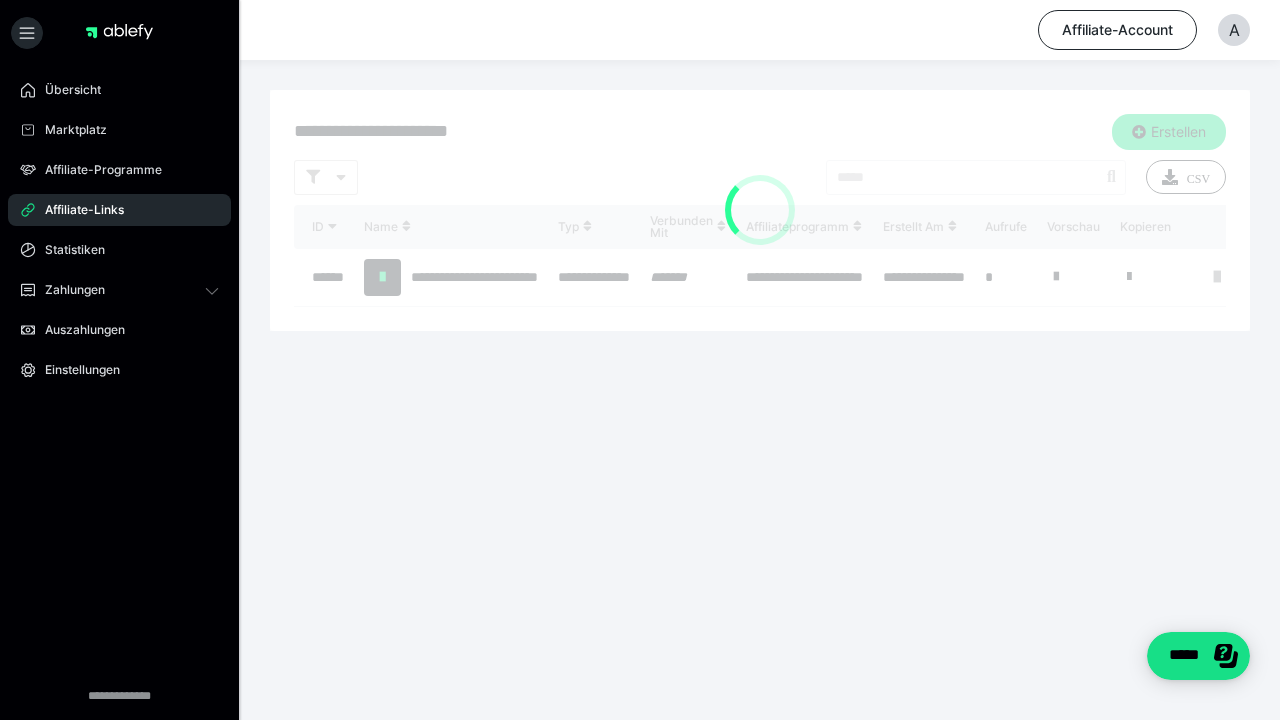 scroll, scrollTop: 0, scrollLeft: 0, axis: both 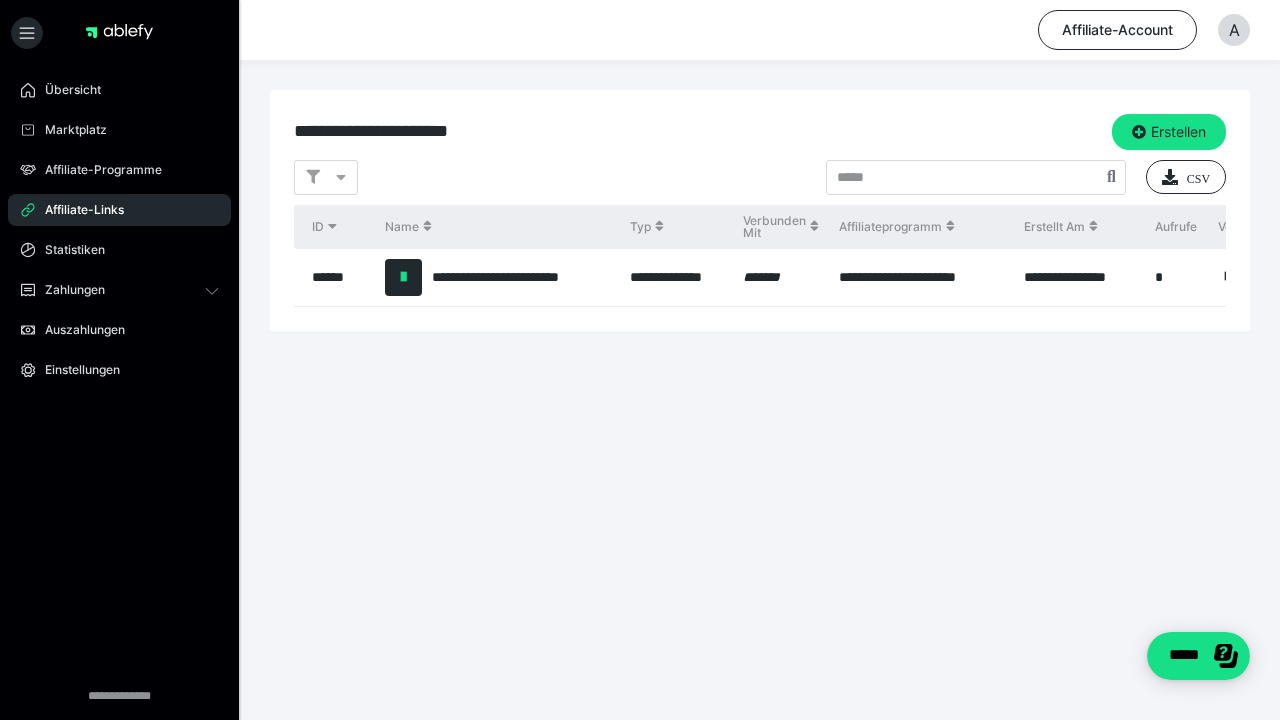 click on "*******" at bounding box center [781, 278] 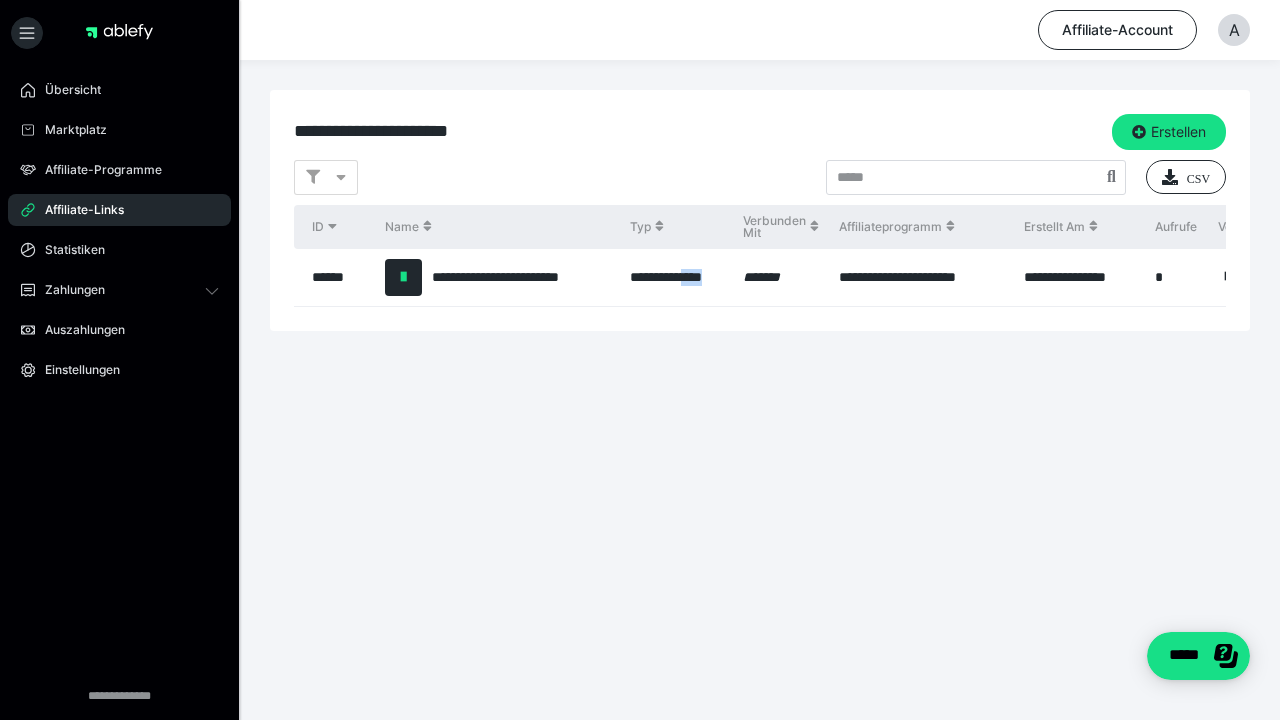 click on "**********" at bounding box center [676, 278] 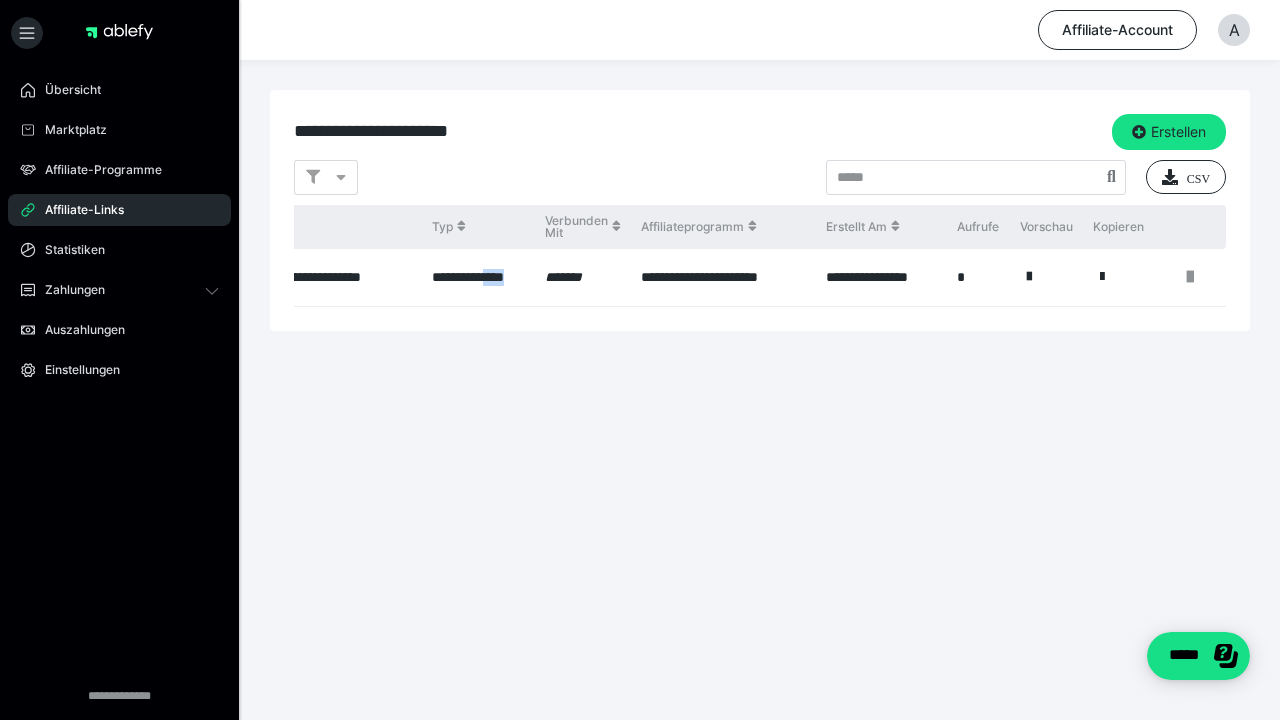scroll, scrollTop: 0, scrollLeft: 199, axis: horizontal 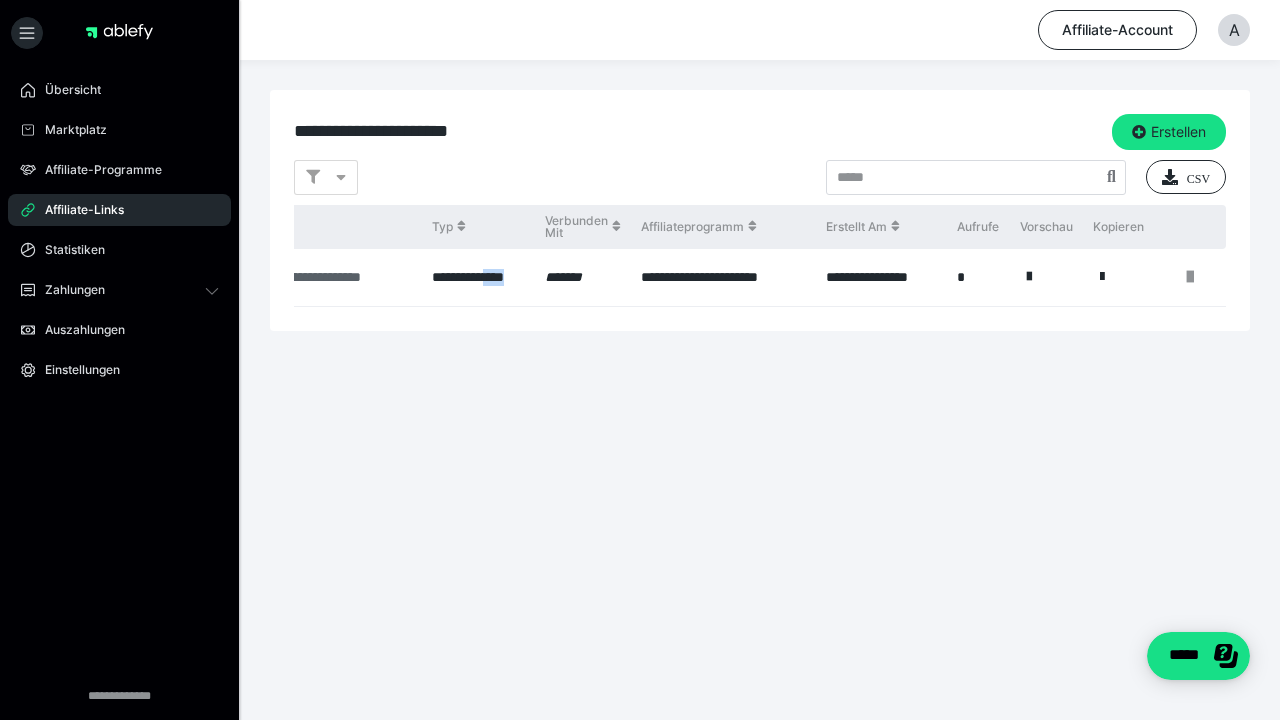 click on "**********" at bounding box center [322, 277] 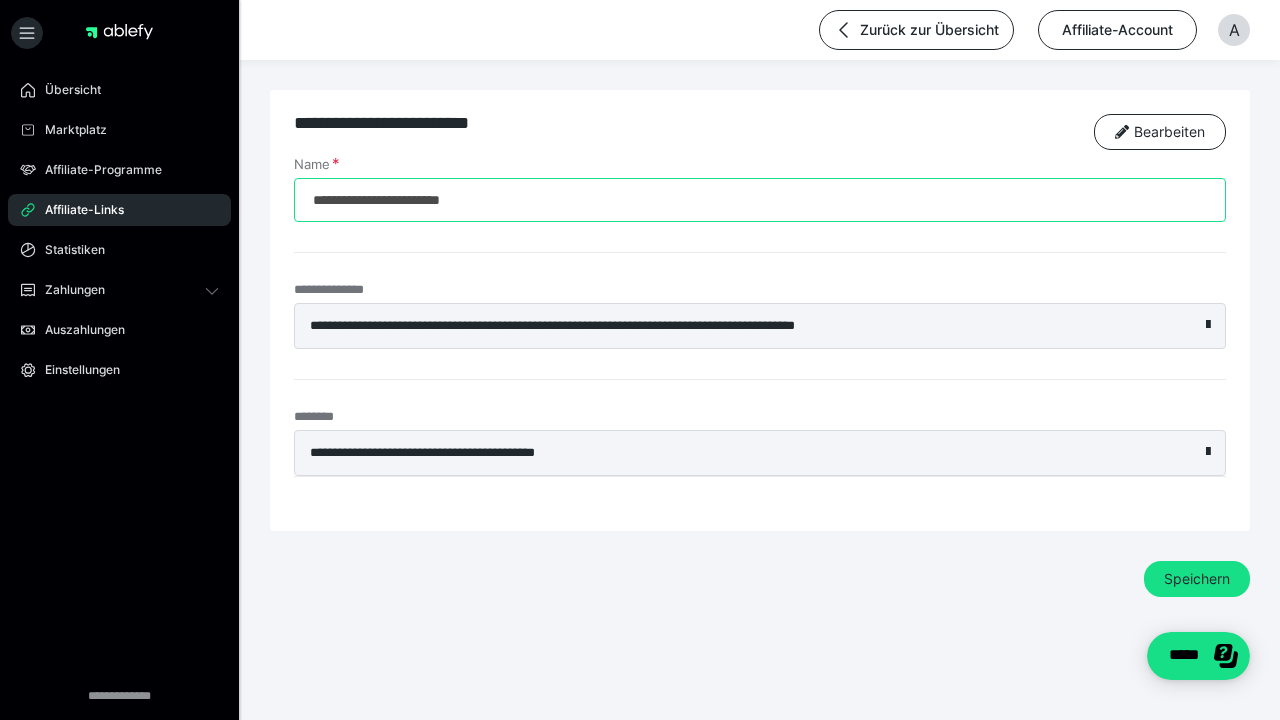 drag, startPoint x: 564, startPoint y: 189, endPoint x: 509, endPoint y: 204, distance: 57.00877 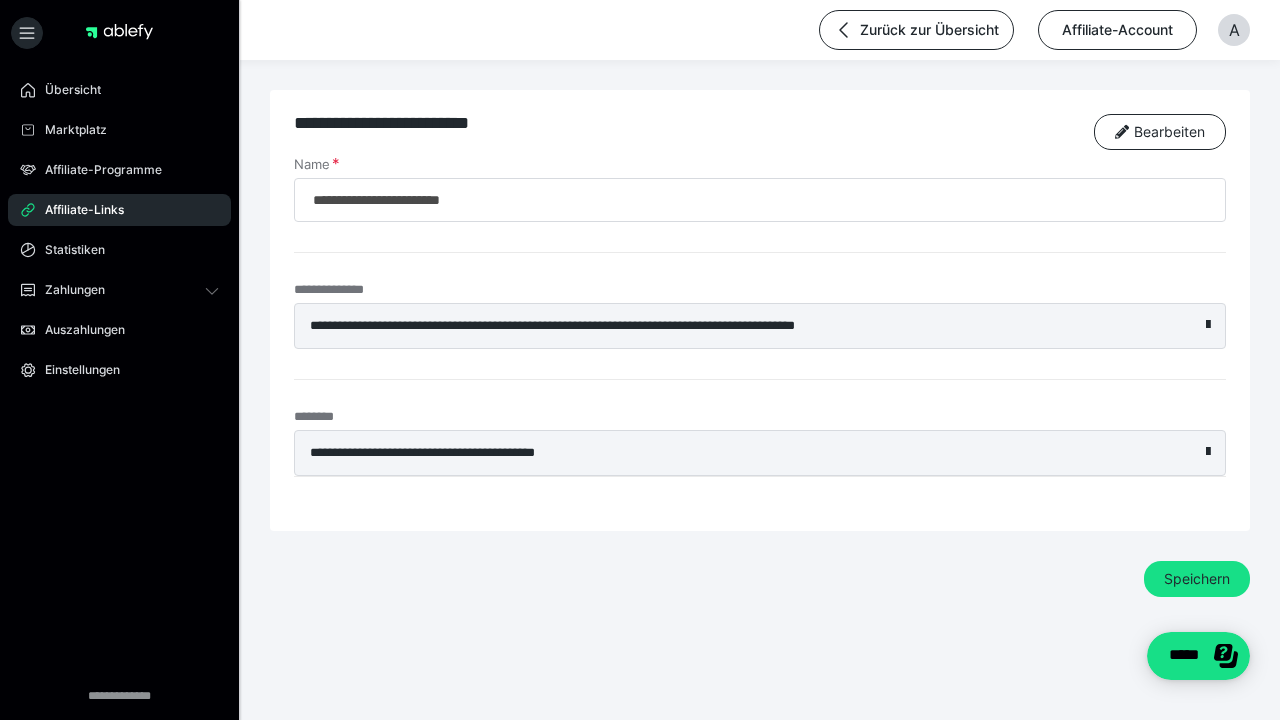 click on "**********" at bounding box center [715, 453] 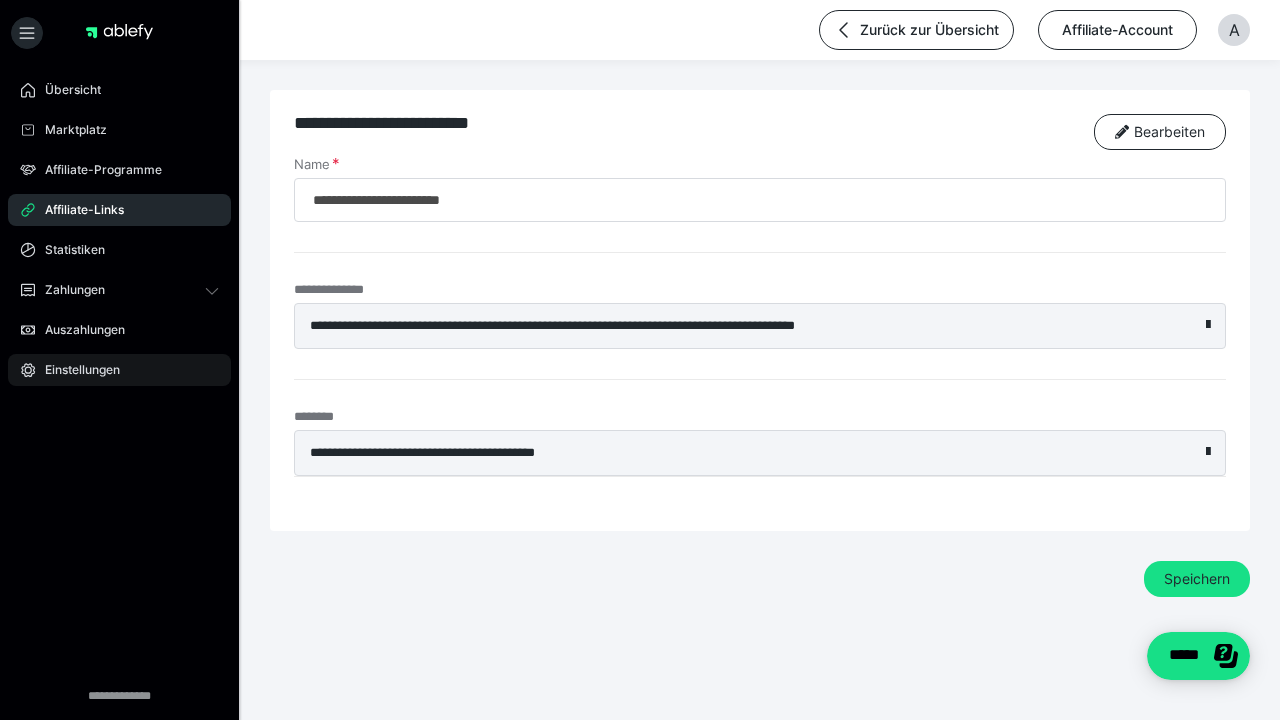 click on "Einstellungen" at bounding box center (119, 370) 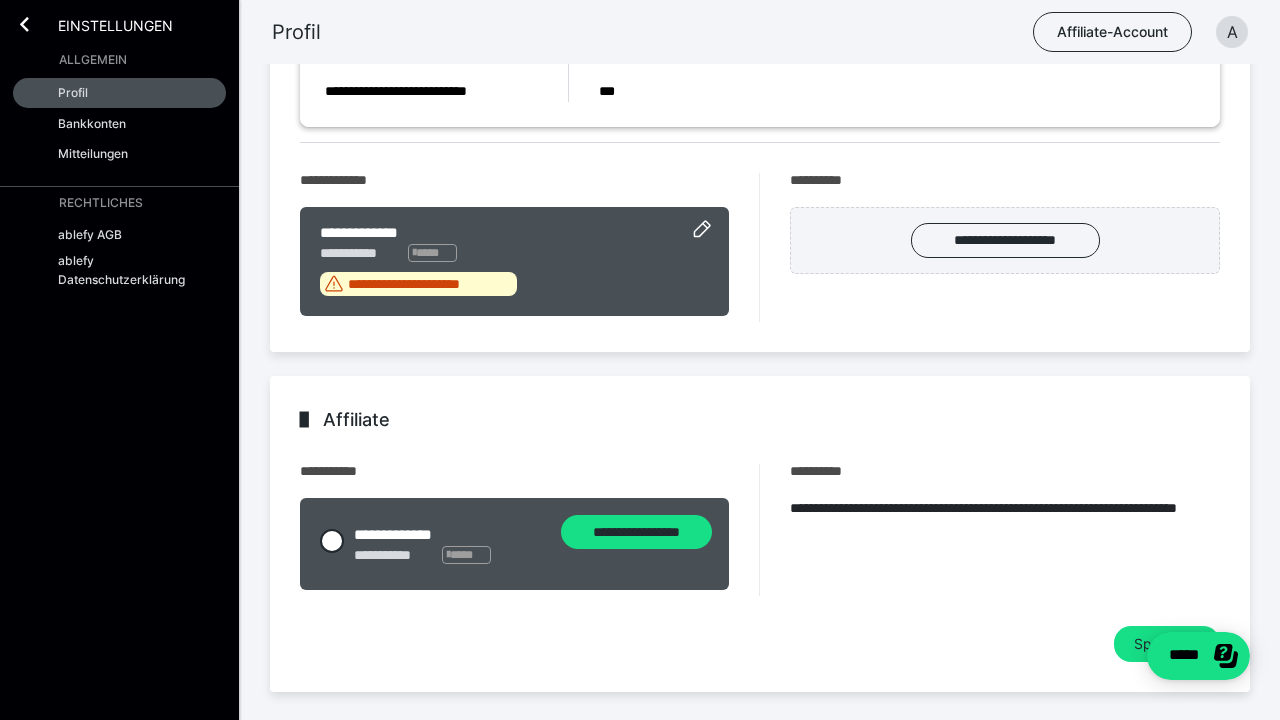 scroll, scrollTop: 373, scrollLeft: 0, axis: vertical 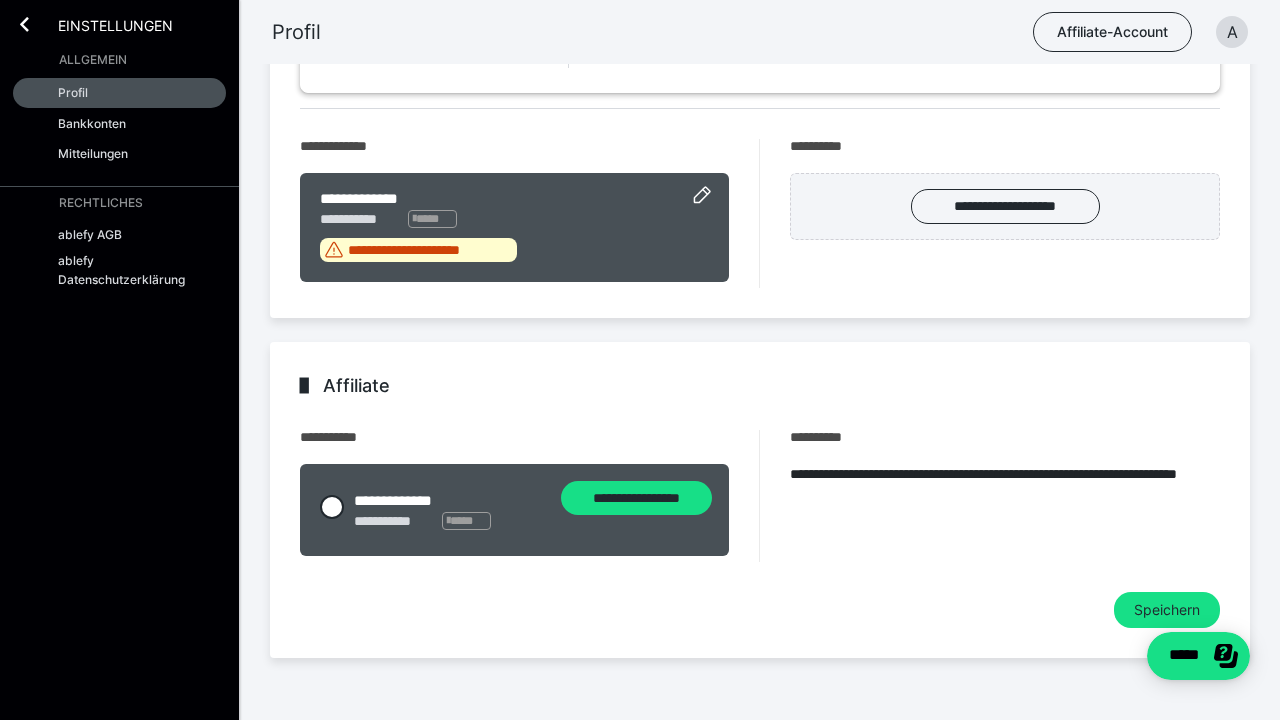 click on "**********" at bounding box center (531, 521) 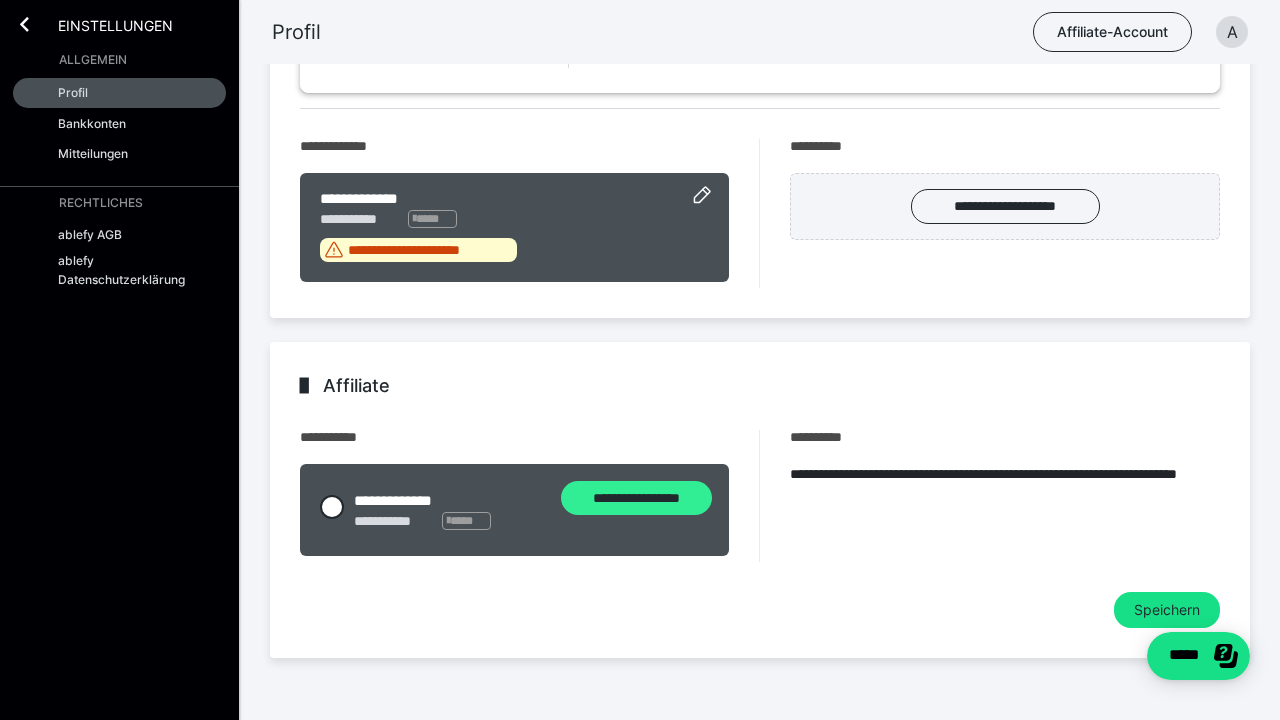 click on "**********" at bounding box center [636, 498] 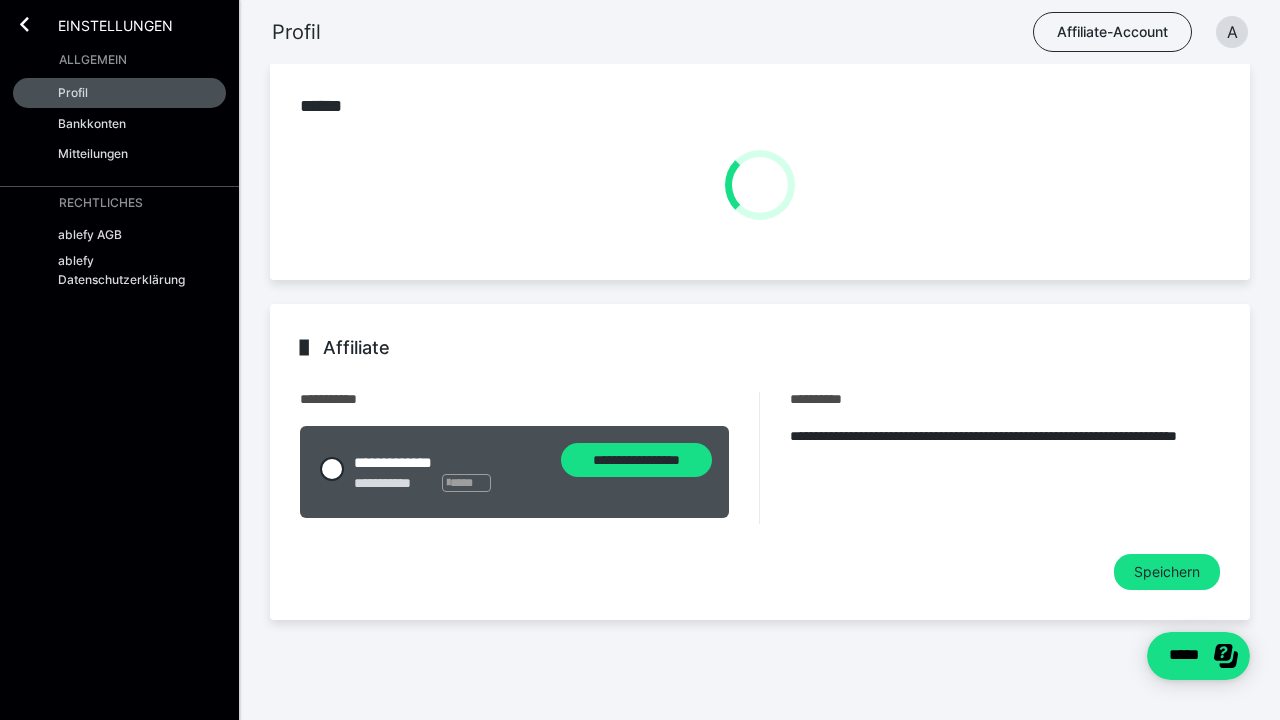 scroll, scrollTop: 26, scrollLeft: 0, axis: vertical 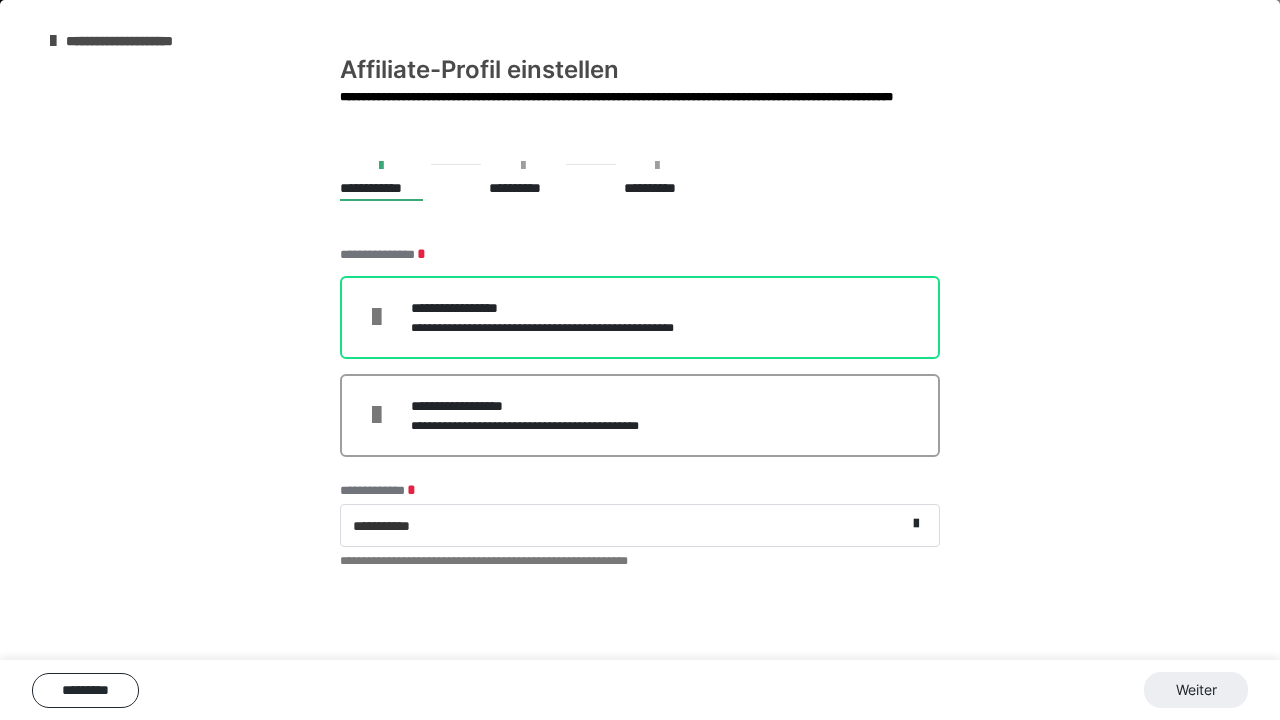 click on "**********" at bounding box center [568, 328] 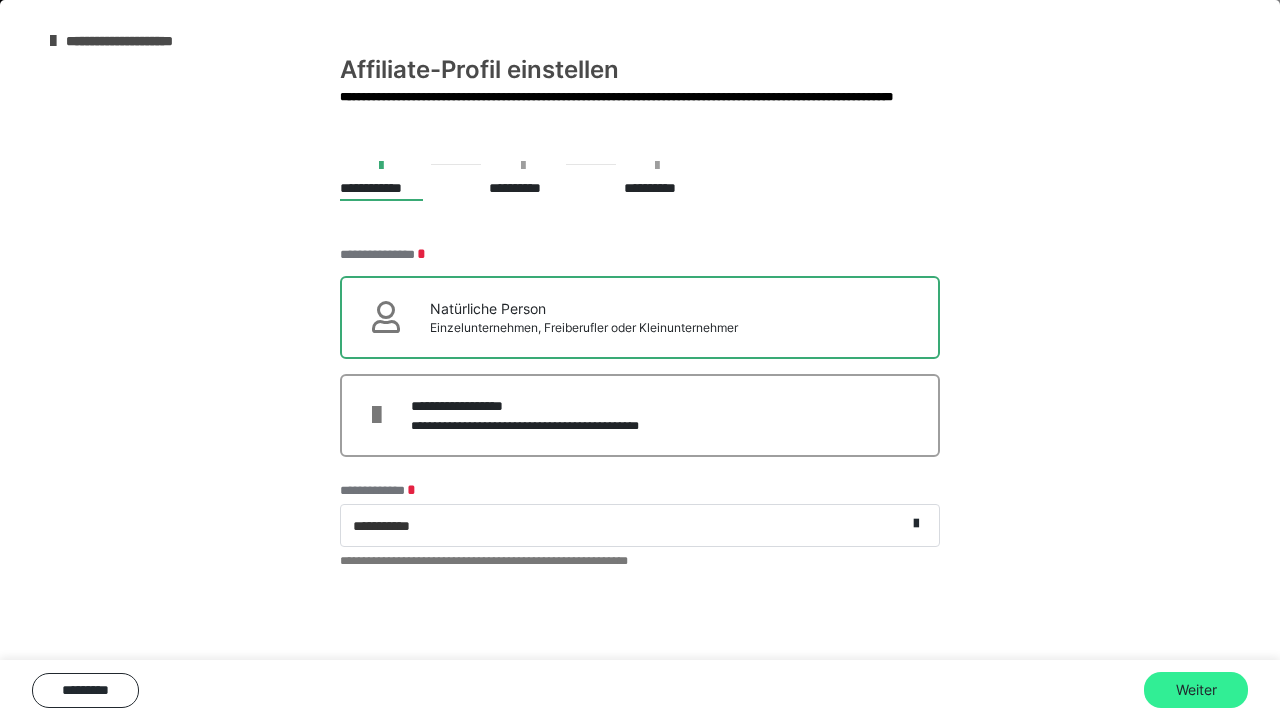 click on "Weiter" at bounding box center (1196, 690) 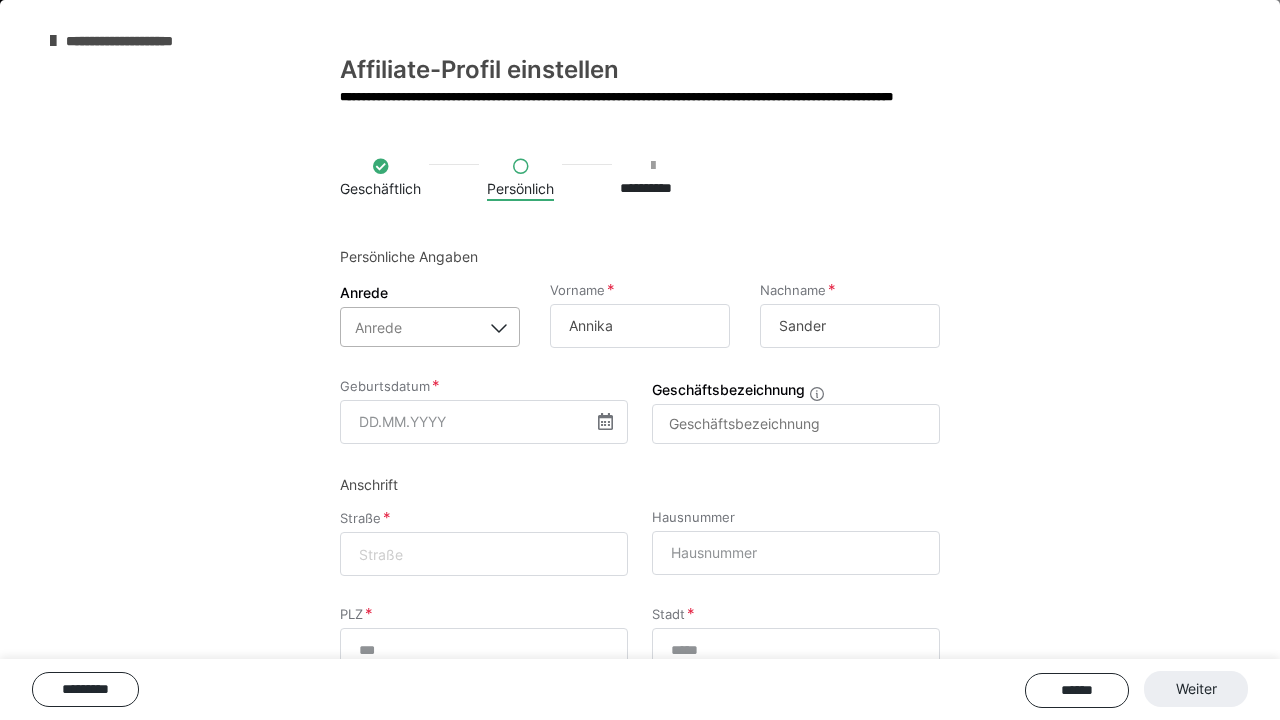 click on "Anrede" at bounding box center (411, 327) 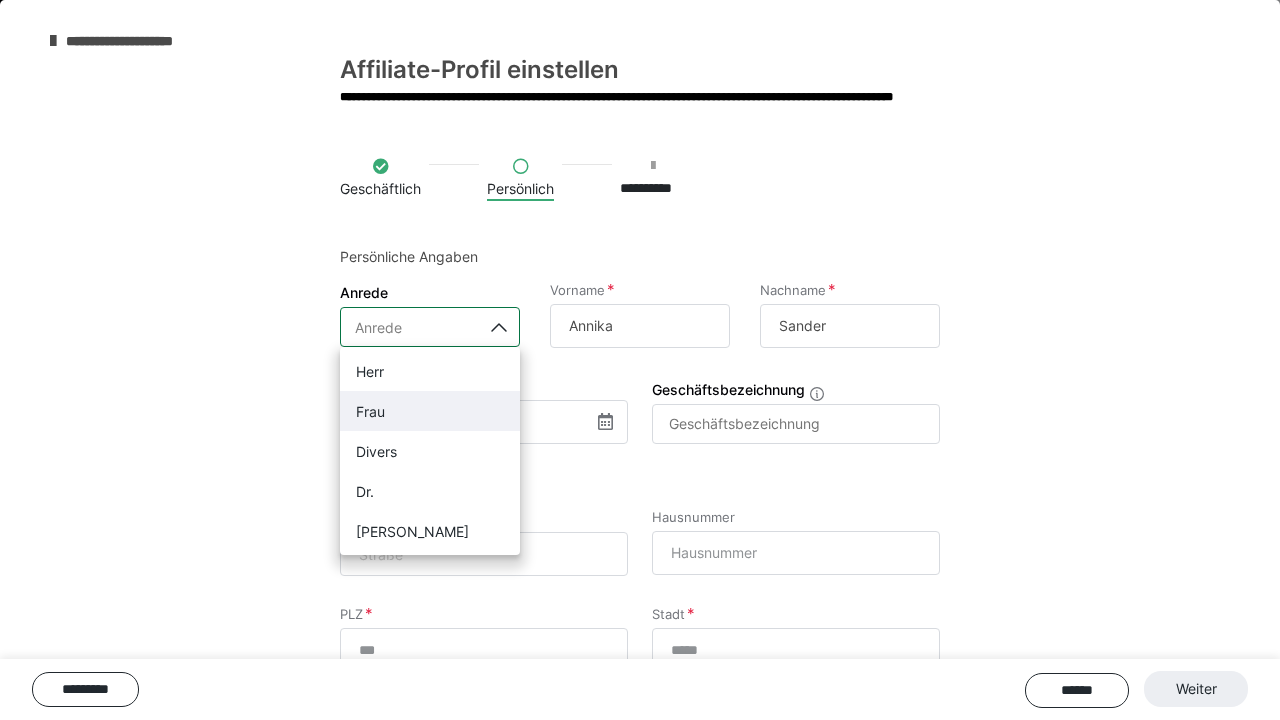 click on "Frau" at bounding box center (430, 411) 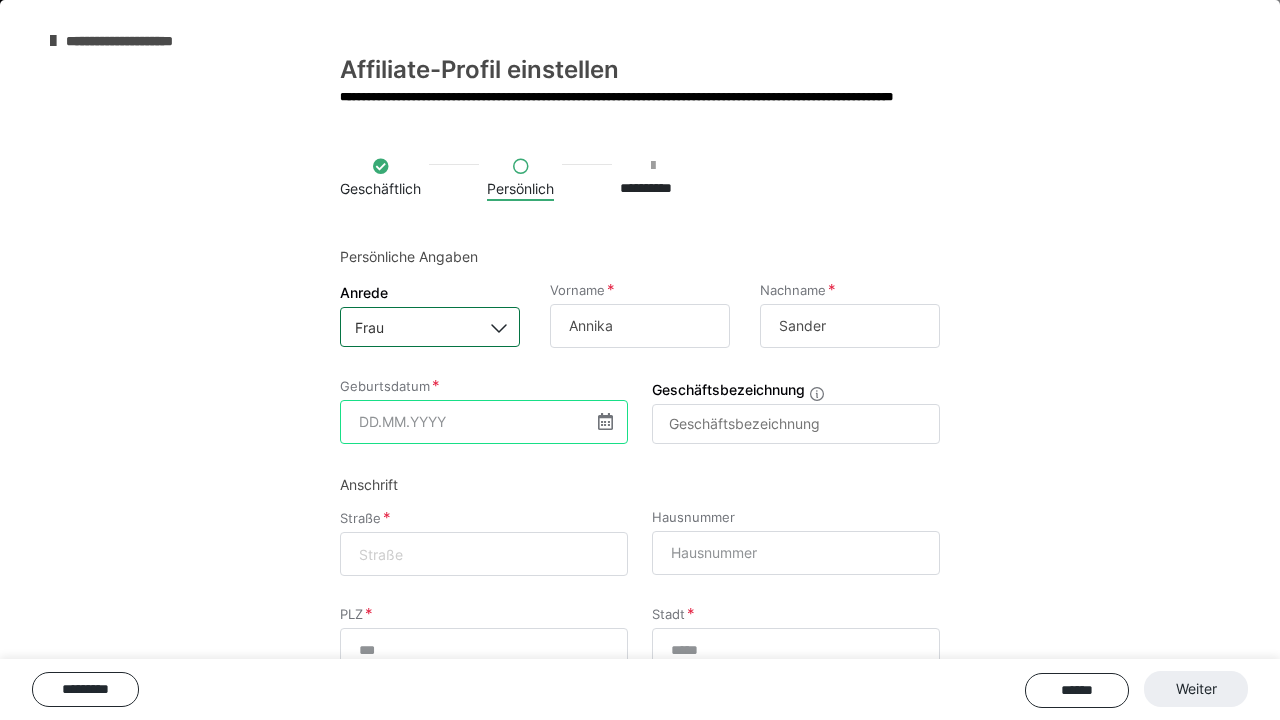click at bounding box center [484, 422] 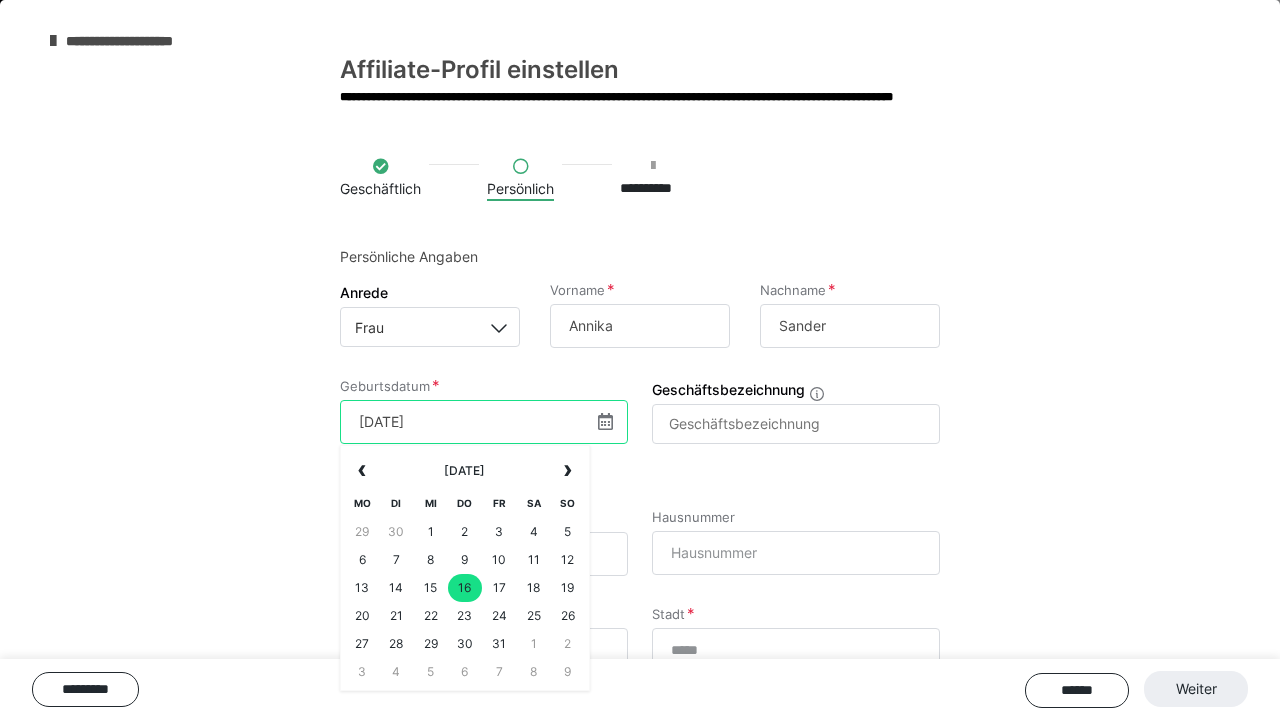 type on "[DATE]" 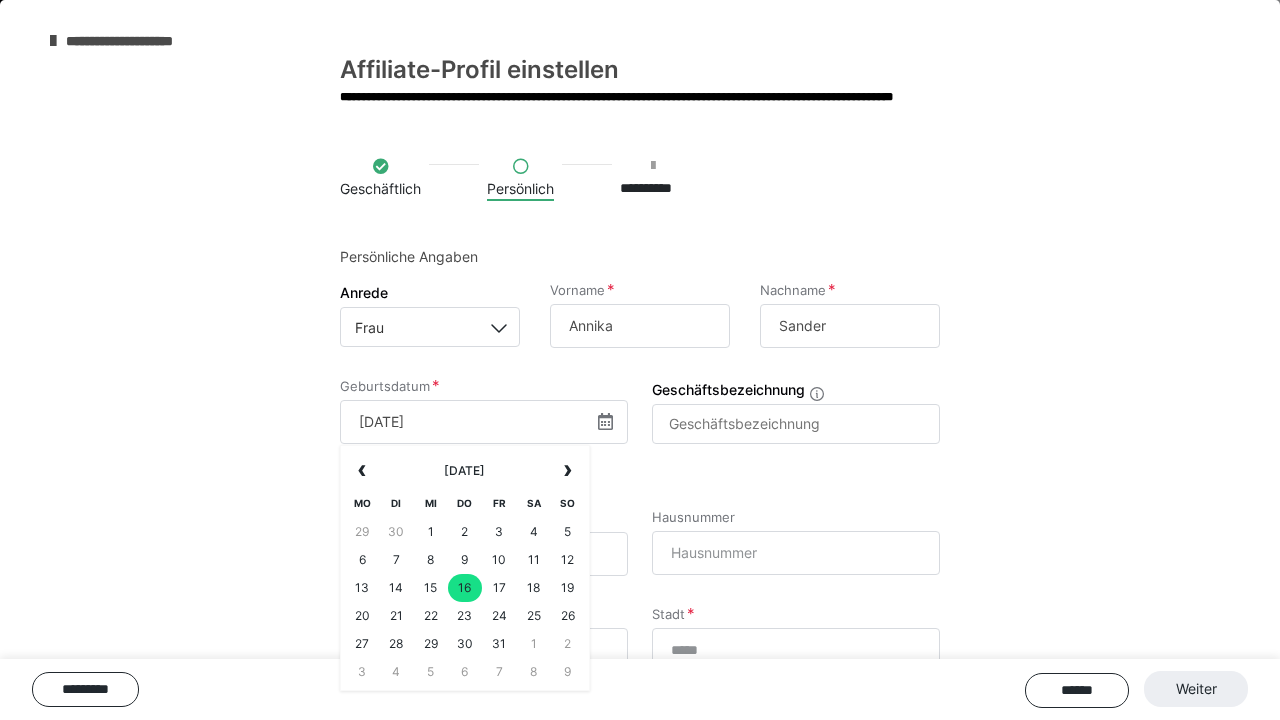 click on "16" at bounding box center (465, 588) 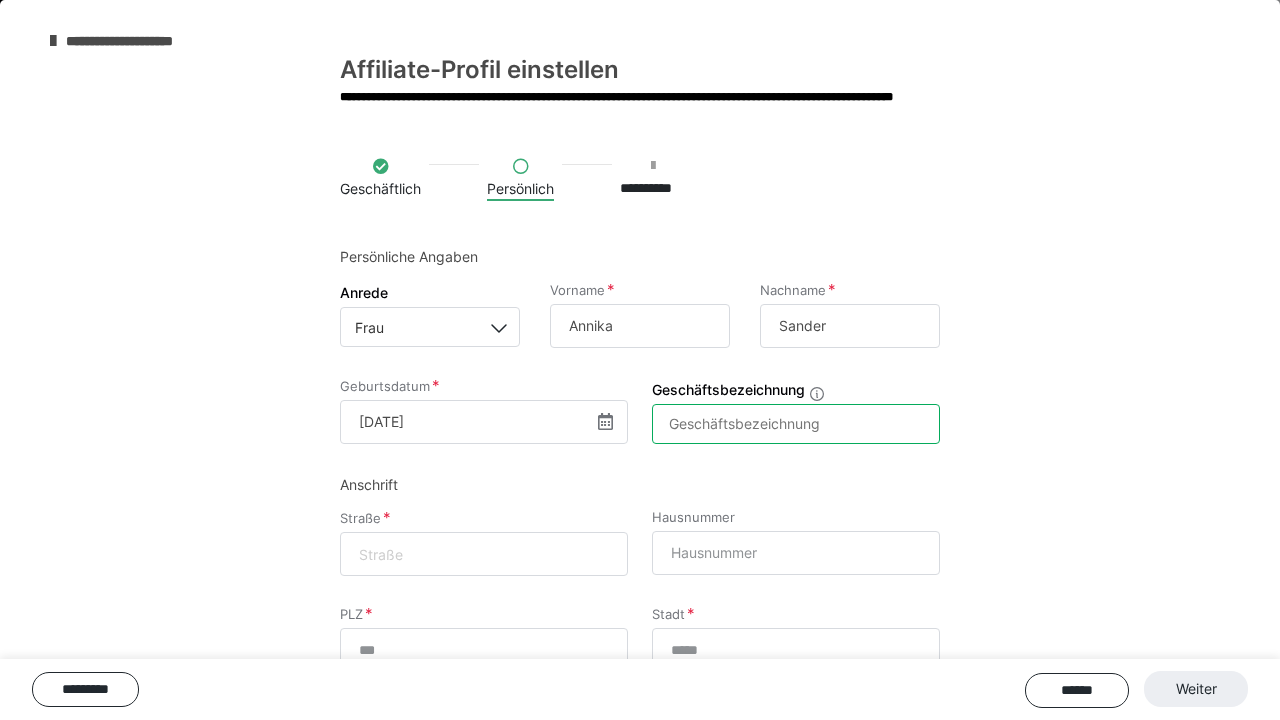 click on "Geschäftsbezeichnung" at bounding box center (796, 424) 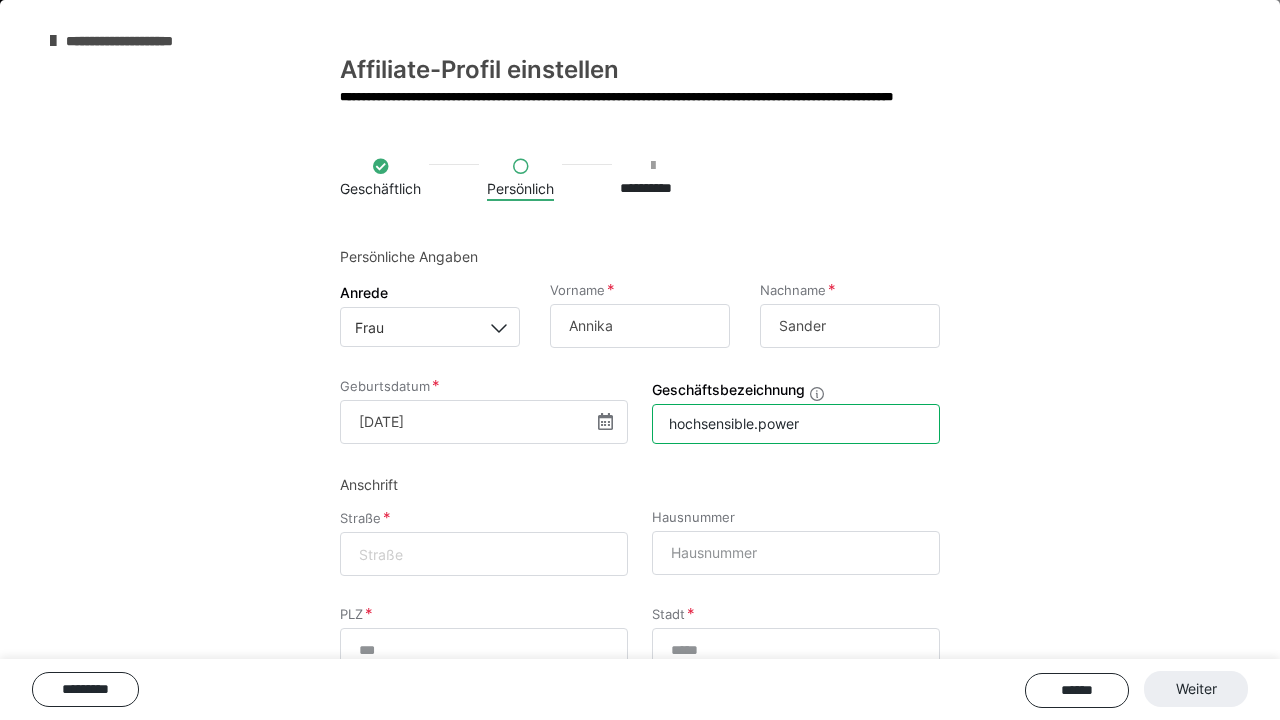 type on "hochsensible.power" 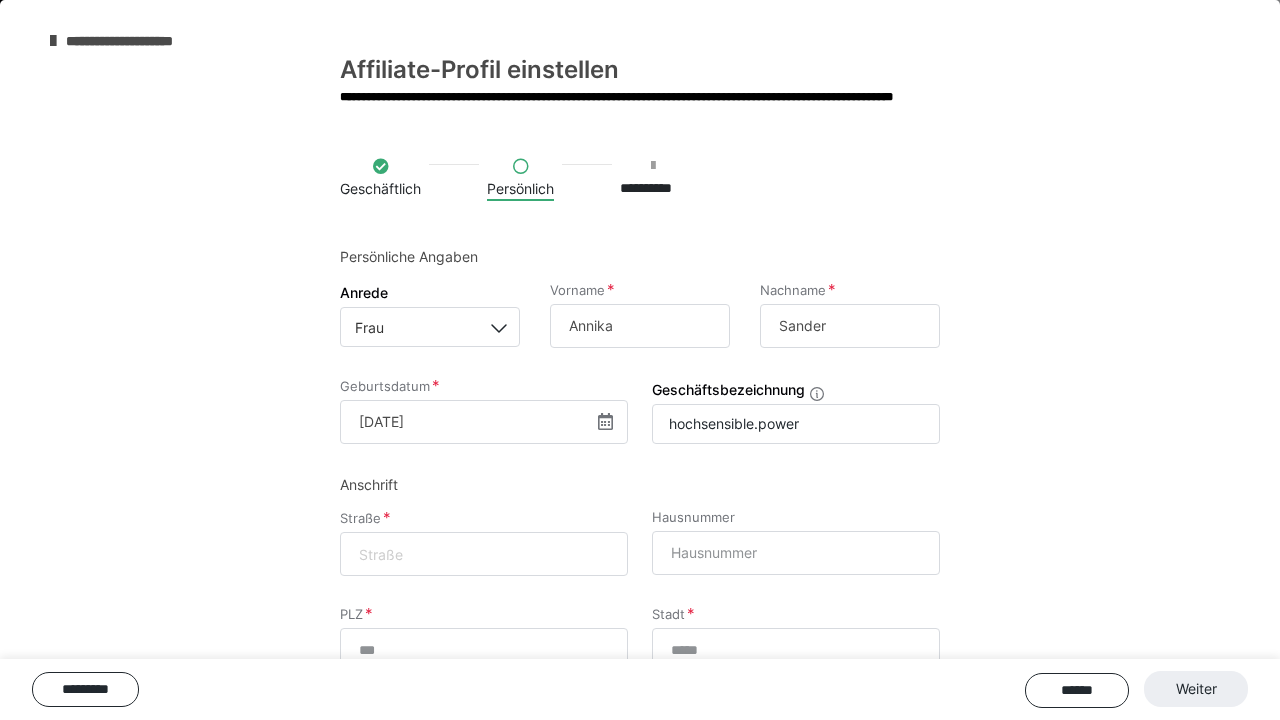 click at bounding box center [484, 554] 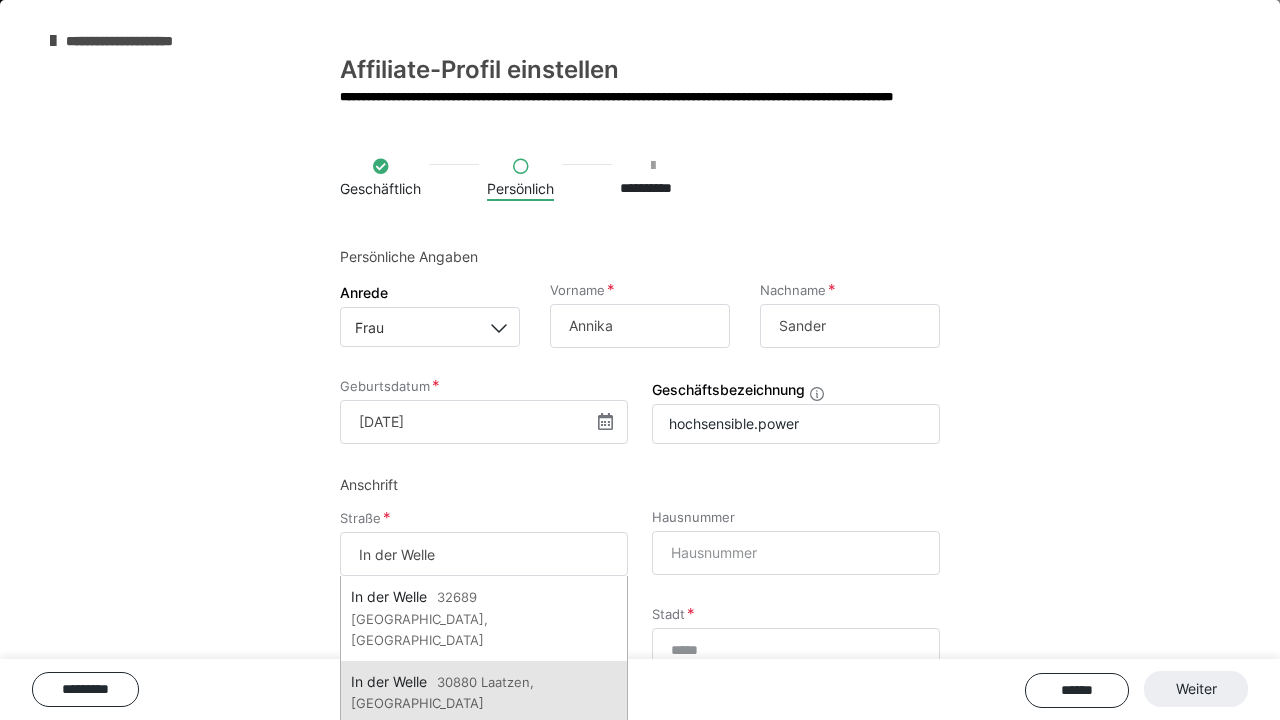 scroll, scrollTop: 130, scrollLeft: 0, axis: vertical 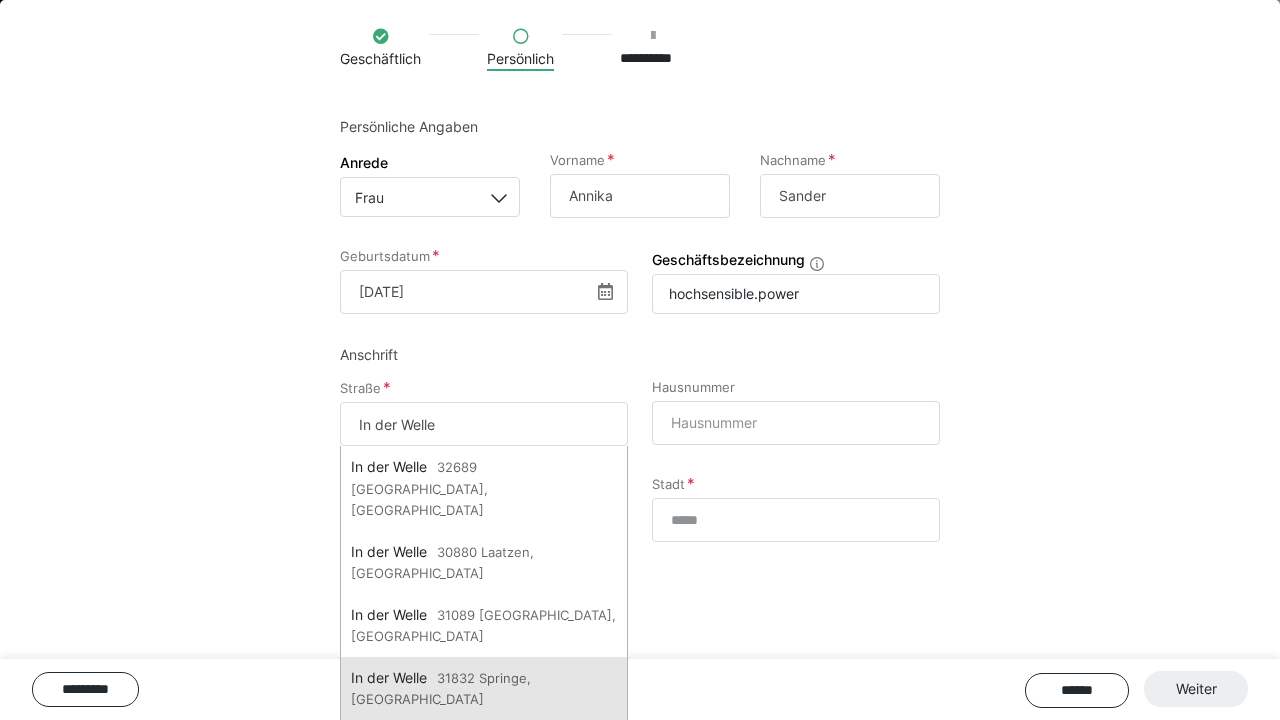 click on "31832 Springe, [GEOGRAPHIC_DATA]" at bounding box center [441, 689] 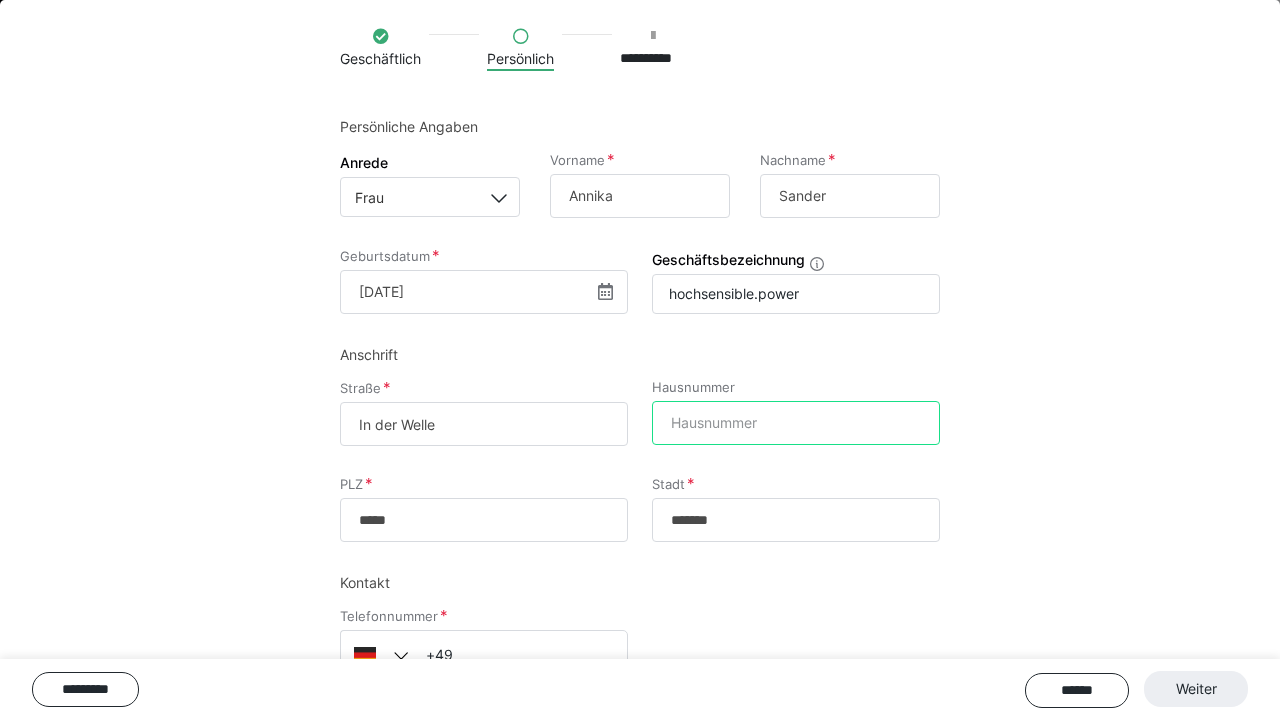 click on "Hausnummer" at bounding box center (796, 423) 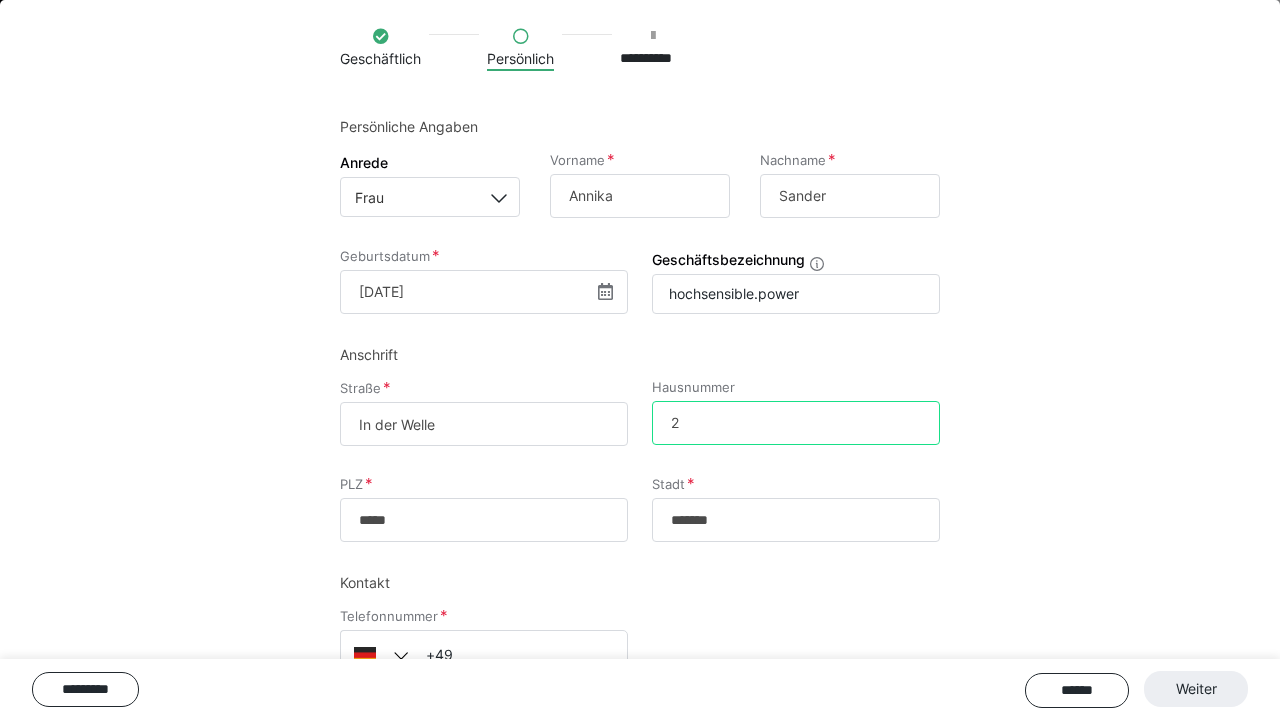 type on "2" 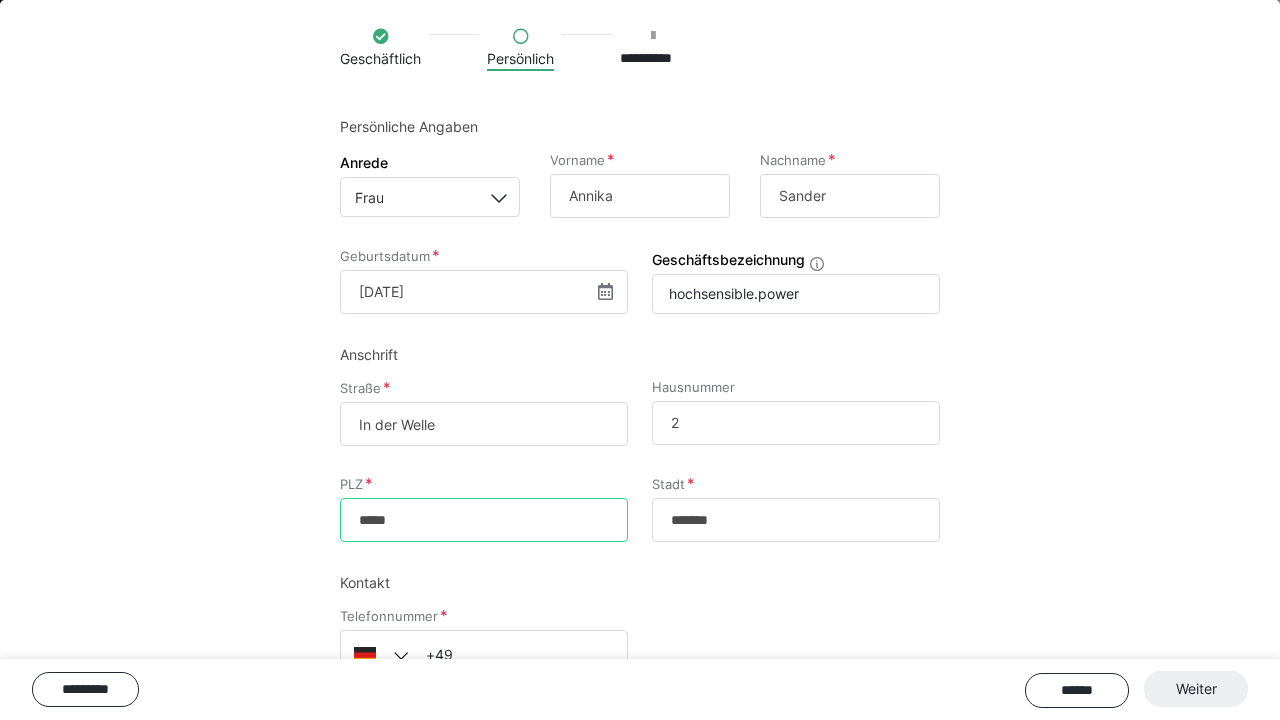 click on "*****" at bounding box center (484, 520) 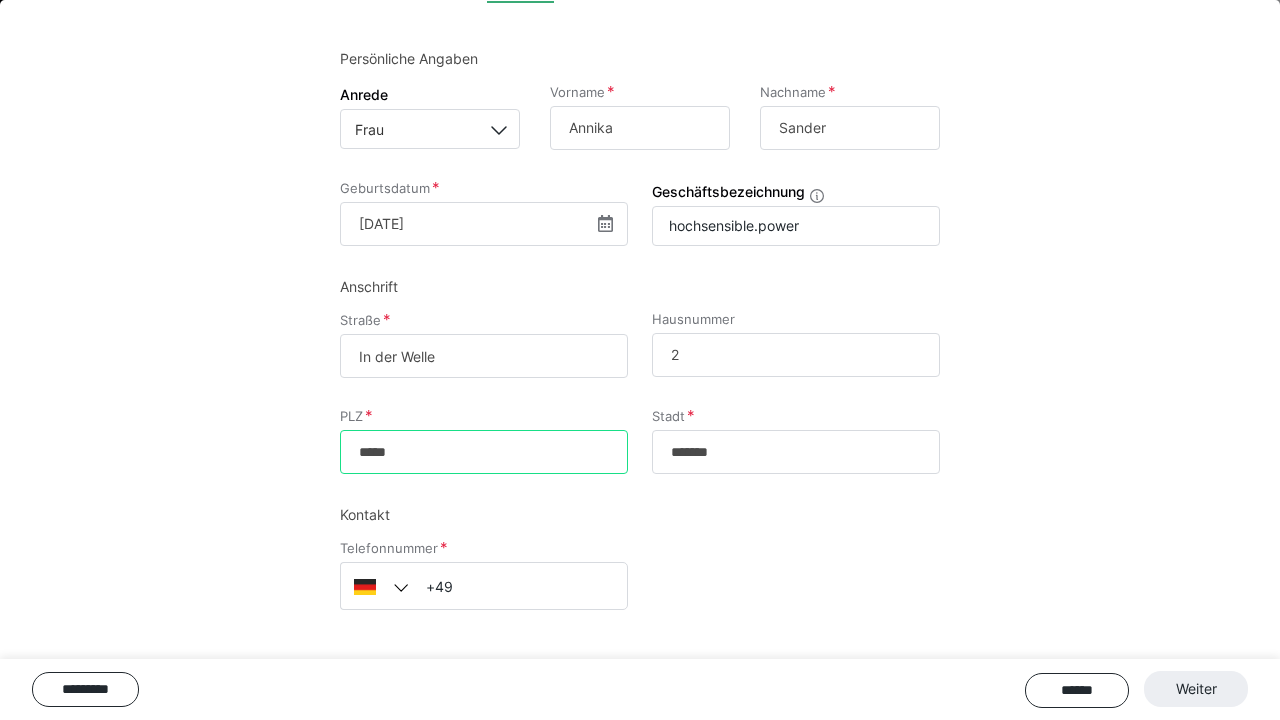 scroll, scrollTop: 200, scrollLeft: 0, axis: vertical 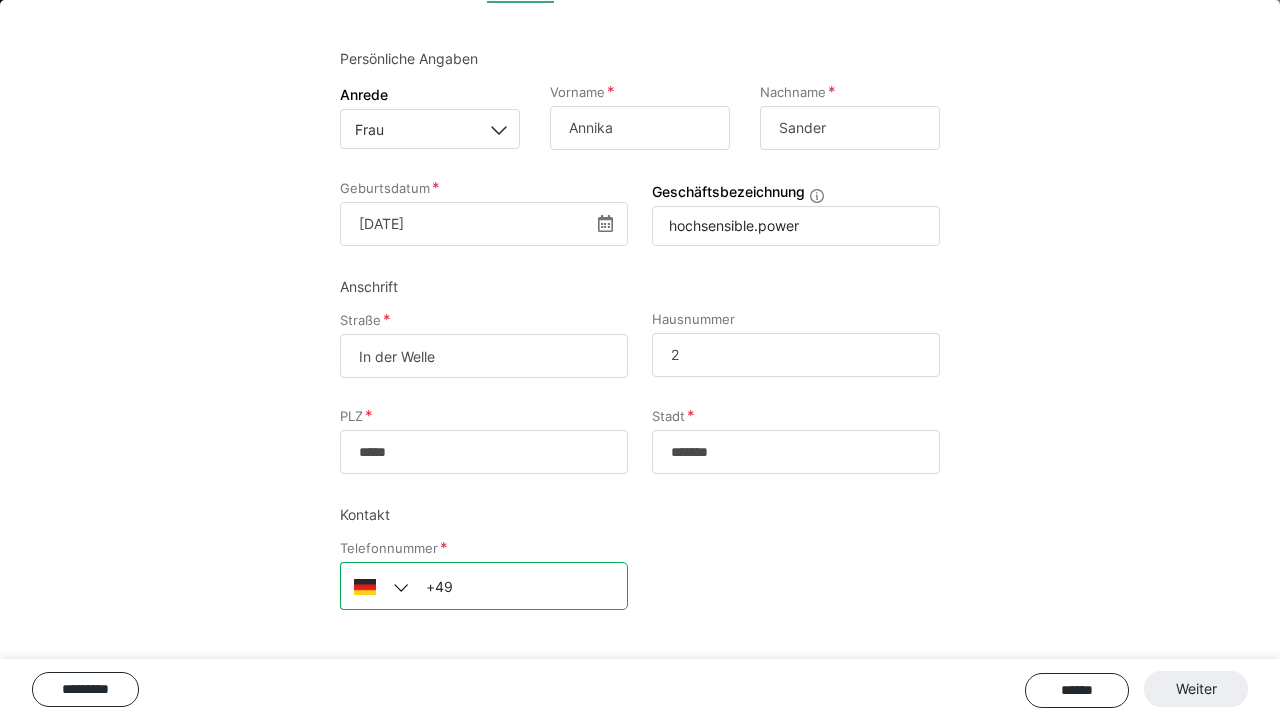 click on "+49" at bounding box center (484, 586) 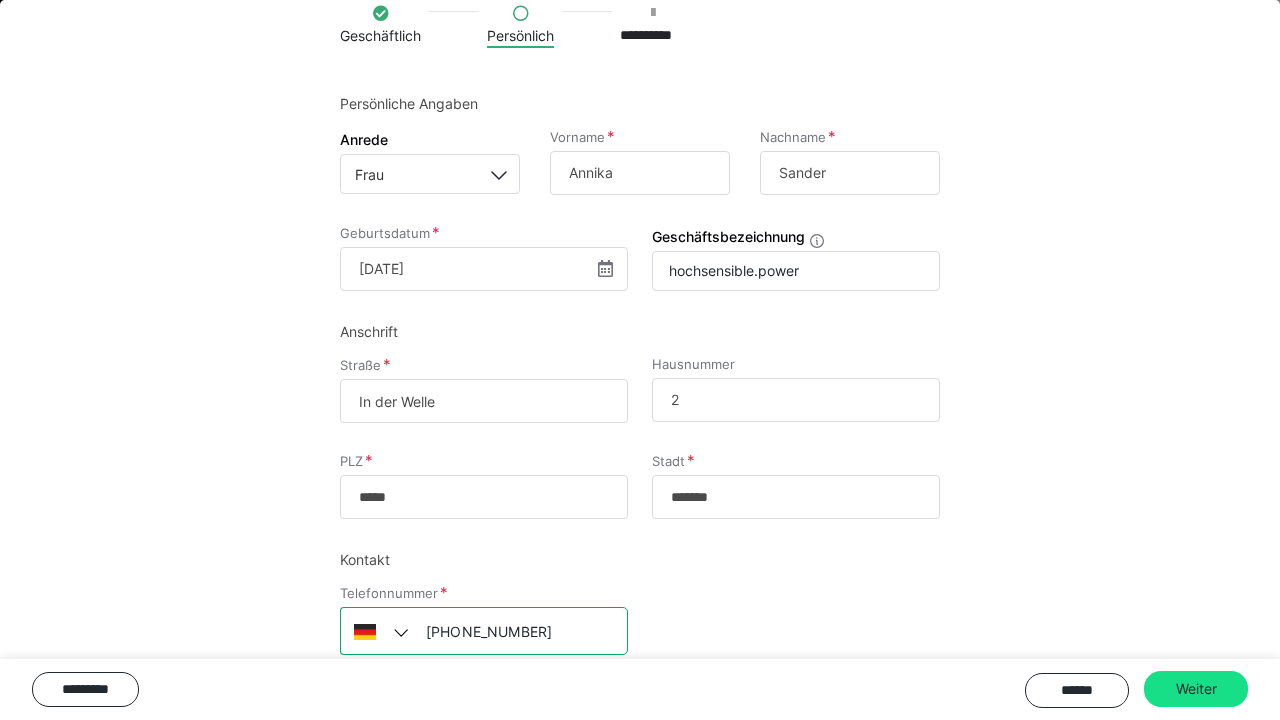 scroll, scrollTop: 169, scrollLeft: 0, axis: vertical 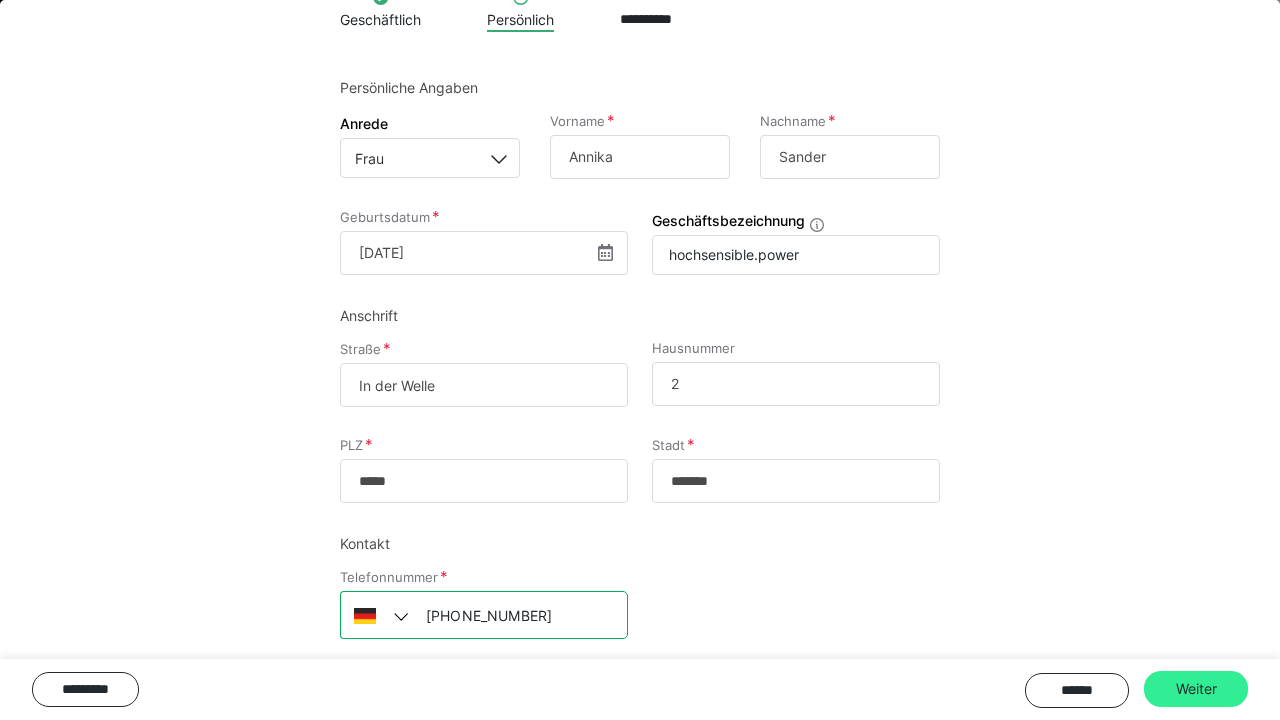 type on "[PHONE_NUMBER]" 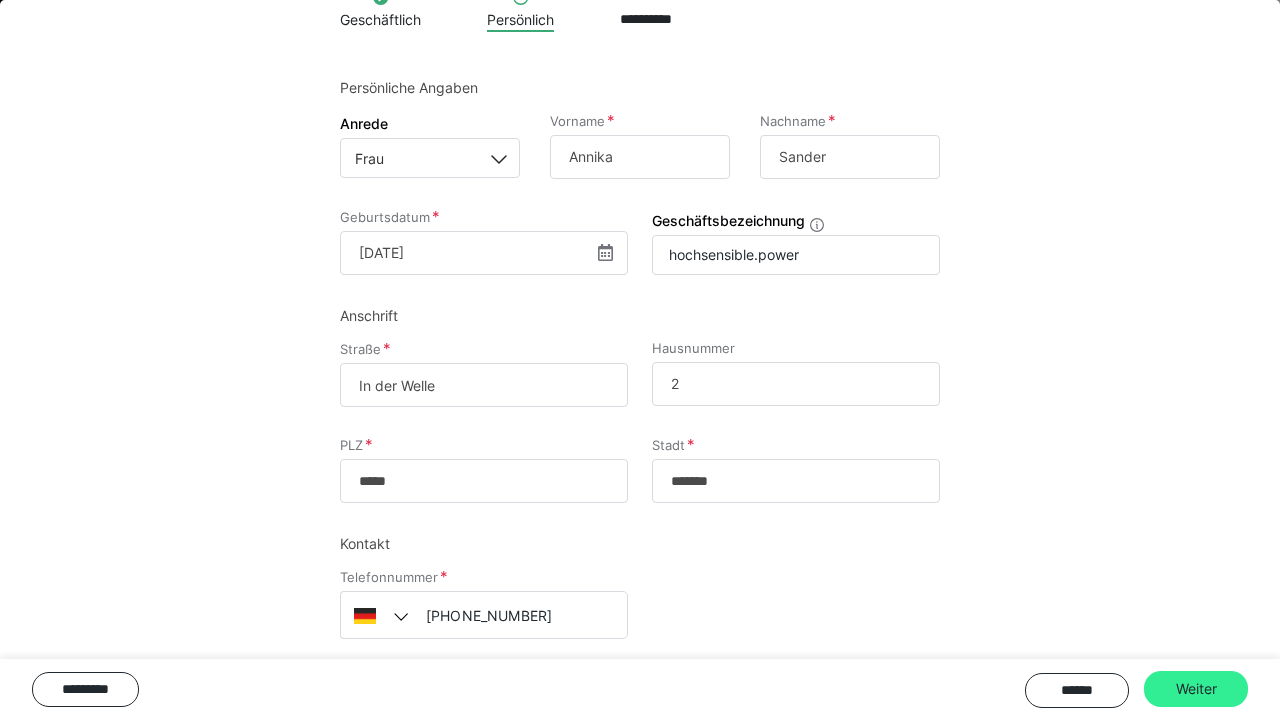 click on "Weiter" at bounding box center [1196, 689] 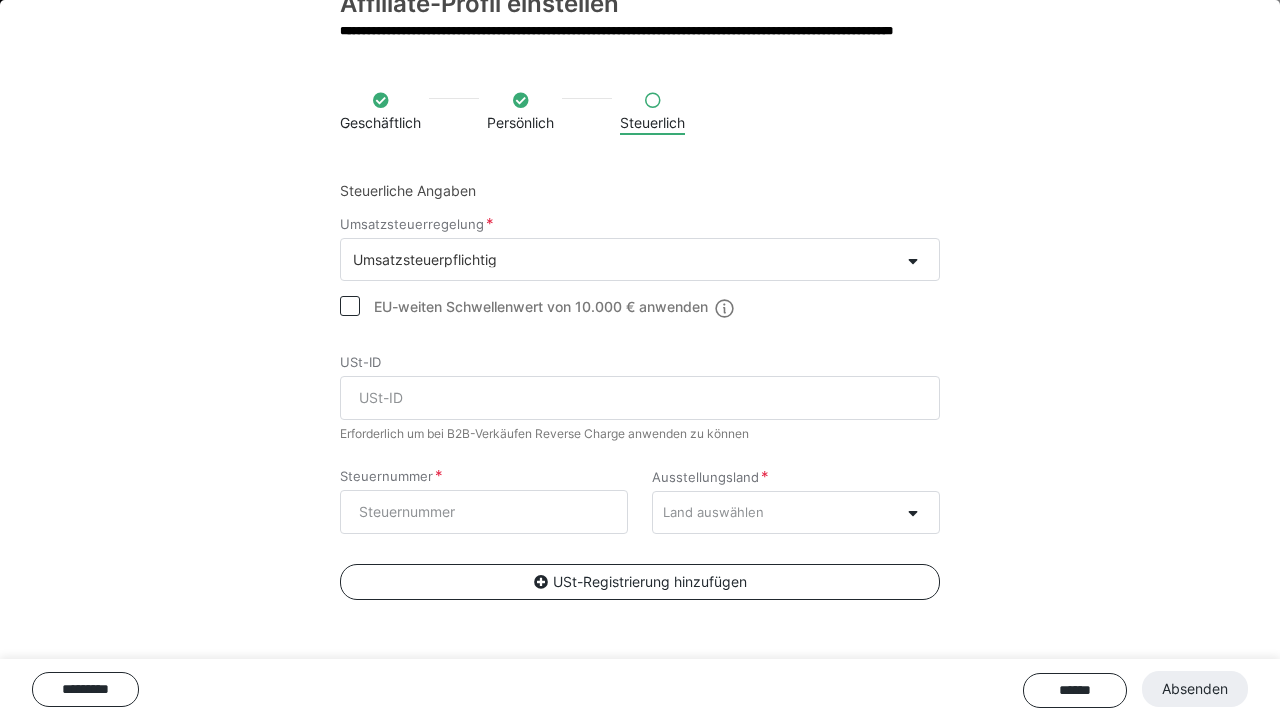 scroll, scrollTop: 69, scrollLeft: 0, axis: vertical 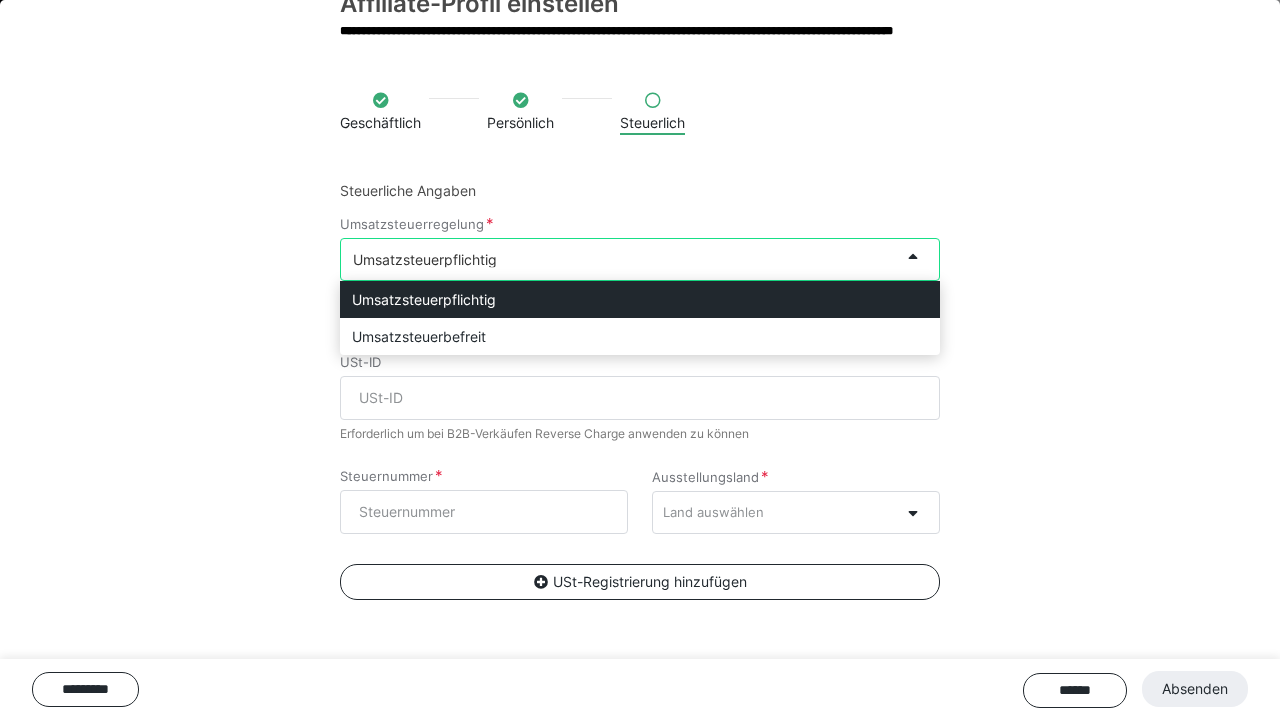 click on "Umsatzsteuerpflichtig" at bounding box center (620, 259) 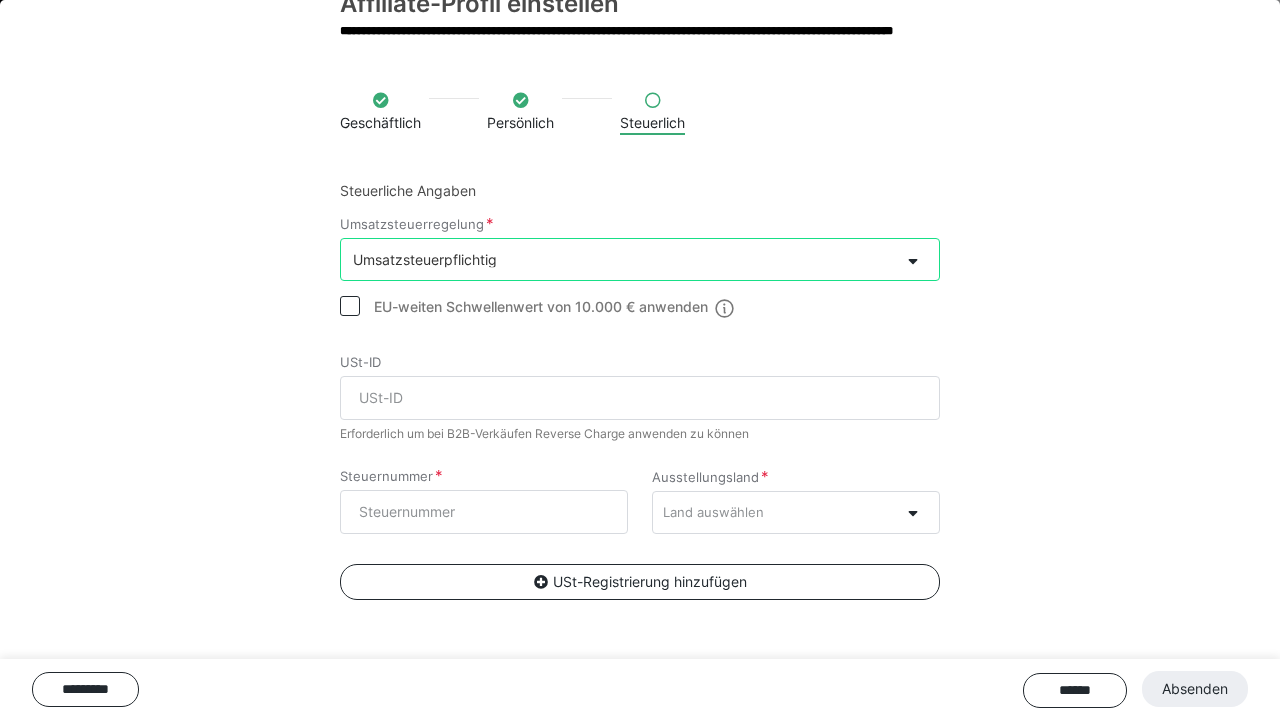 click on "Umsatzsteuerpflichtig" at bounding box center [620, 259] 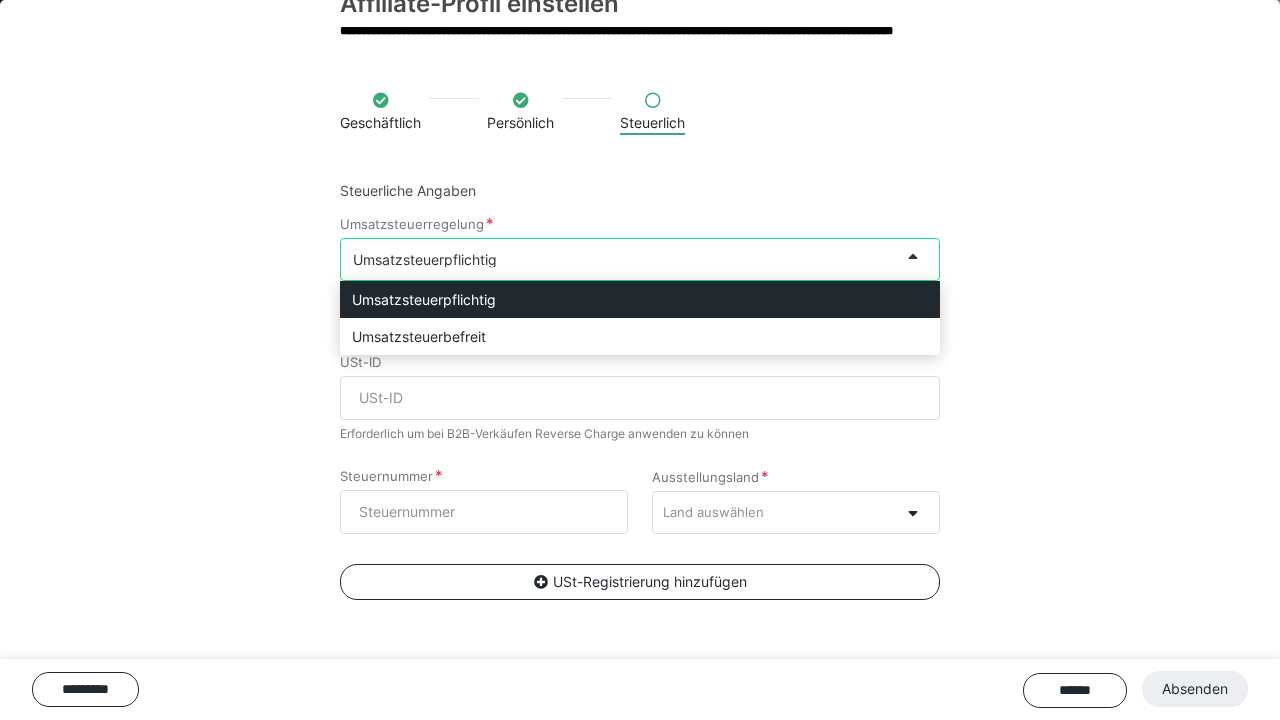 click at bounding box center (919, 259) 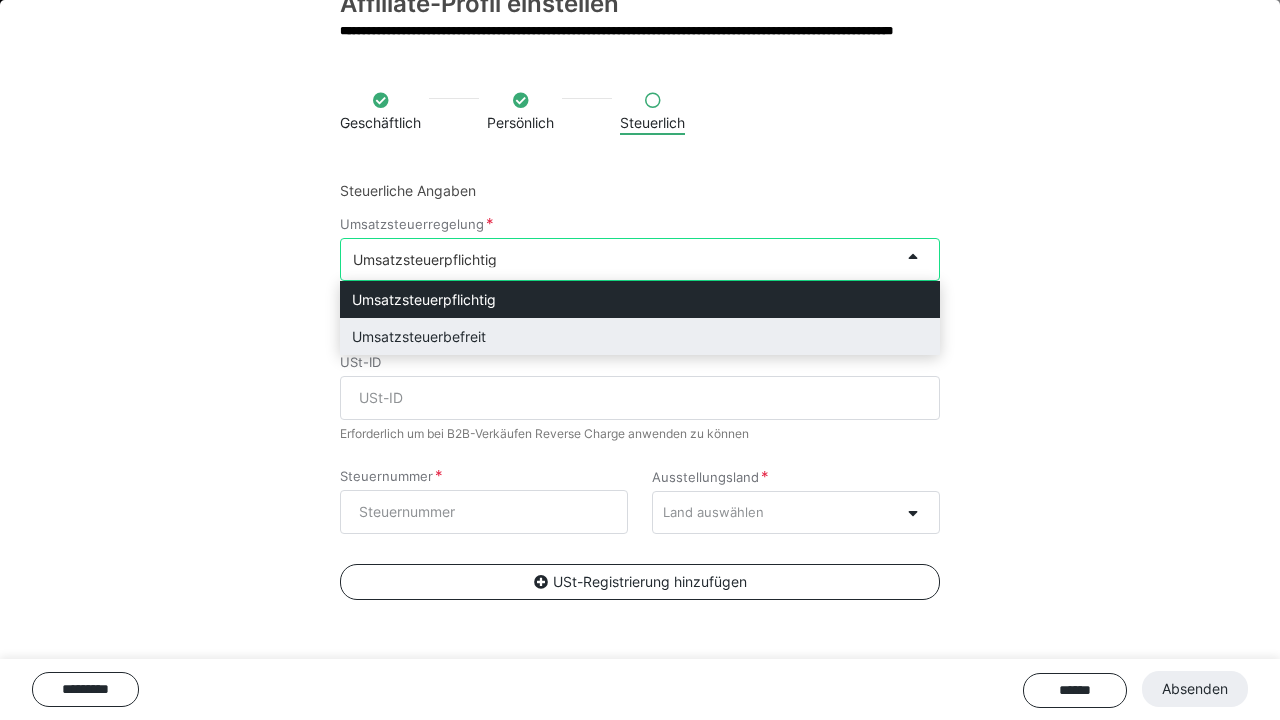 click on "Umsatzsteuerbefreit" at bounding box center (640, 336) 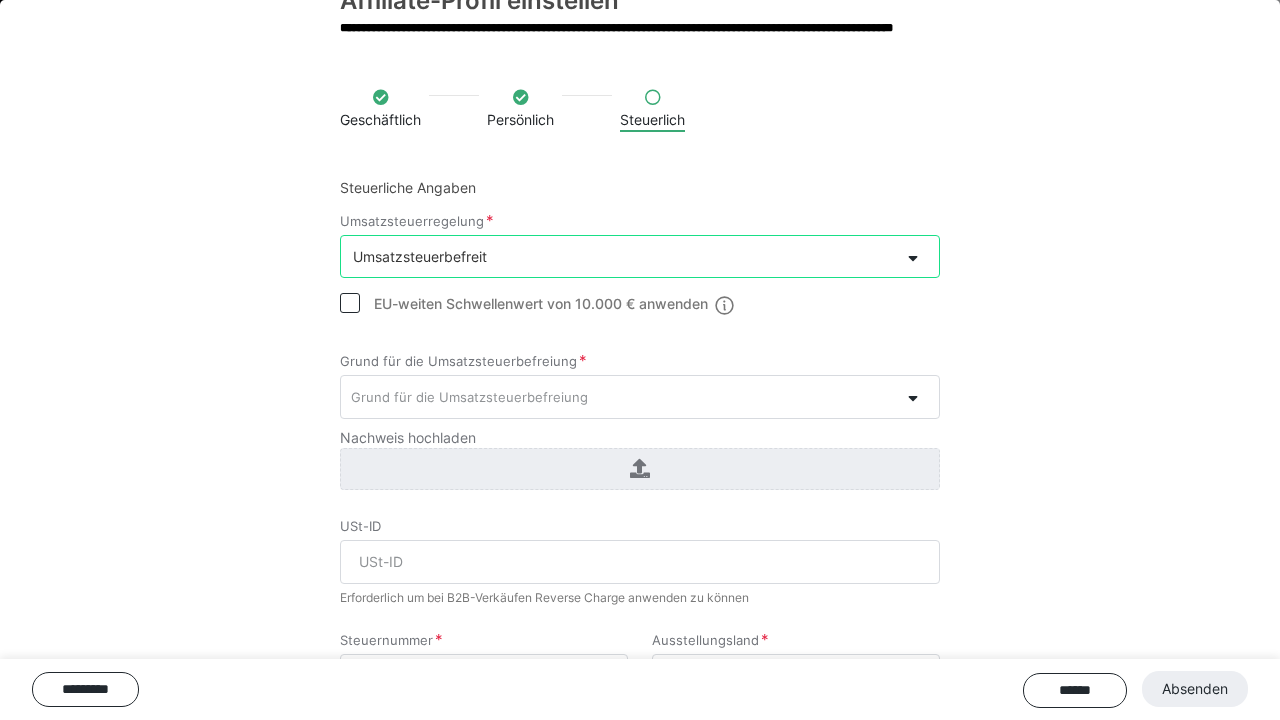 click on "Grund für die Umsatzsteuerbefreiung" at bounding box center (620, 396) 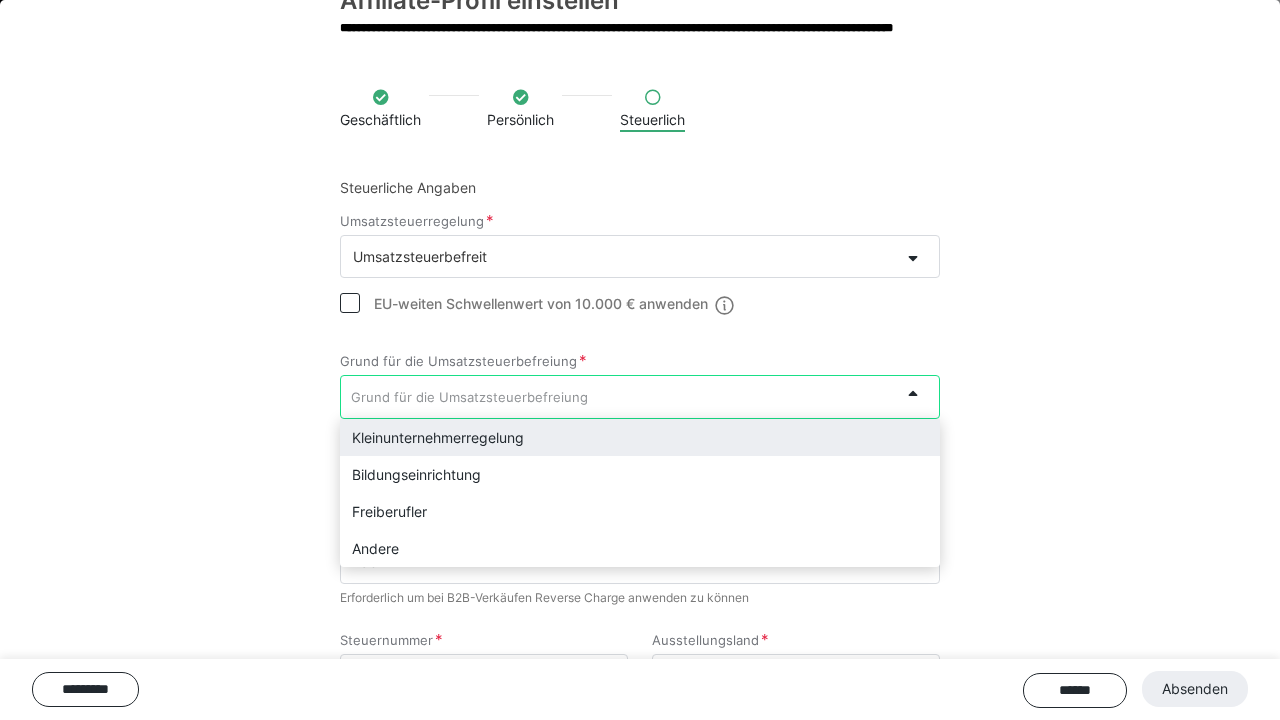 click on "Kleinunternehmerregelung" at bounding box center [640, 437] 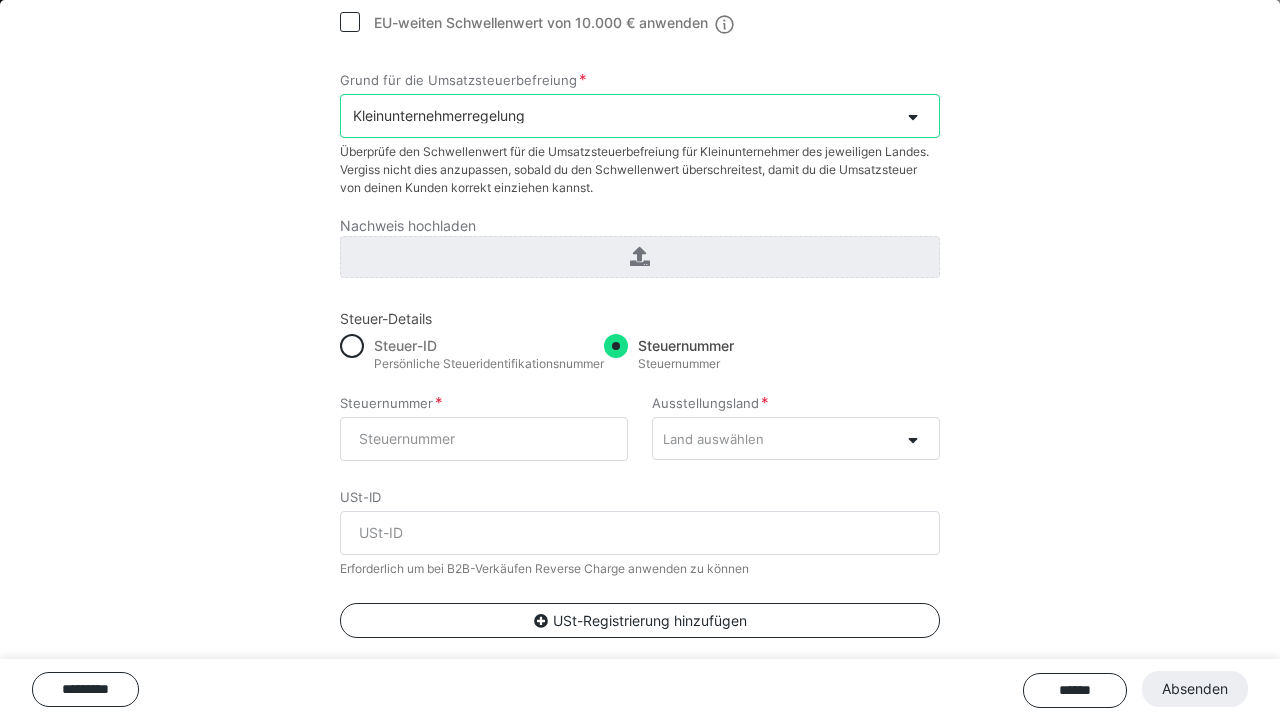 scroll, scrollTop: 351, scrollLeft: 0, axis: vertical 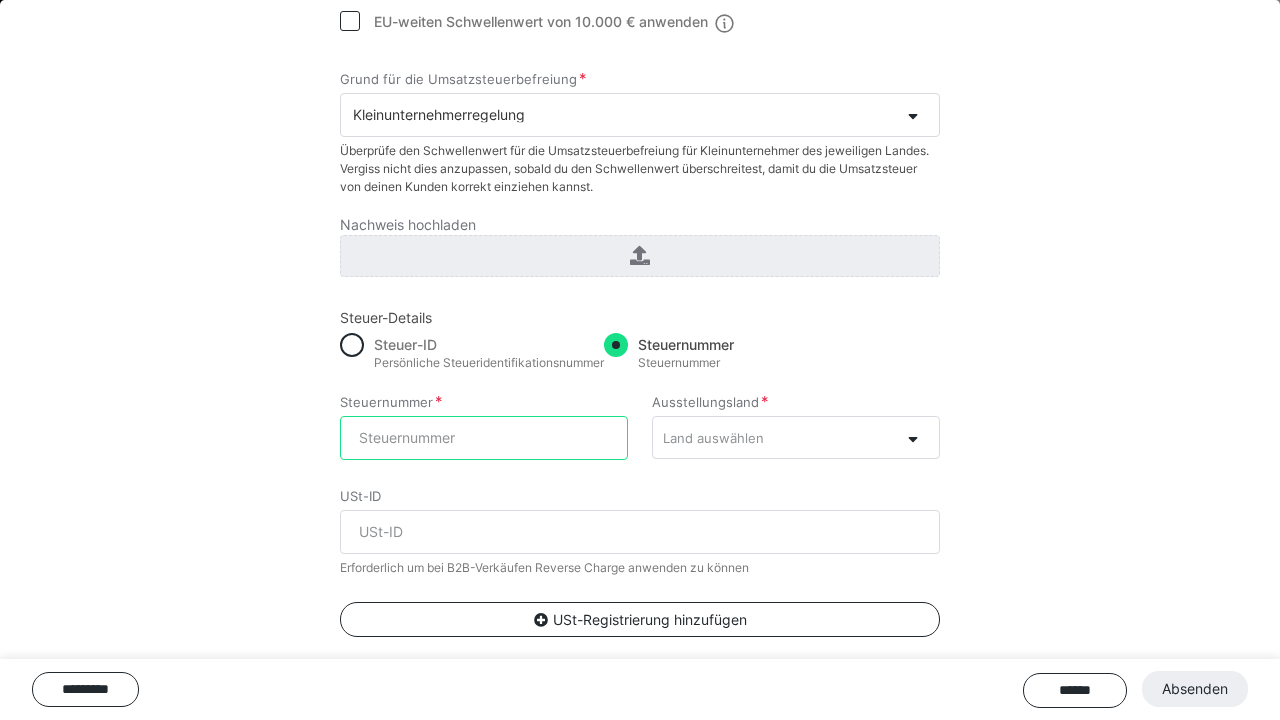 click on "Steuernummer" at bounding box center (484, 438) 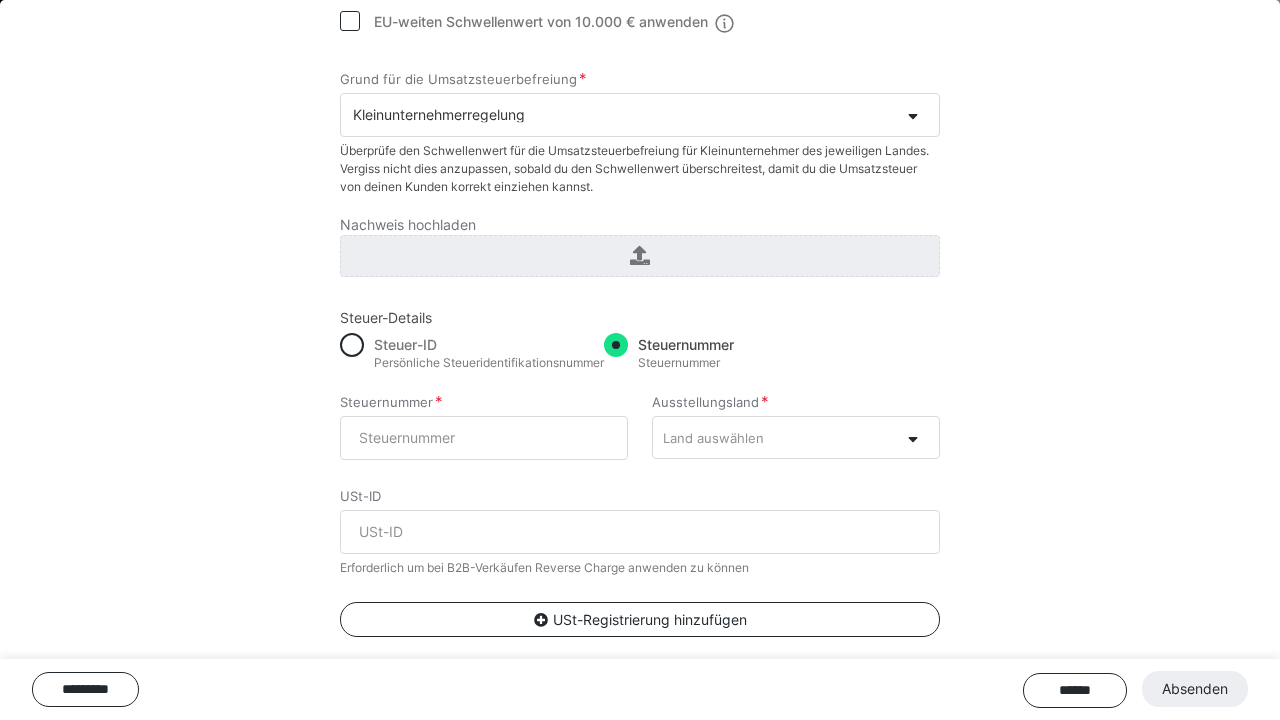 click on "Land auswählen" at bounding box center (776, 437) 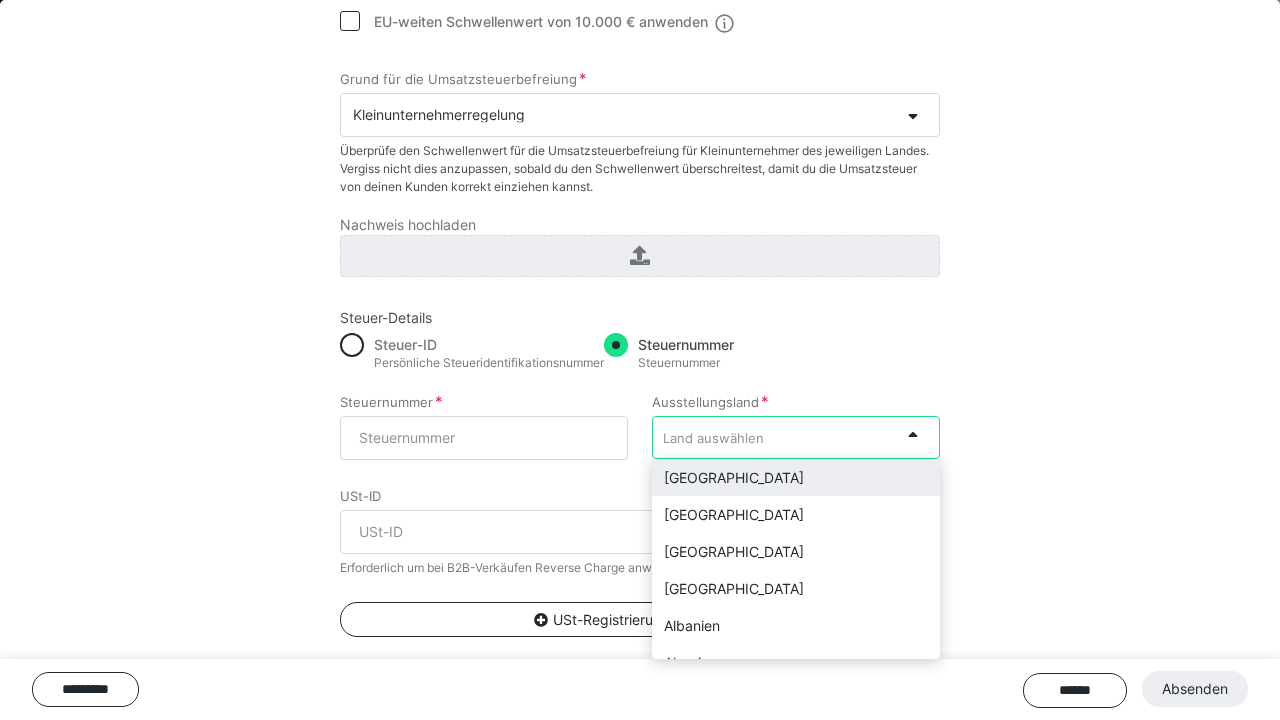 click on "[GEOGRAPHIC_DATA]" at bounding box center [796, 477] 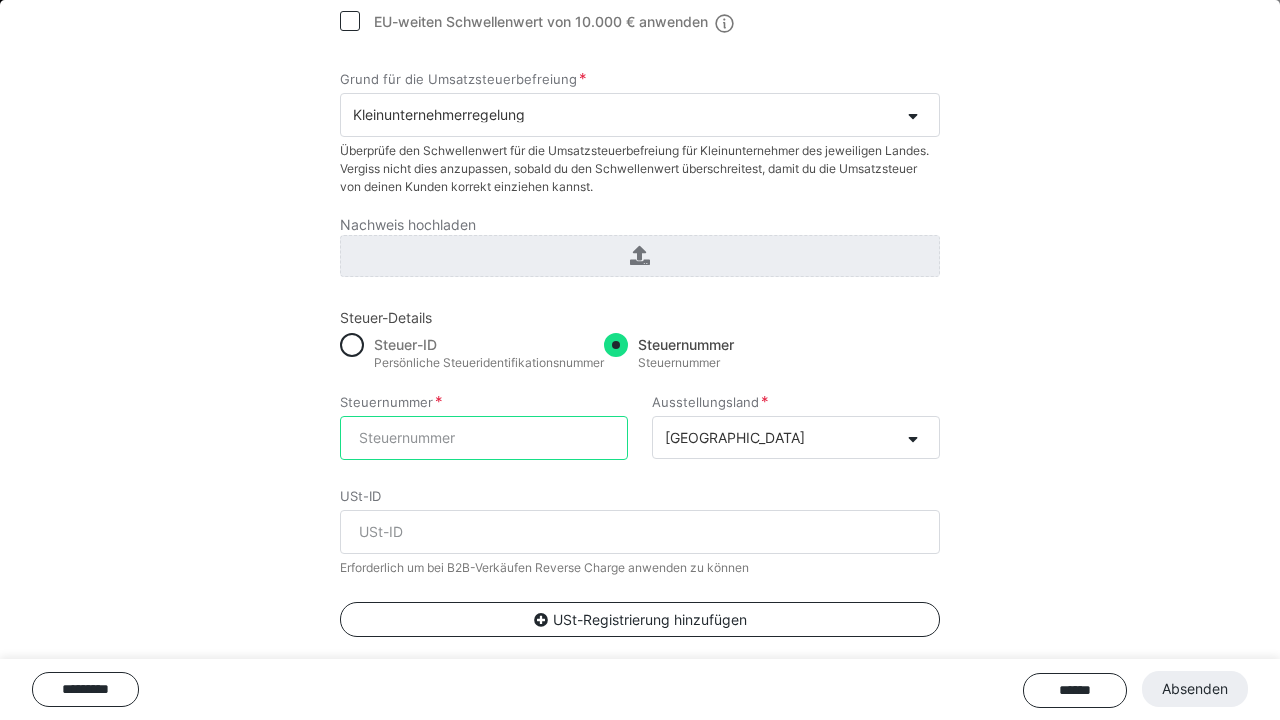 click on "Steuernummer" at bounding box center [484, 438] 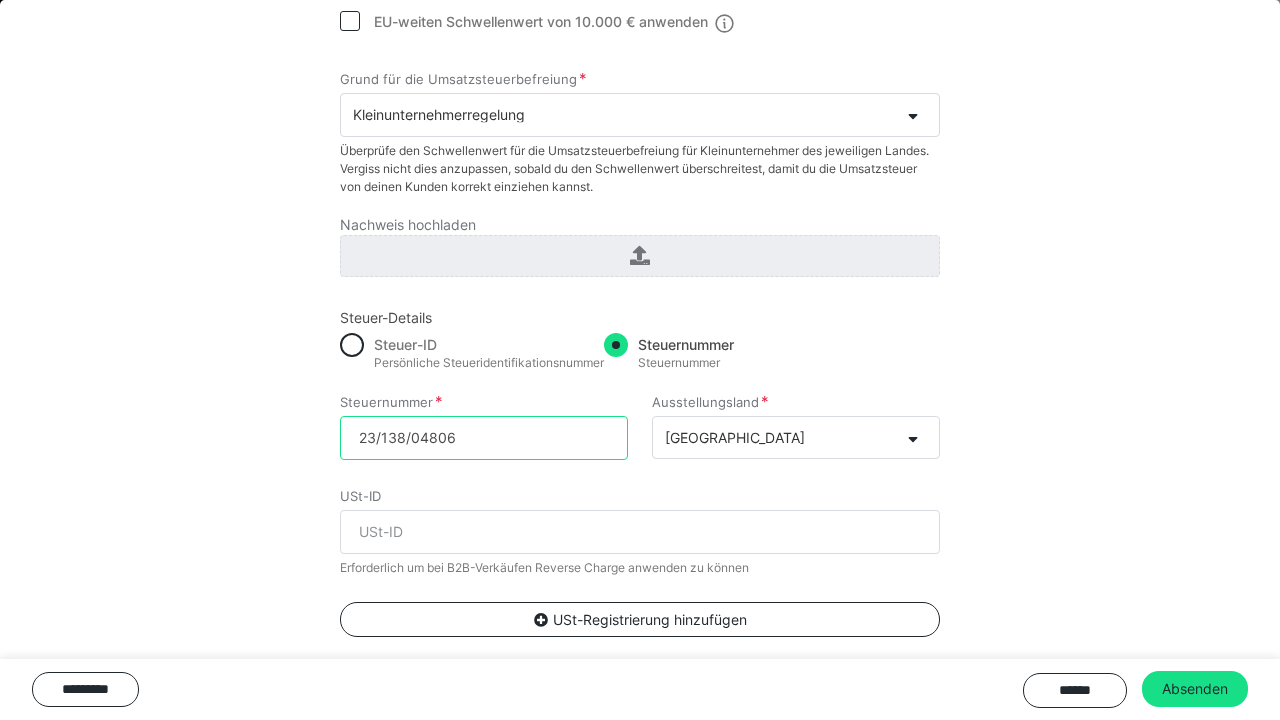 type on "23/138/04806" 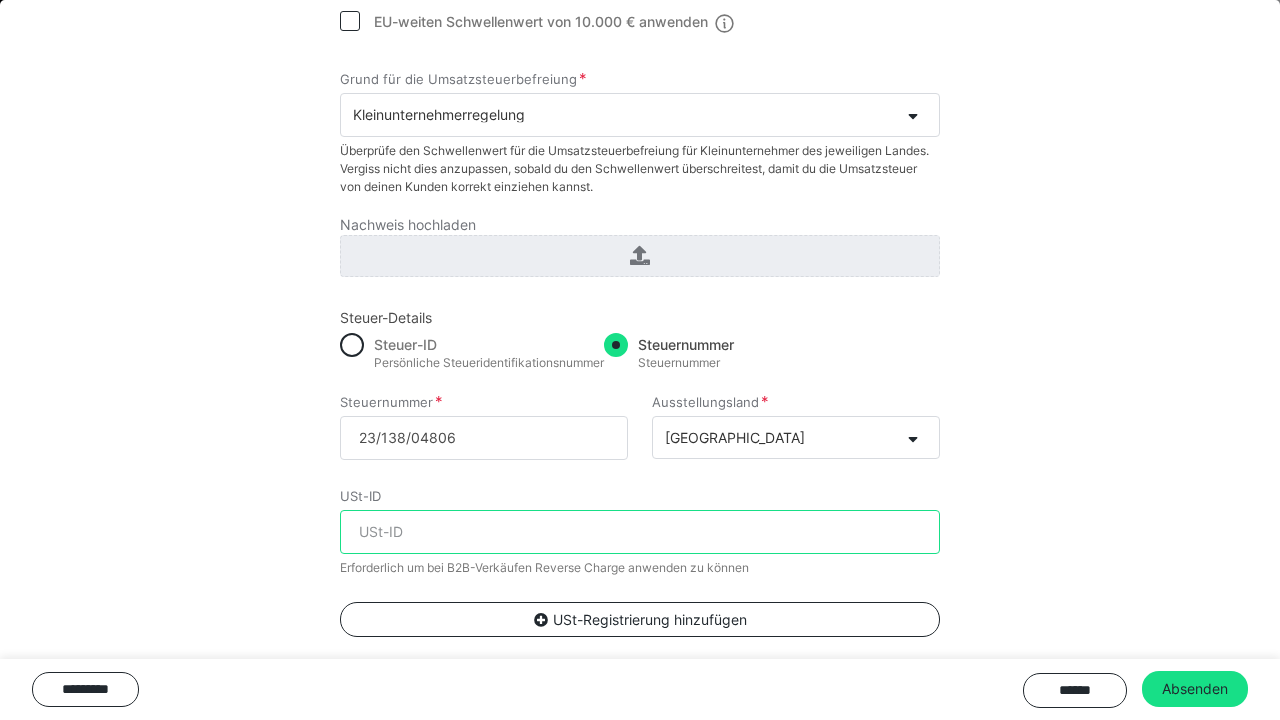 click on "USt-ID" at bounding box center (640, 532) 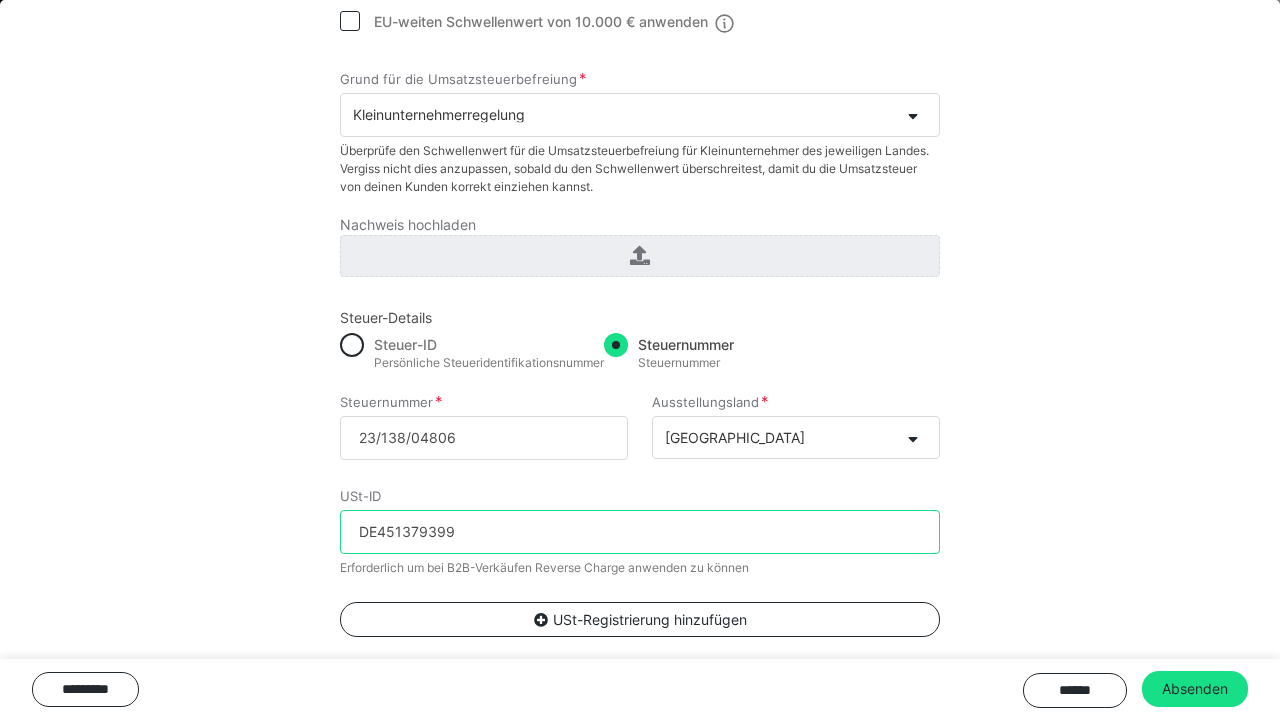 type on "DE451379399" 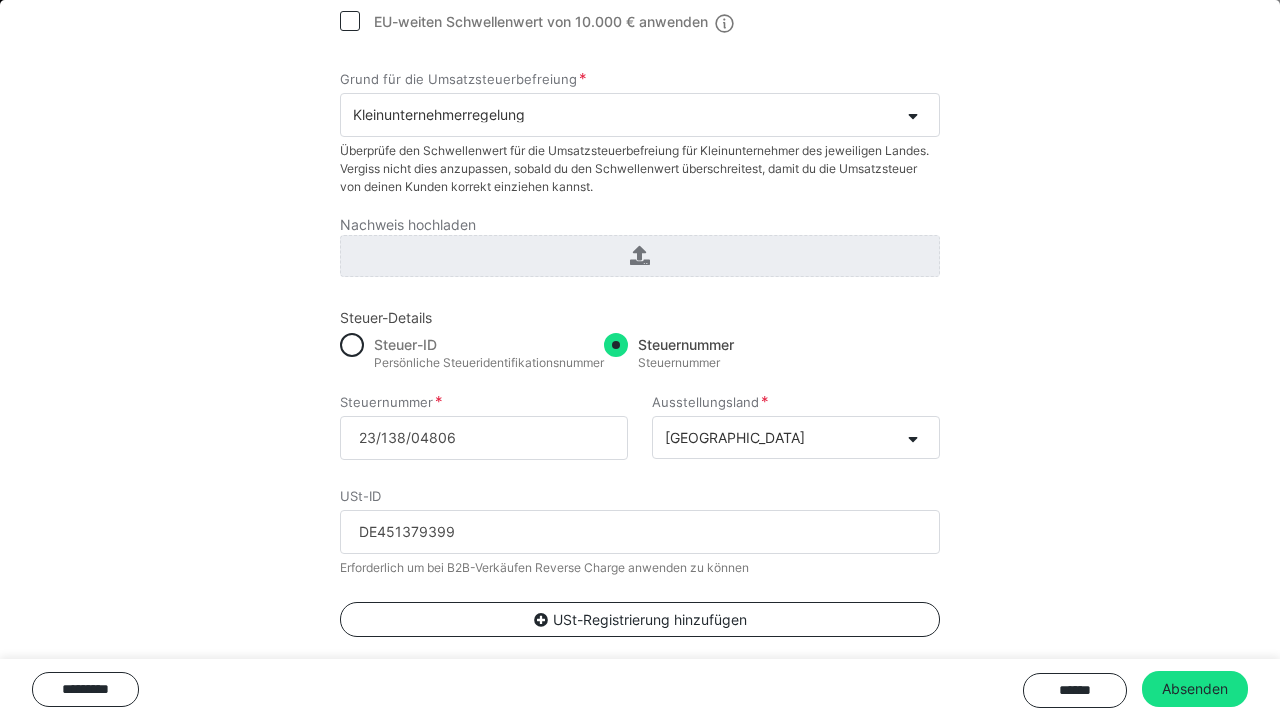 click on "**********" at bounding box center [640, 360] 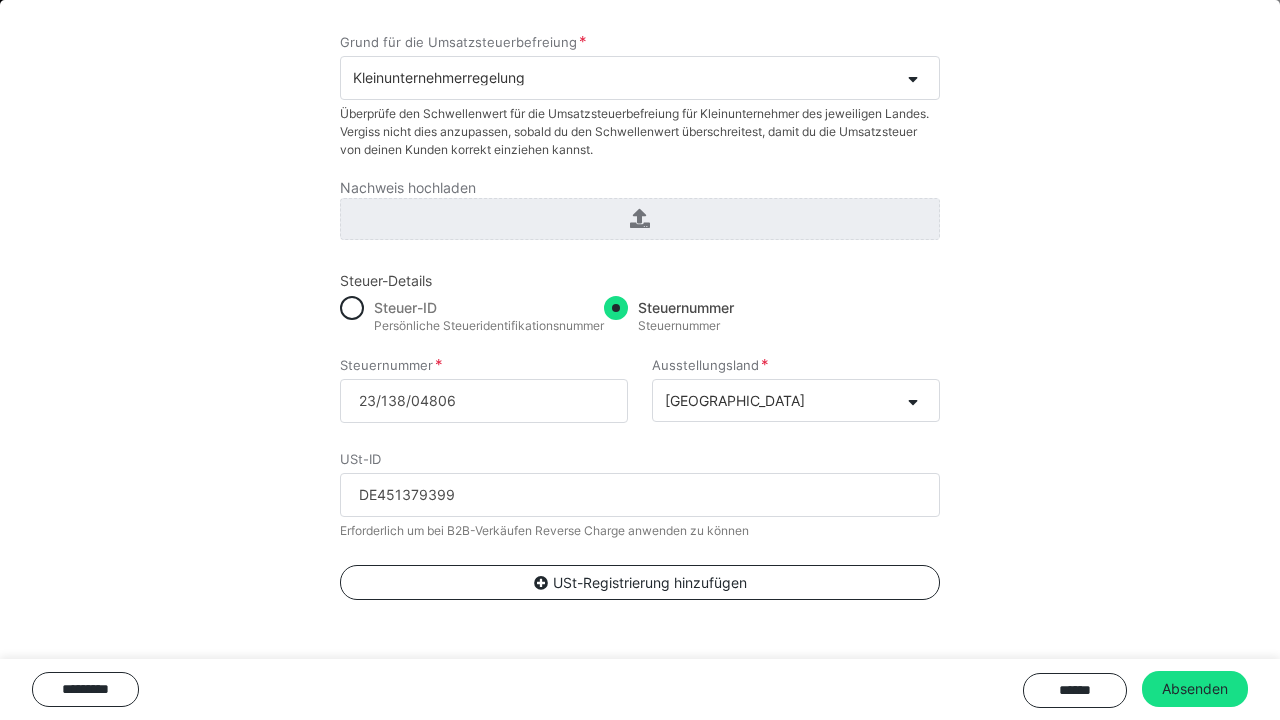 scroll, scrollTop: 393, scrollLeft: 0, axis: vertical 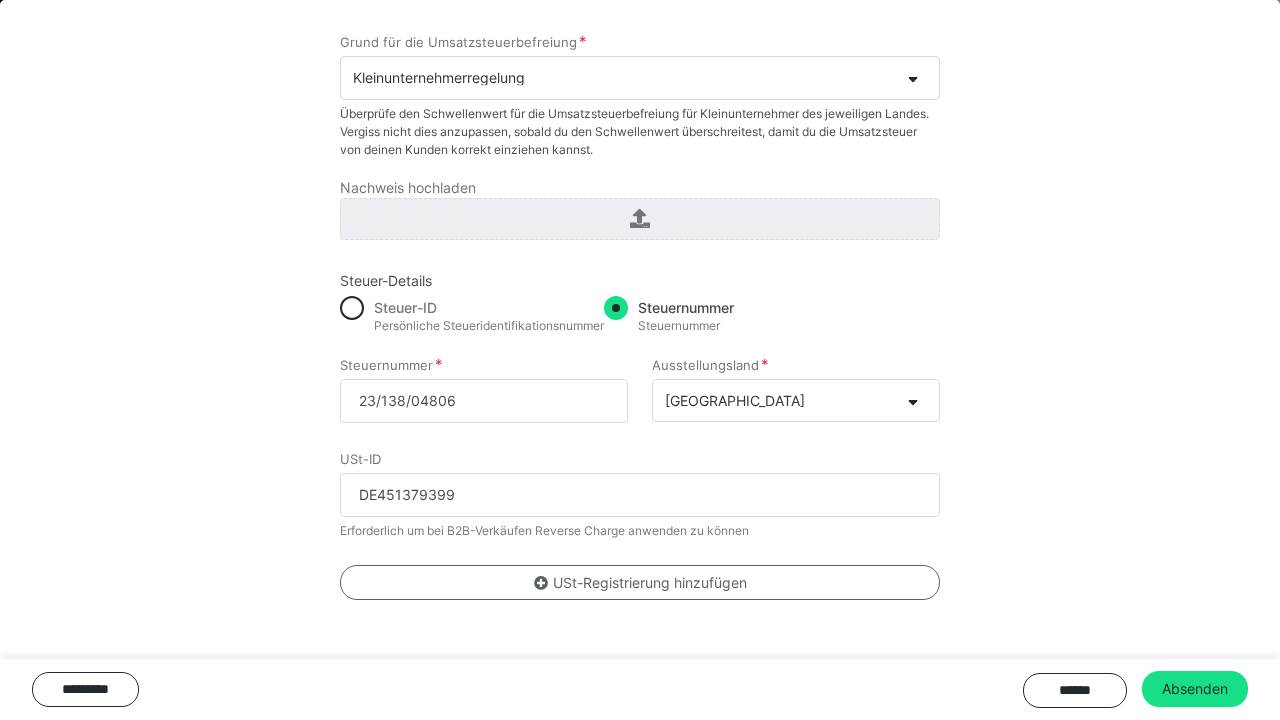 click on "USt-Registrierung hinzufügen" at bounding box center (640, 583) 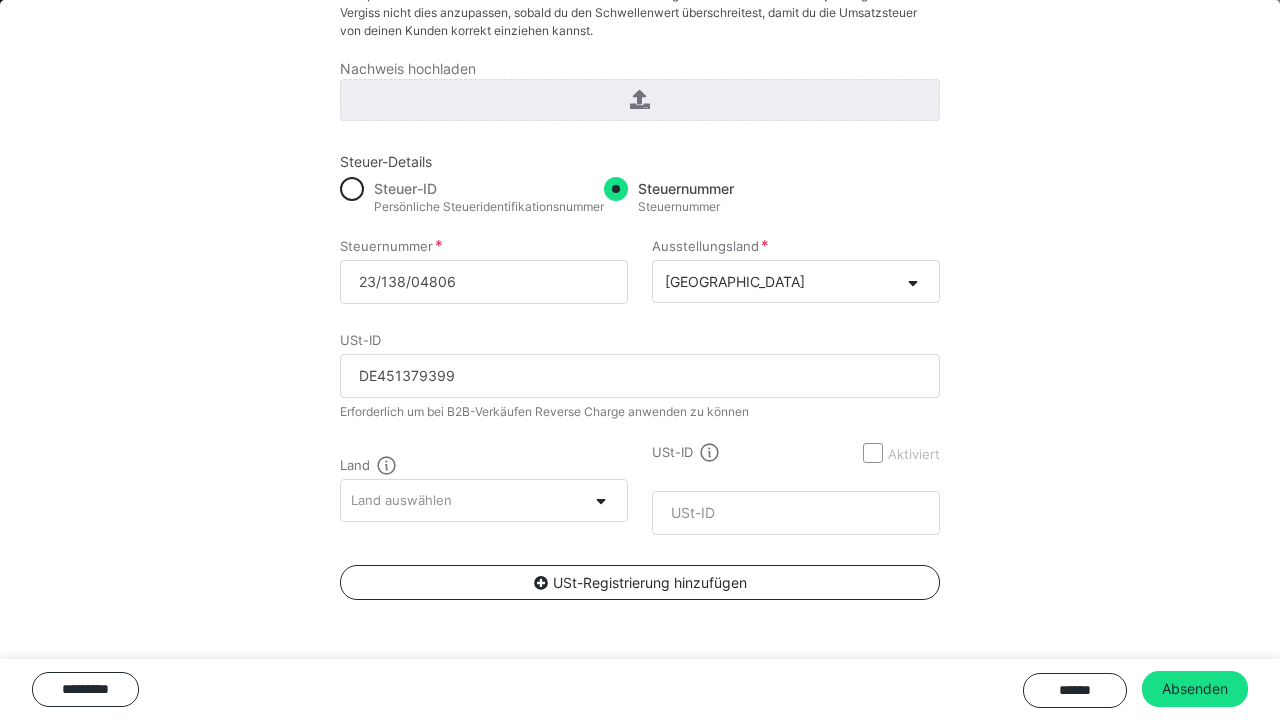 scroll, scrollTop: 513, scrollLeft: 0, axis: vertical 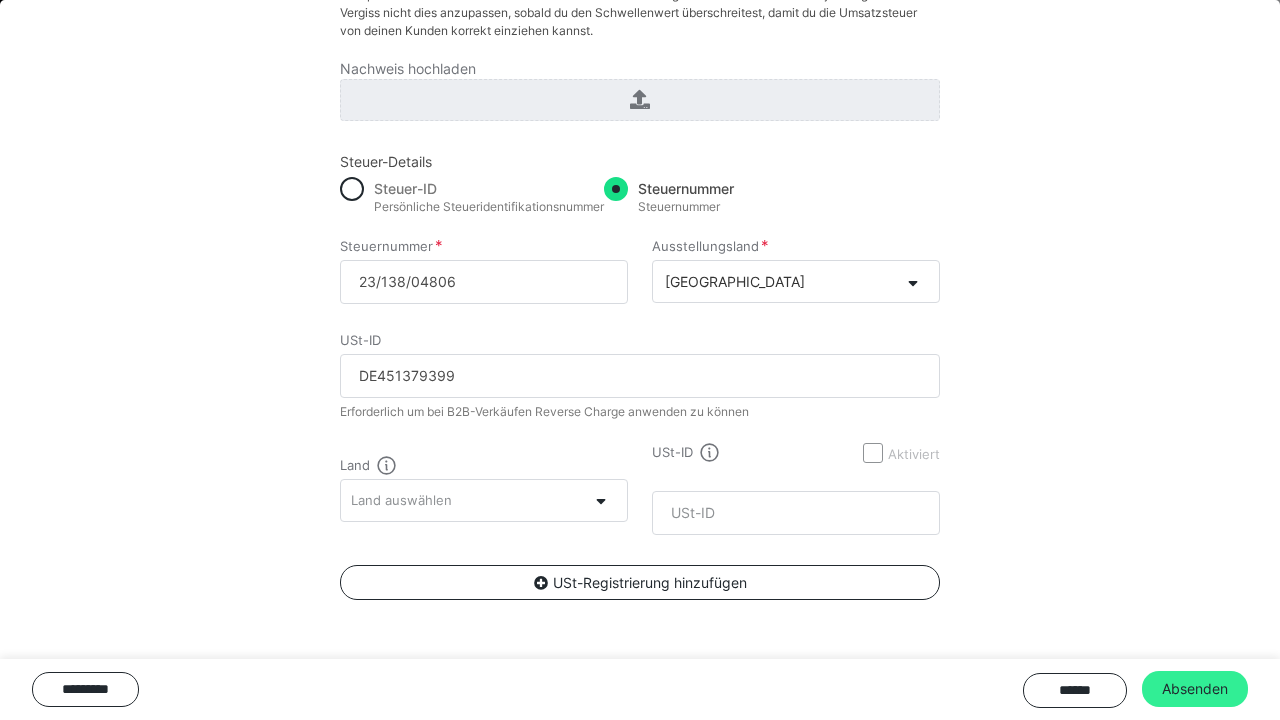 click on "Absenden" at bounding box center [1195, 689] 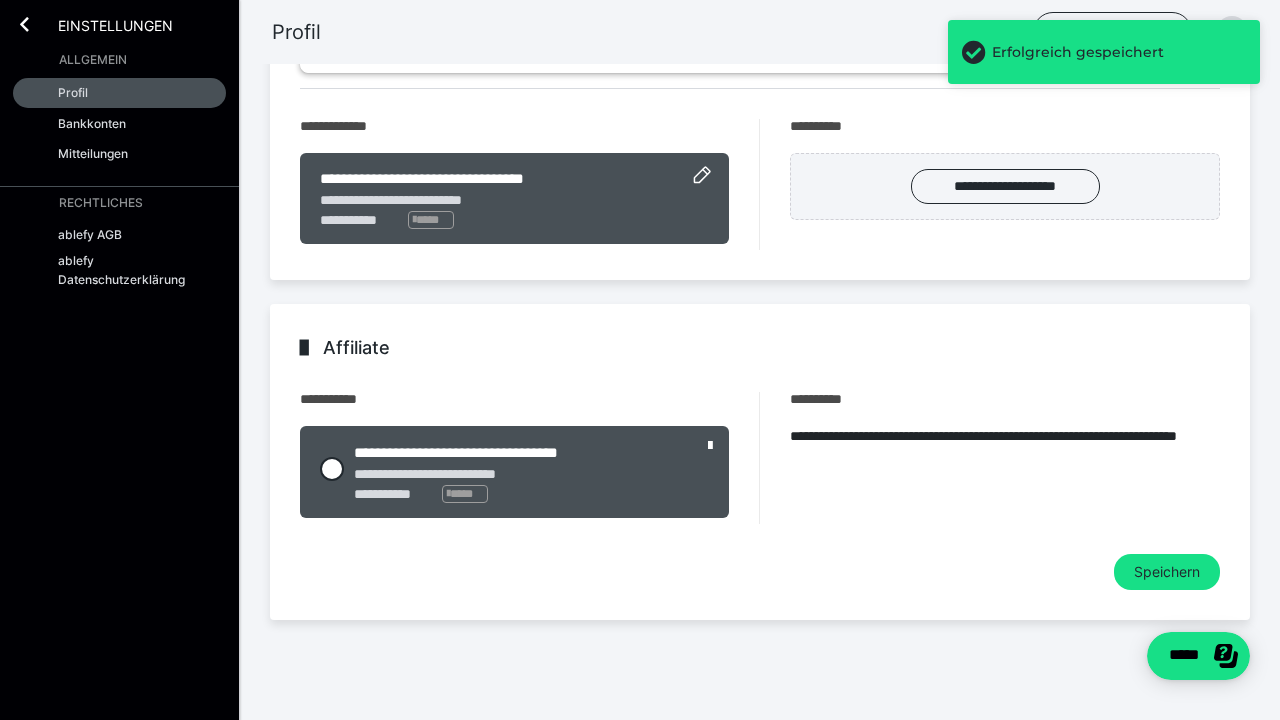 scroll, scrollTop: 318, scrollLeft: 0, axis: vertical 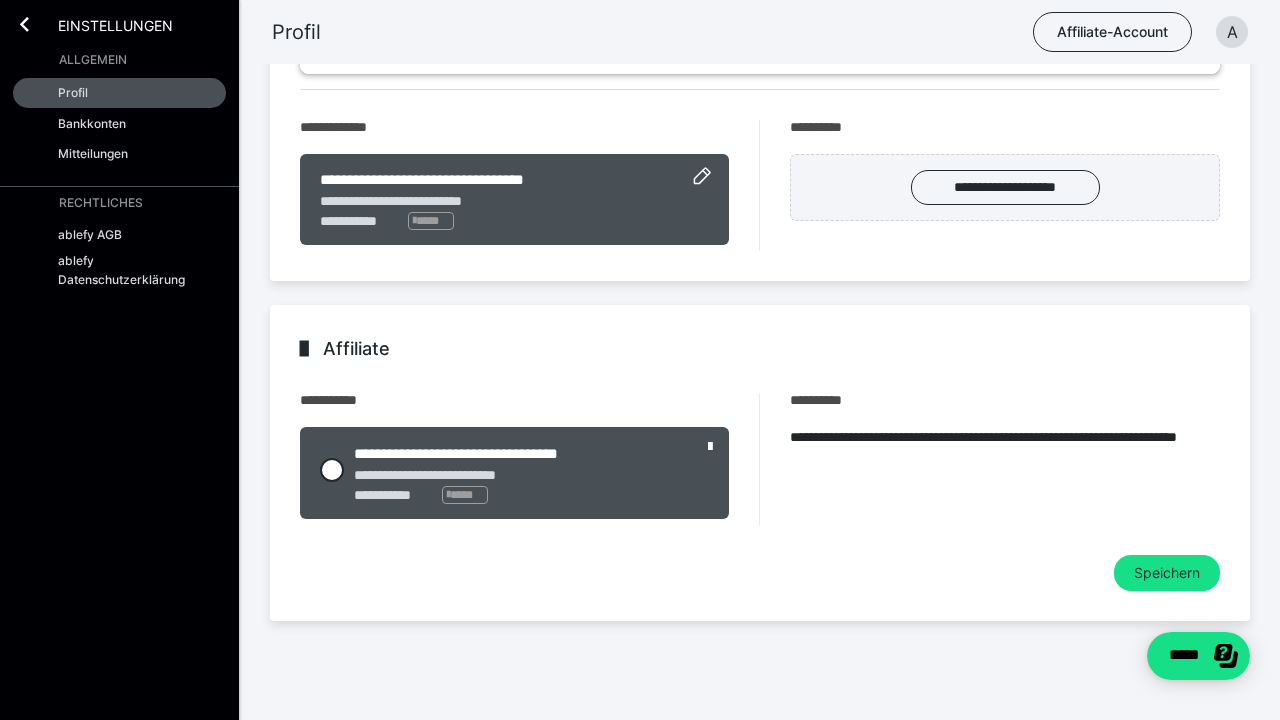 click on "**********" at bounding box center (990, 459) 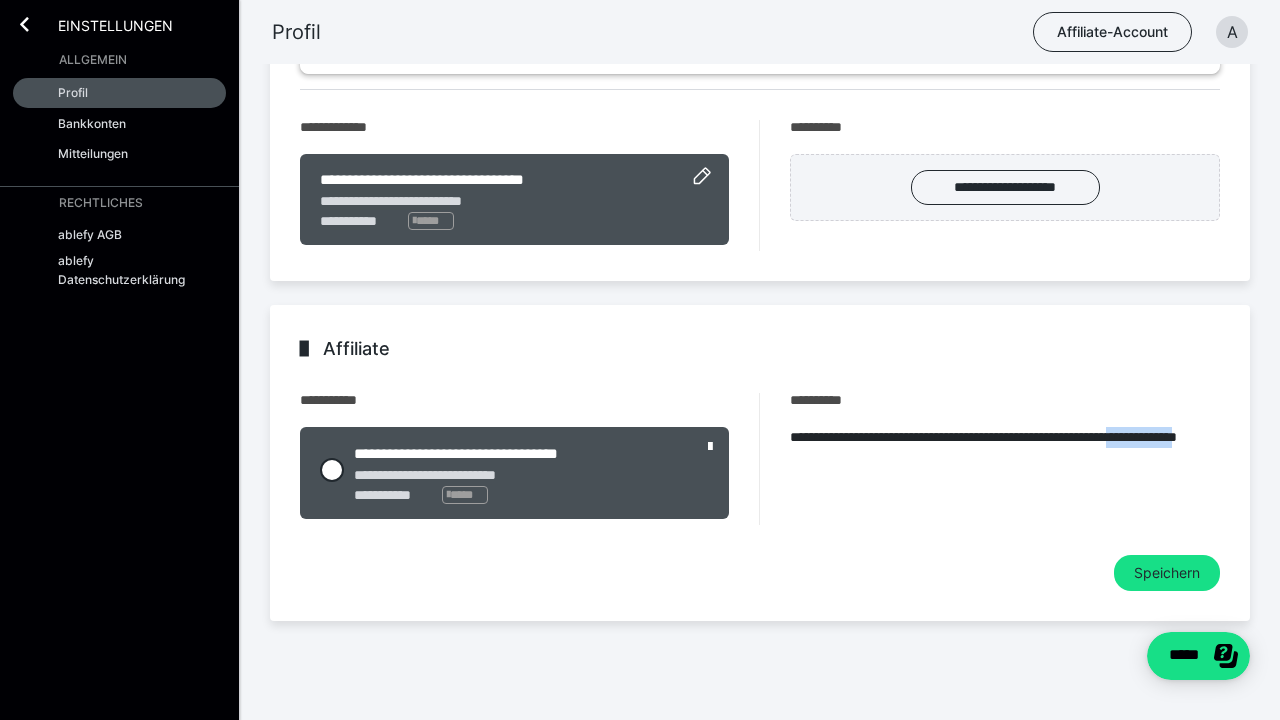 click on "**********" at bounding box center (990, 459) 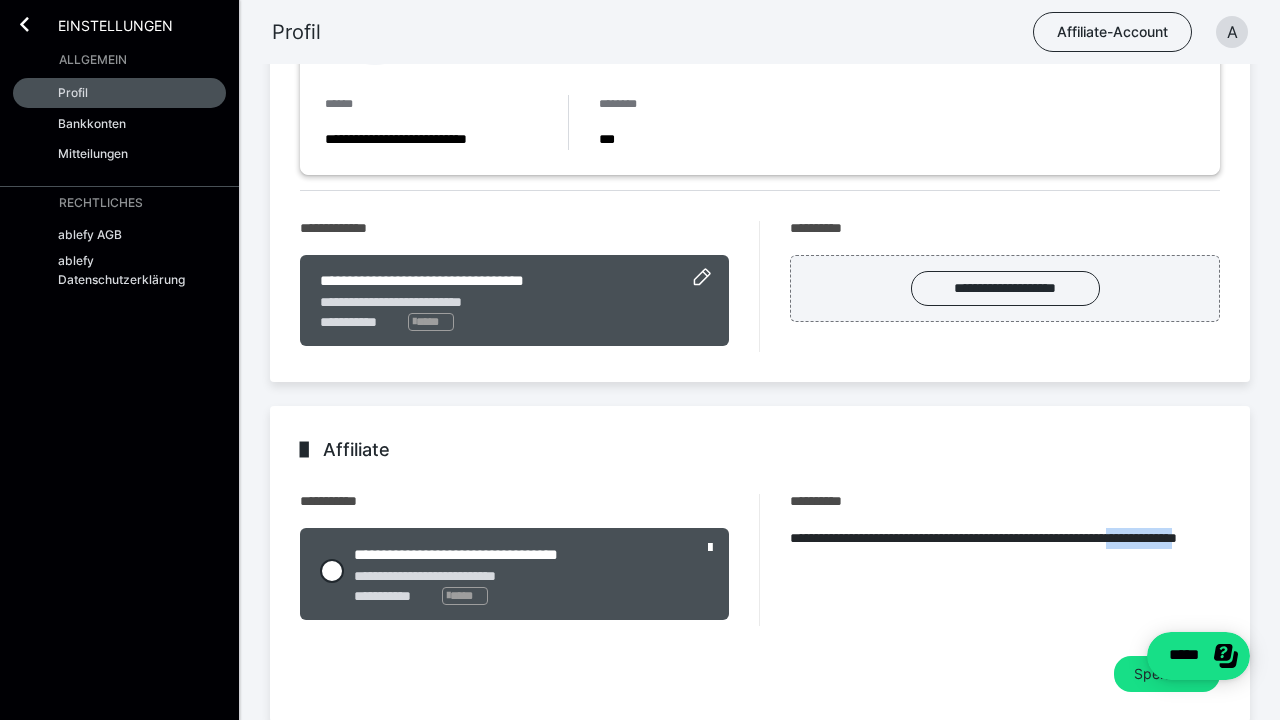 scroll, scrollTop: 205, scrollLeft: 0, axis: vertical 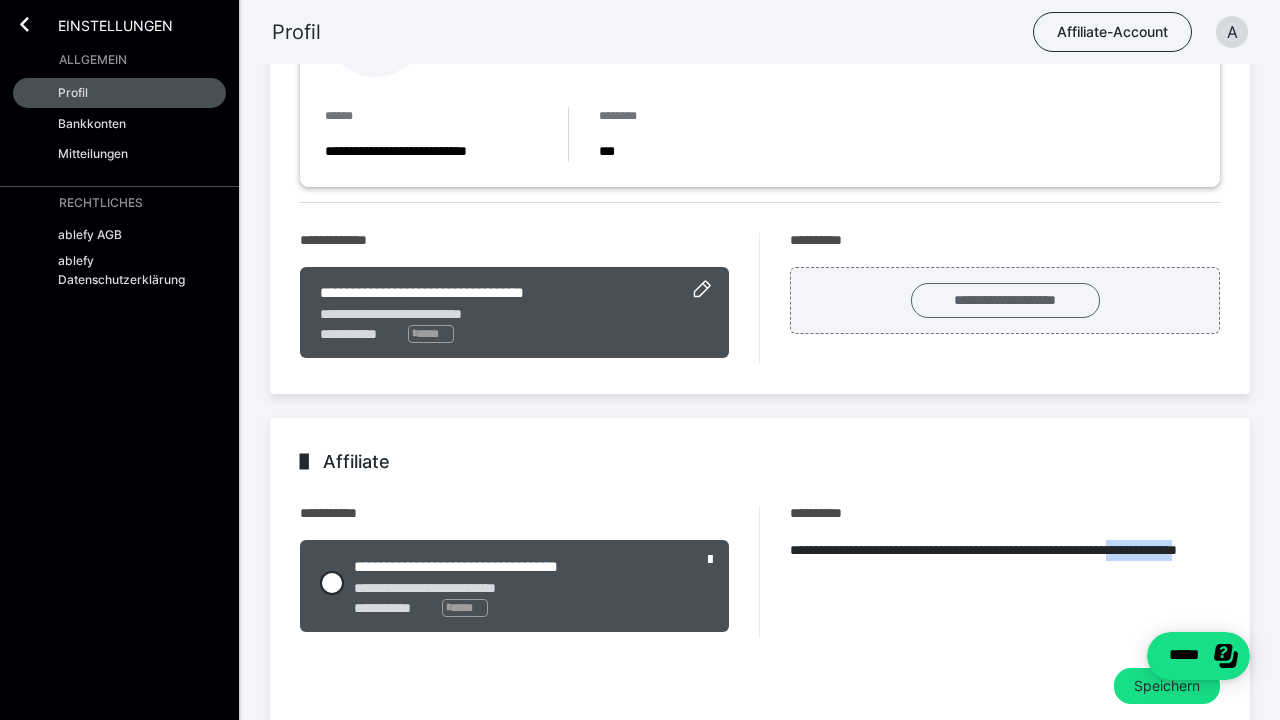 click on "**********" at bounding box center [1005, 300] 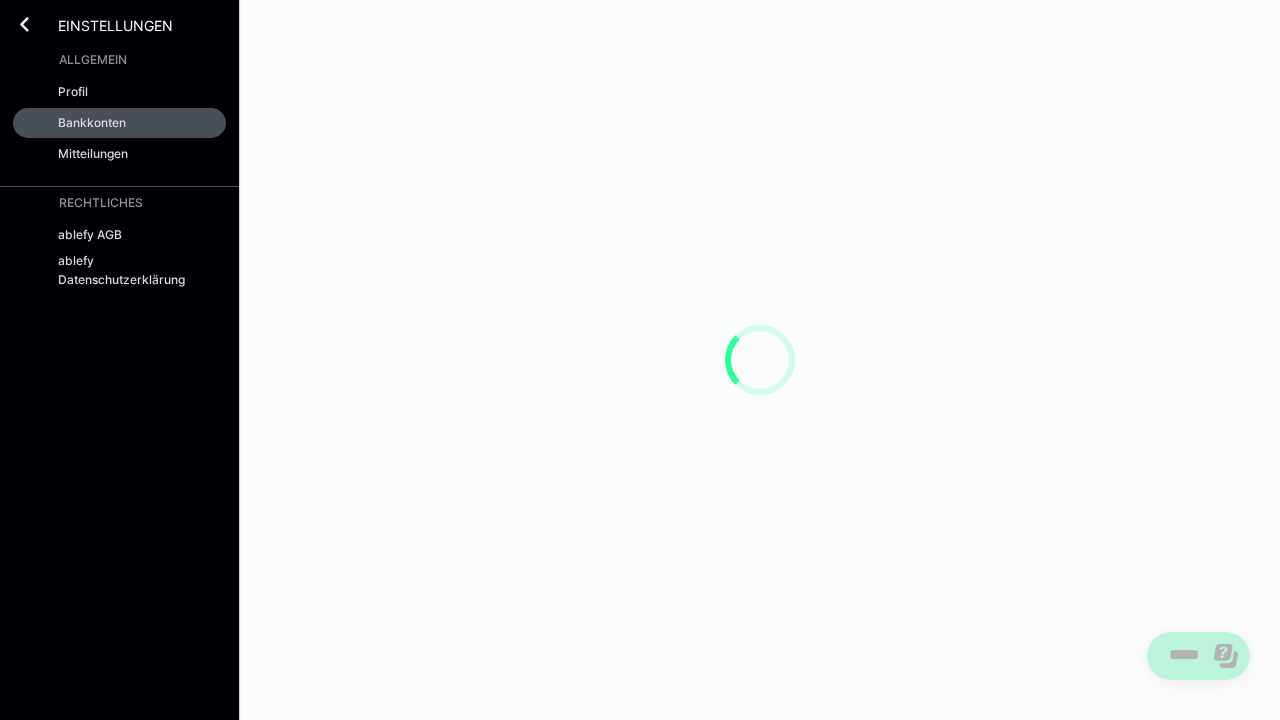 scroll, scrollTop: 0, scrollLeft: 0, axis: both 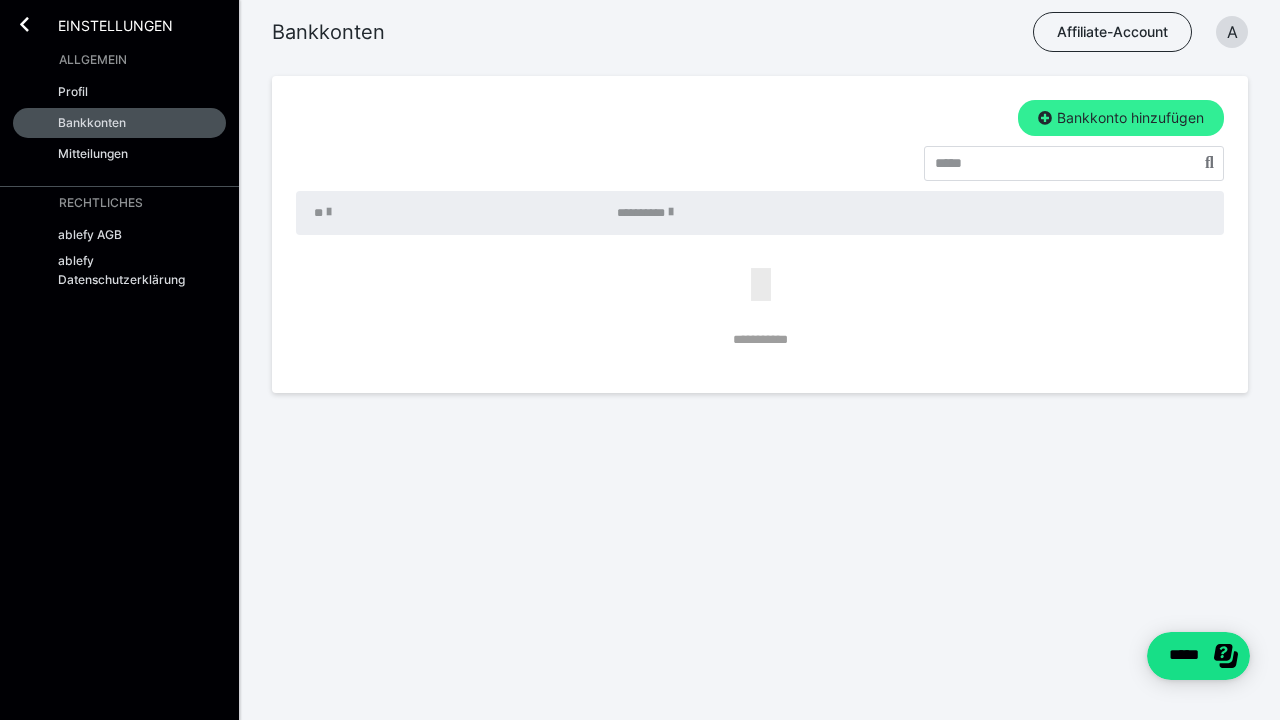 click on "Bankkonto hinzufügen" at bounding box center (1121, 118) 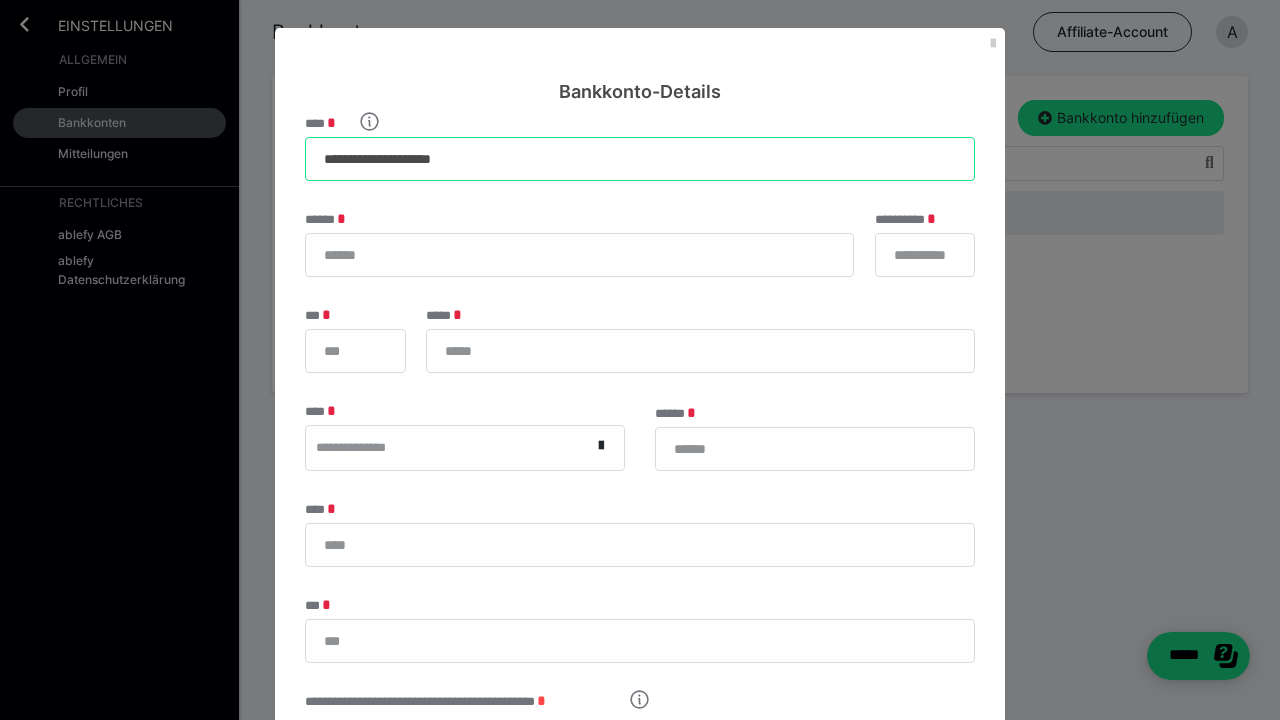 type on "**********" 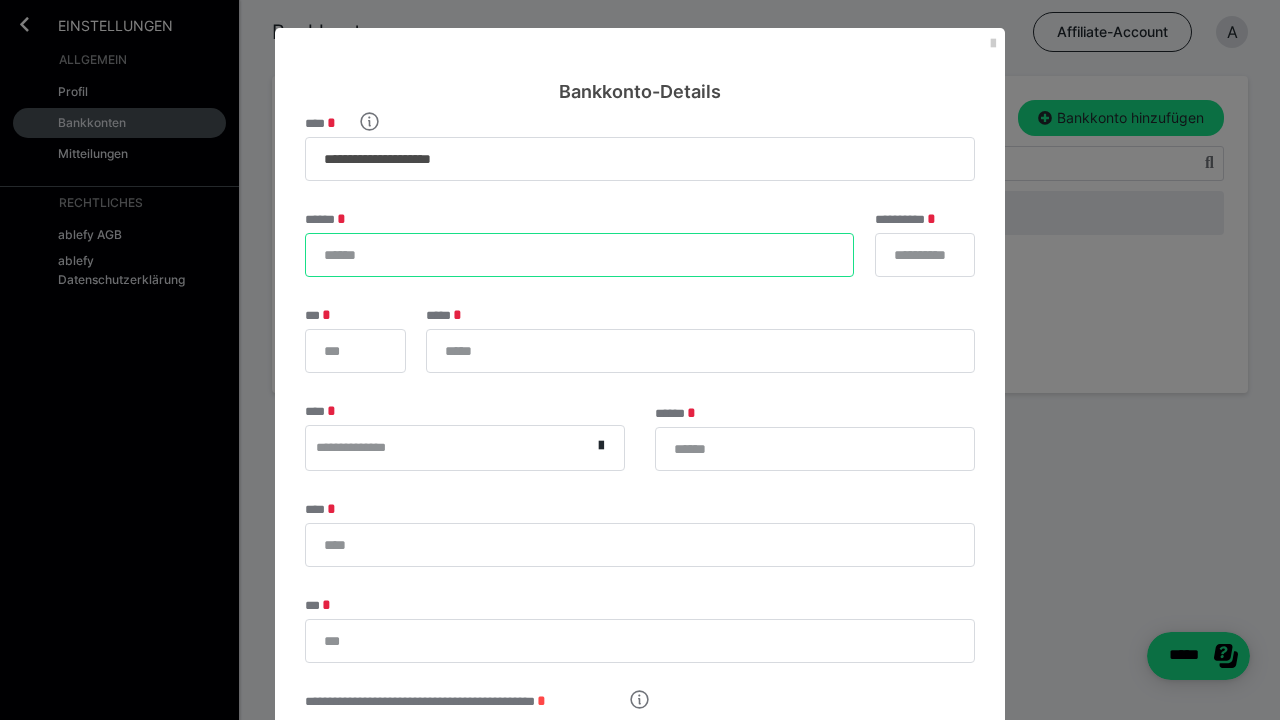 type on "*" 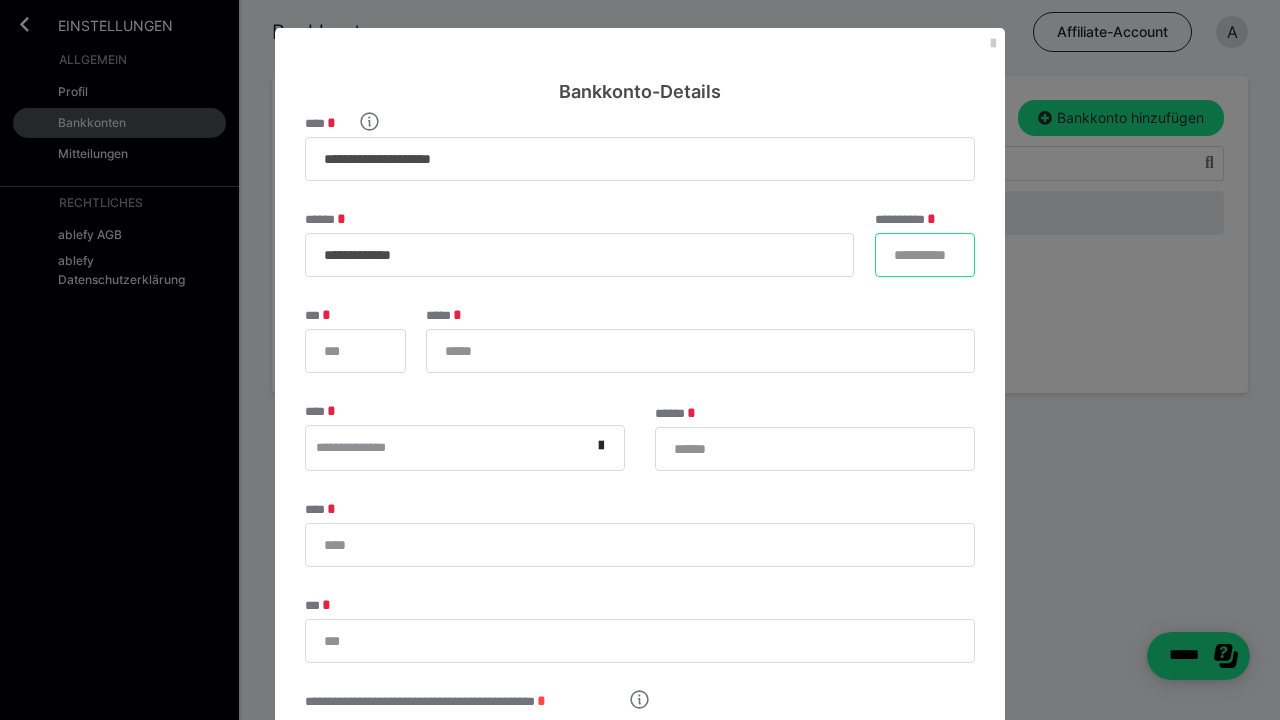 type on "**********" 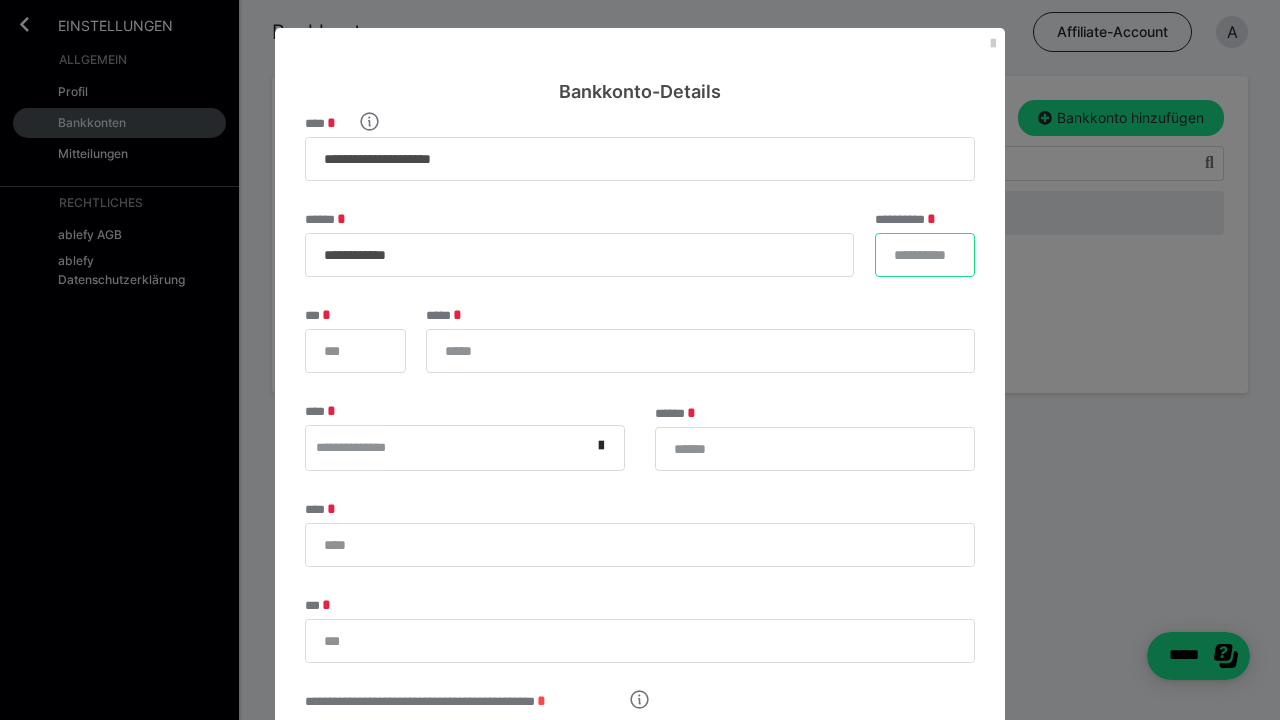 type on "*" 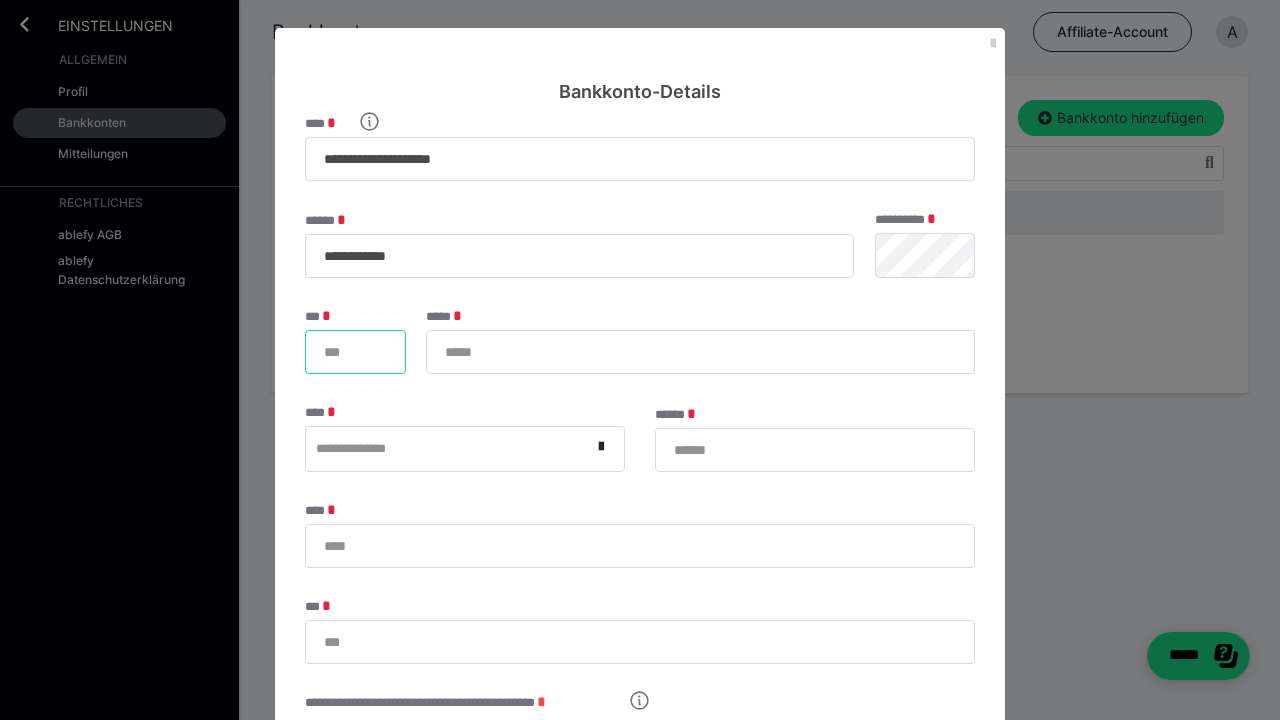 type on "*" 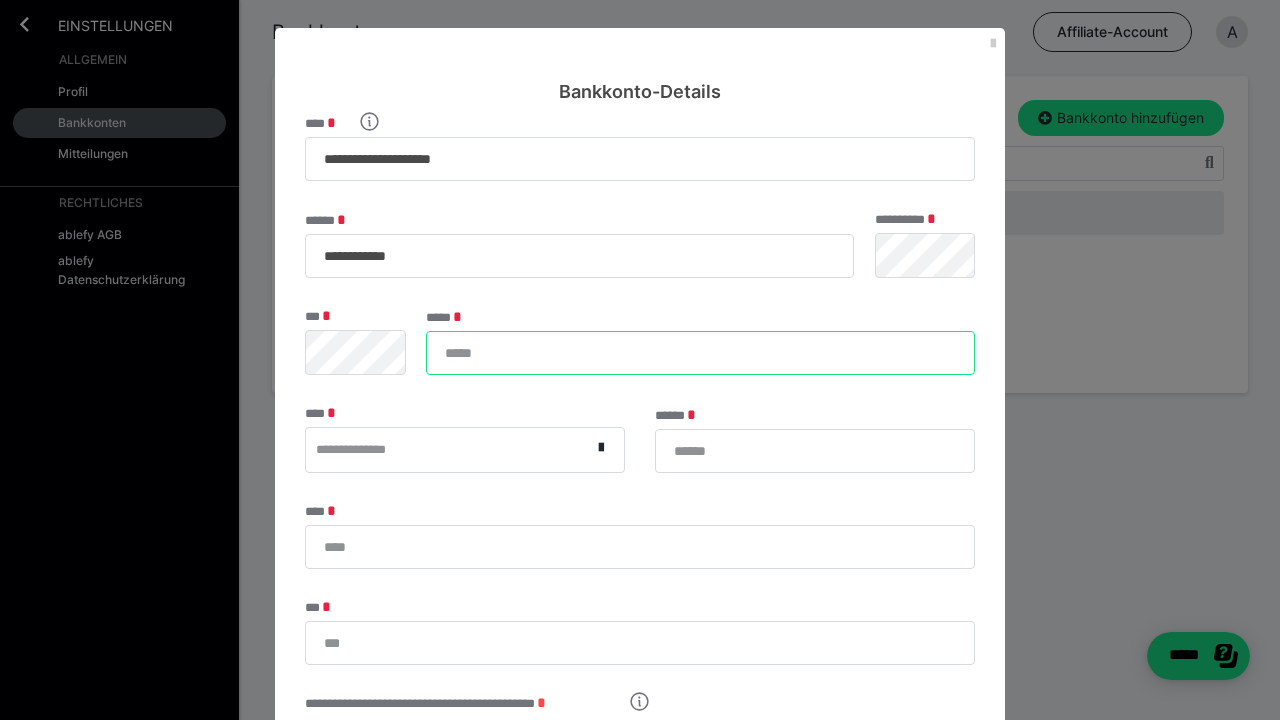 type on "*" 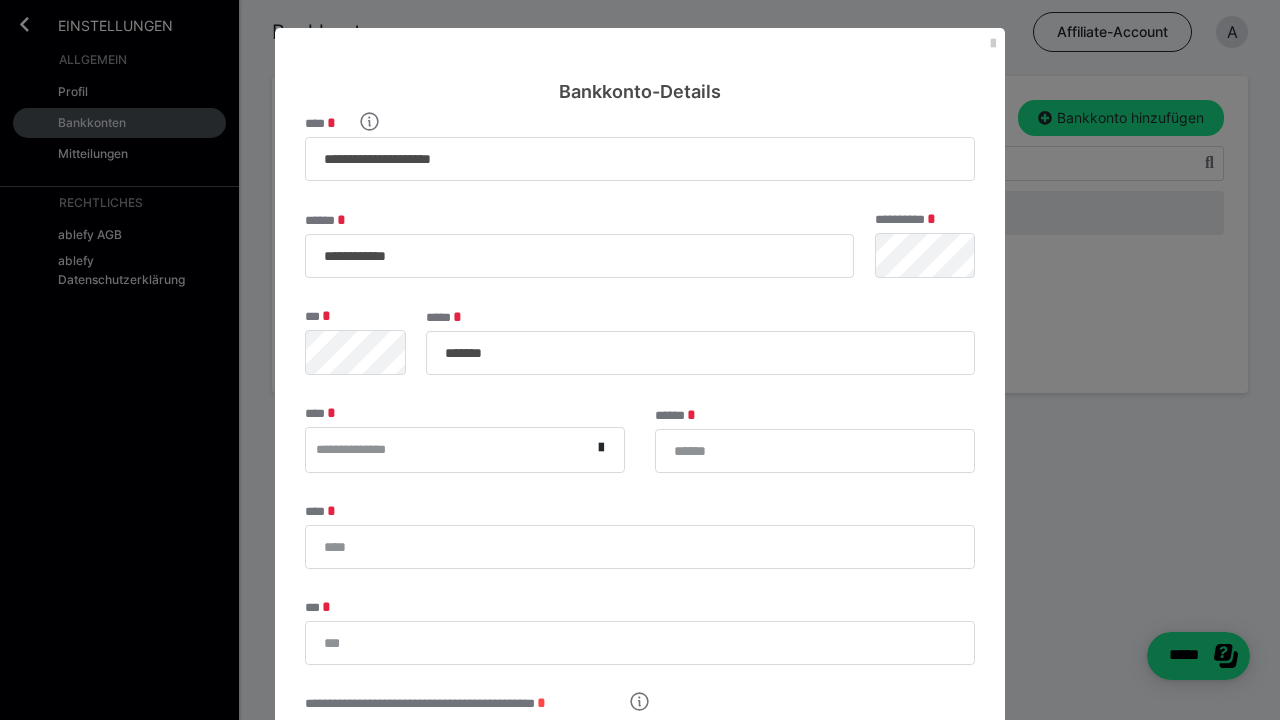 type on "*******" 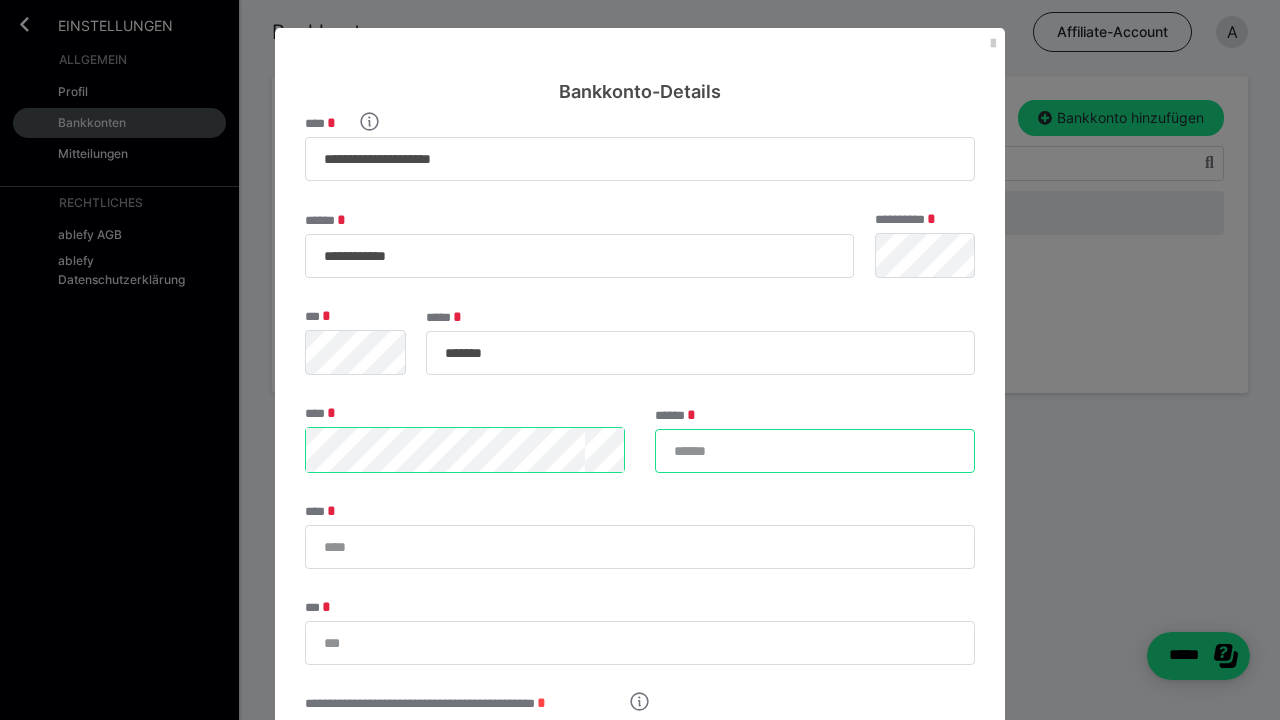 click on "******" at bounding box center (815, 451) 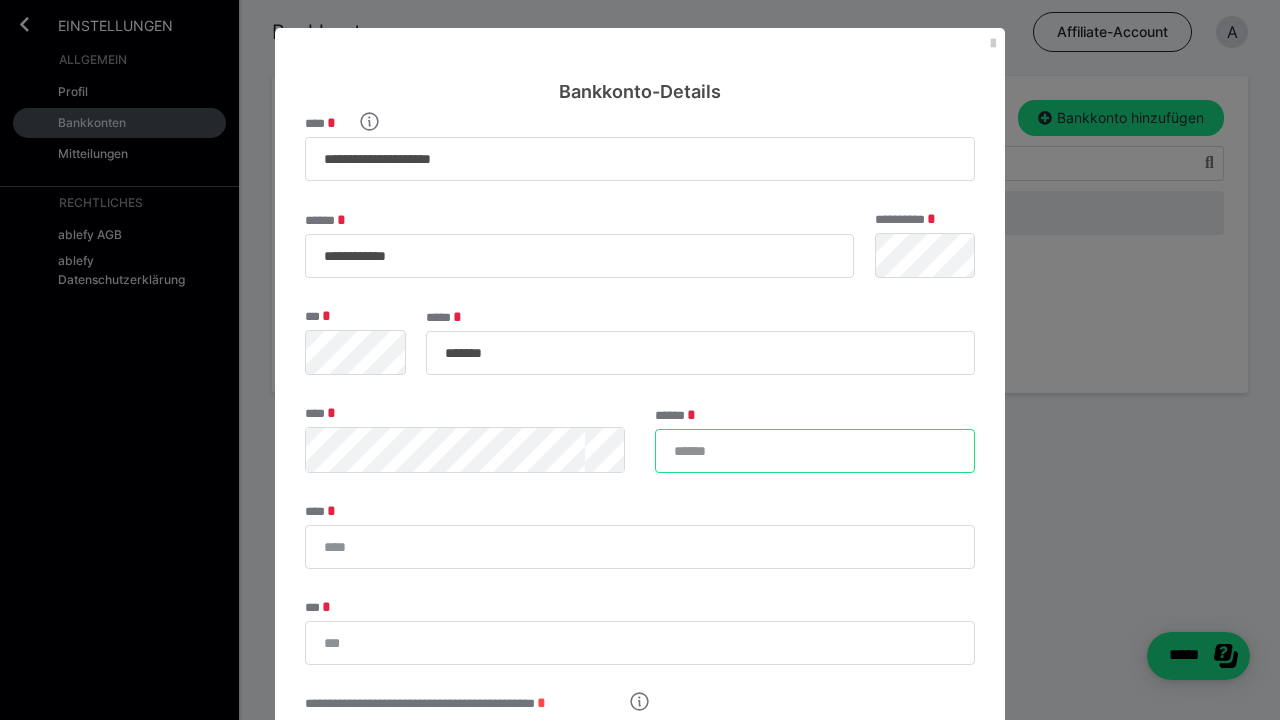 click on "******" at bounding box center (815, 451) 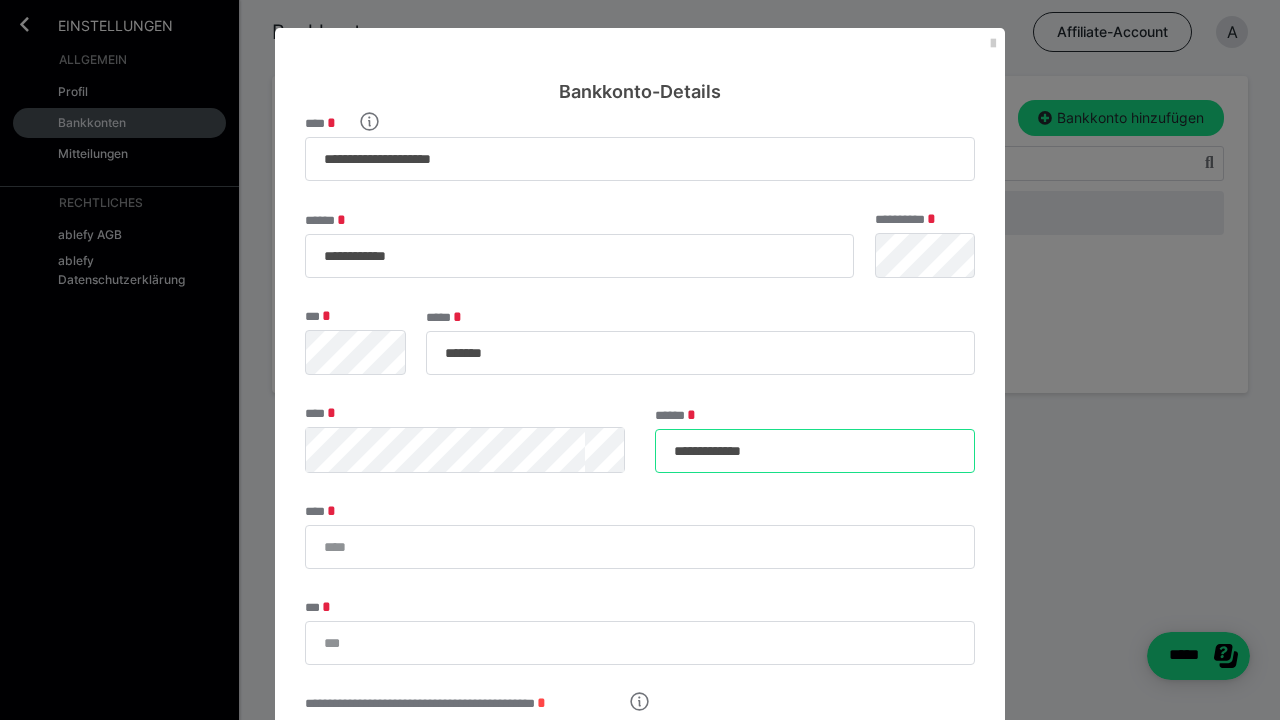 type on "**********" 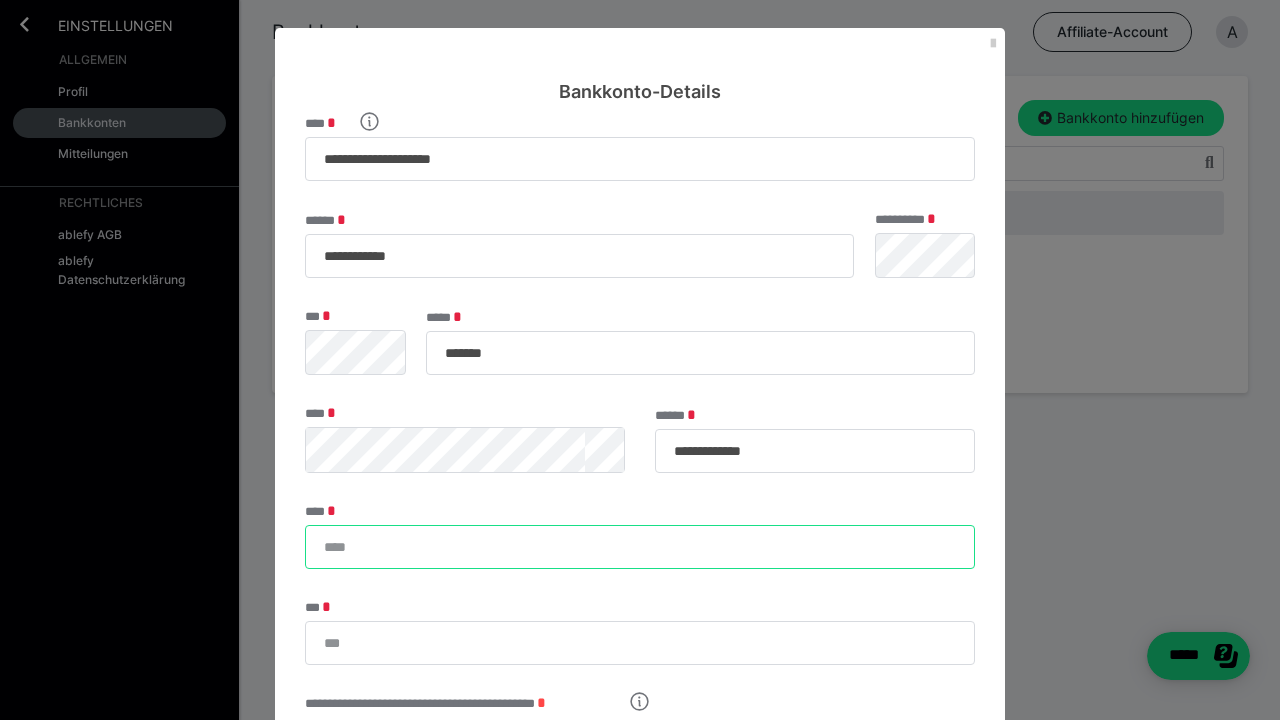 click on "****" at bounding box center (640, 547) 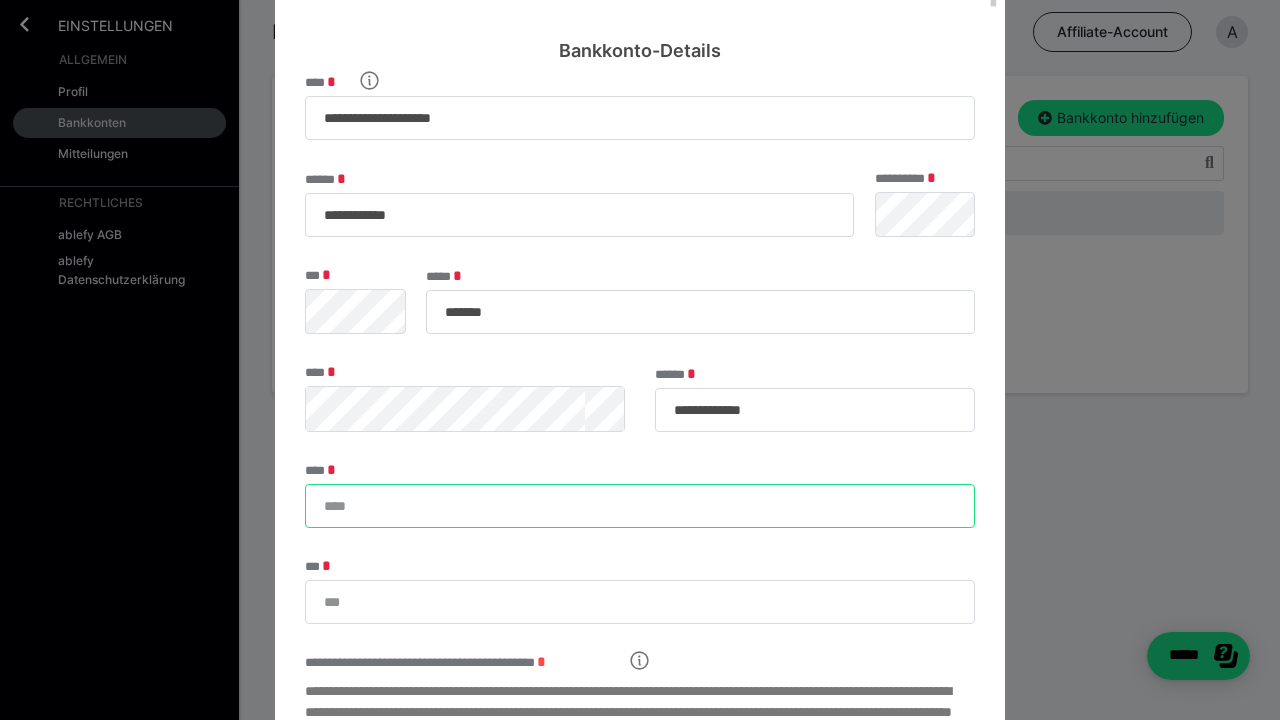 scroll, scrollTop: 0, scrollLeft: 0, axis: both 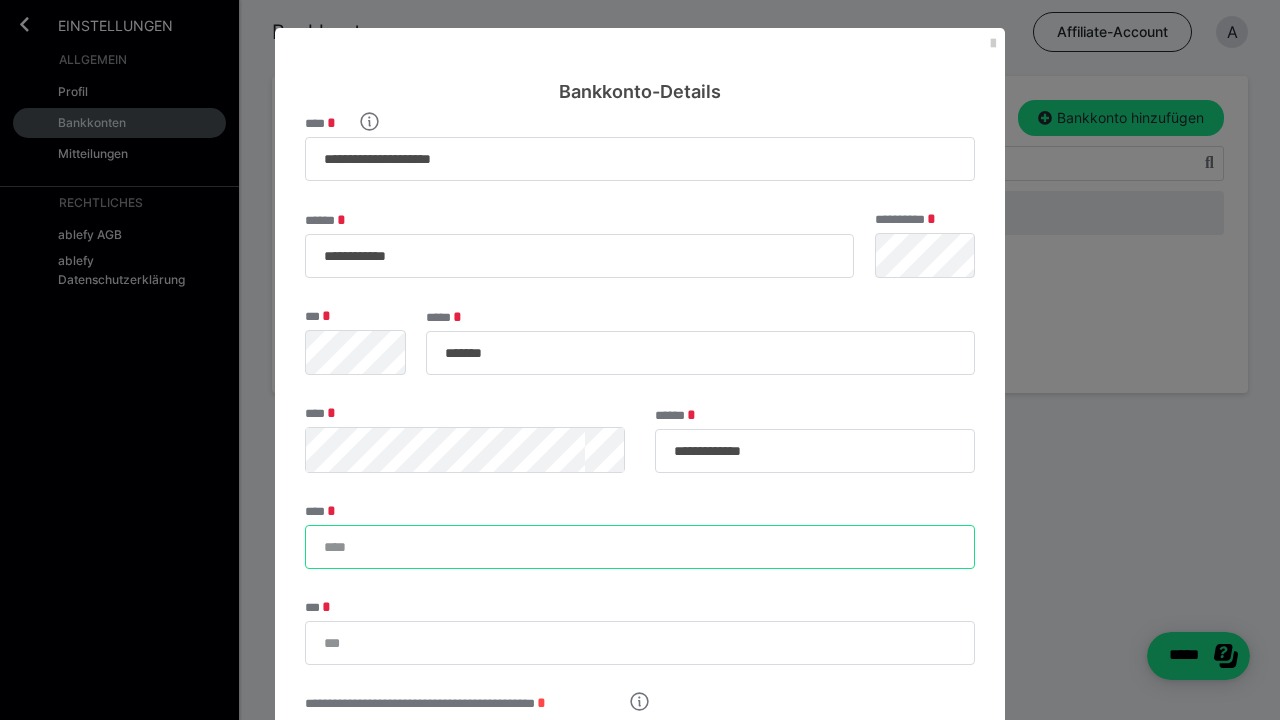click on "****" at bounding box center (640, 547) 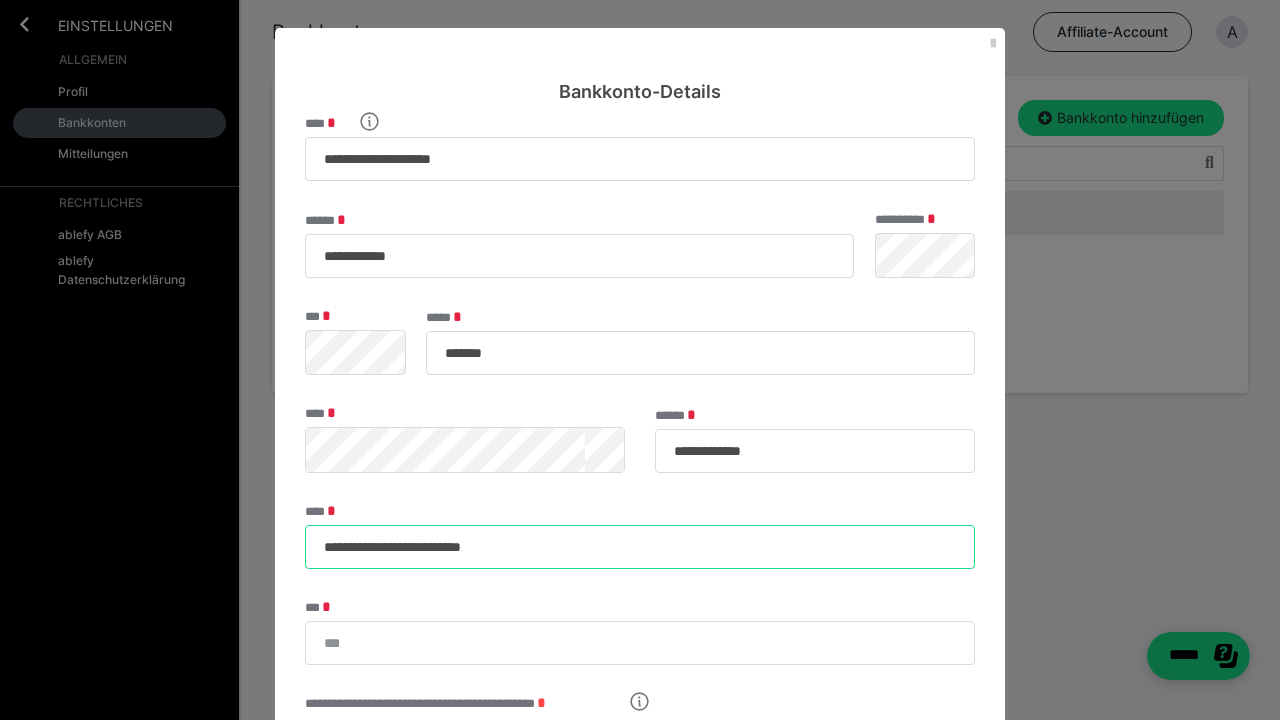 type on "**********" 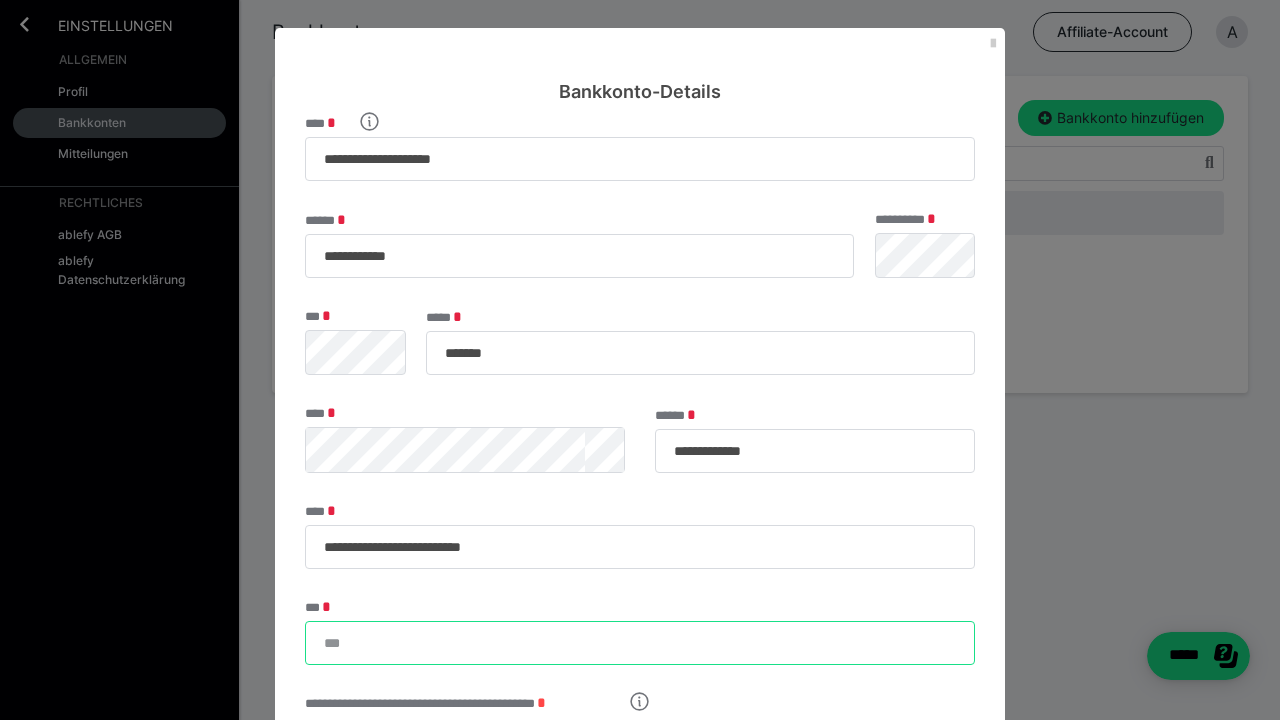 click on "***" at bounding box center [640, 643] 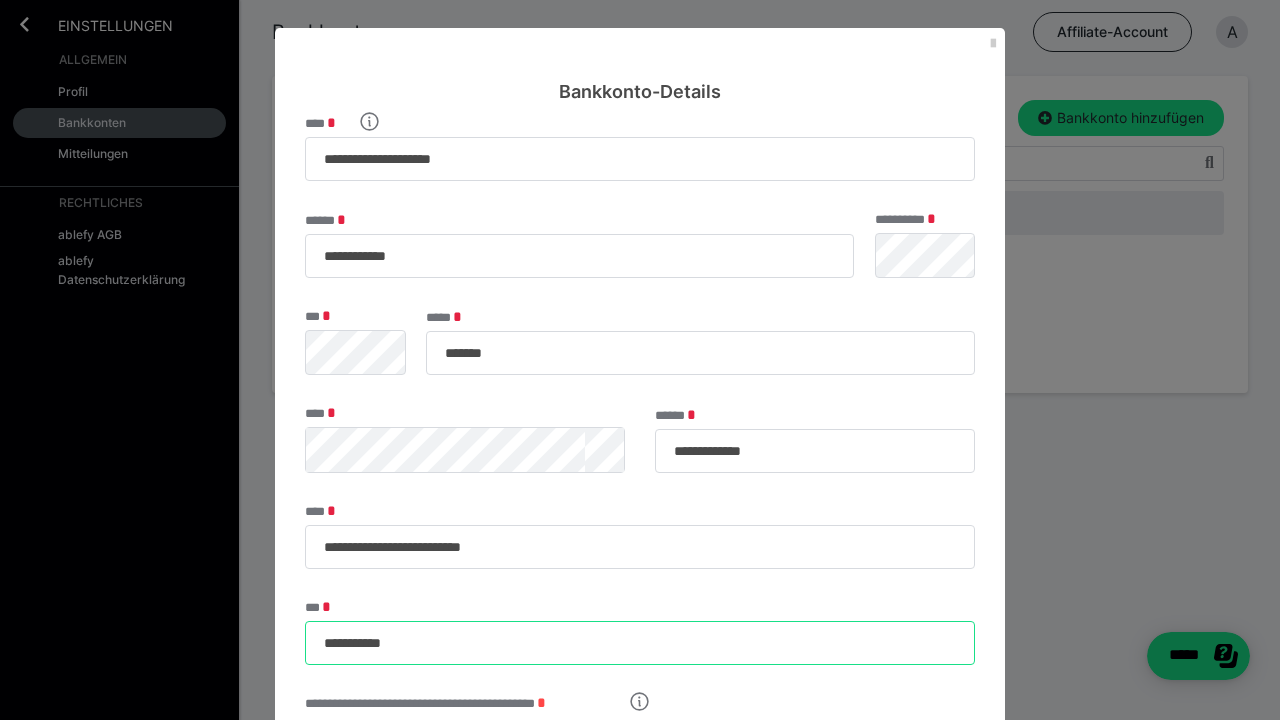 type on "**********" 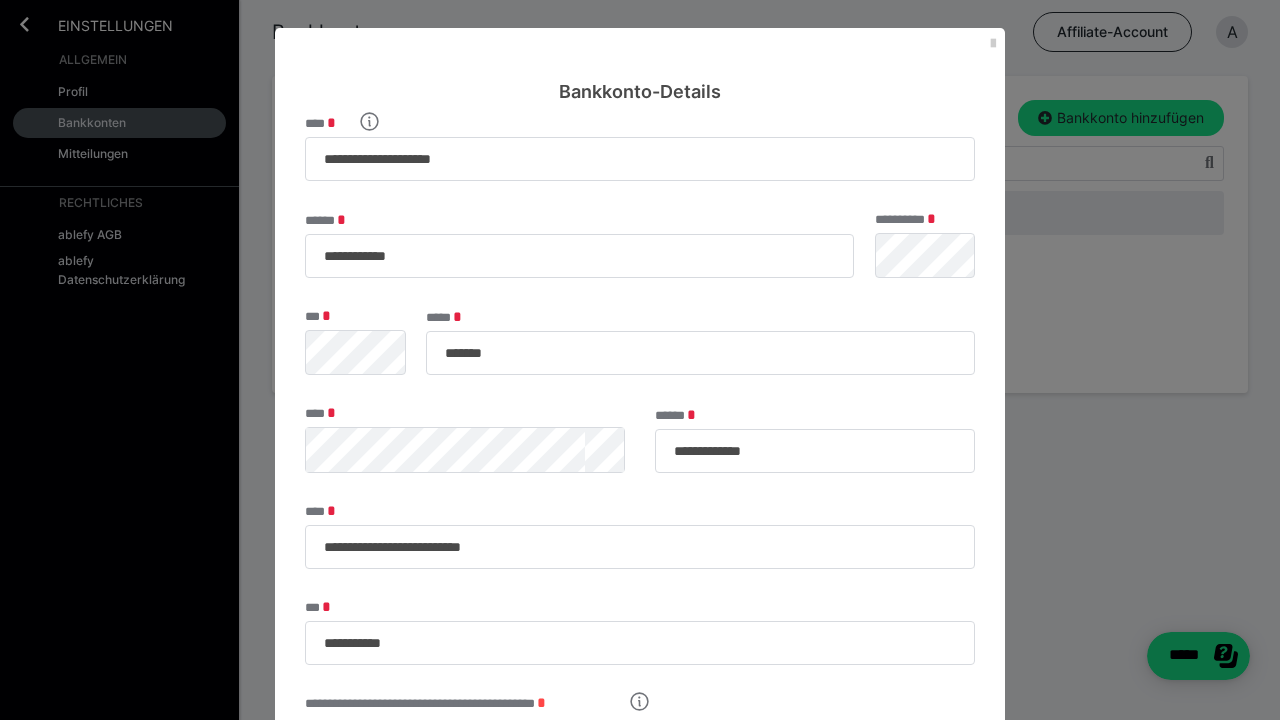 click on "**********" at bounding box center (640, 632) 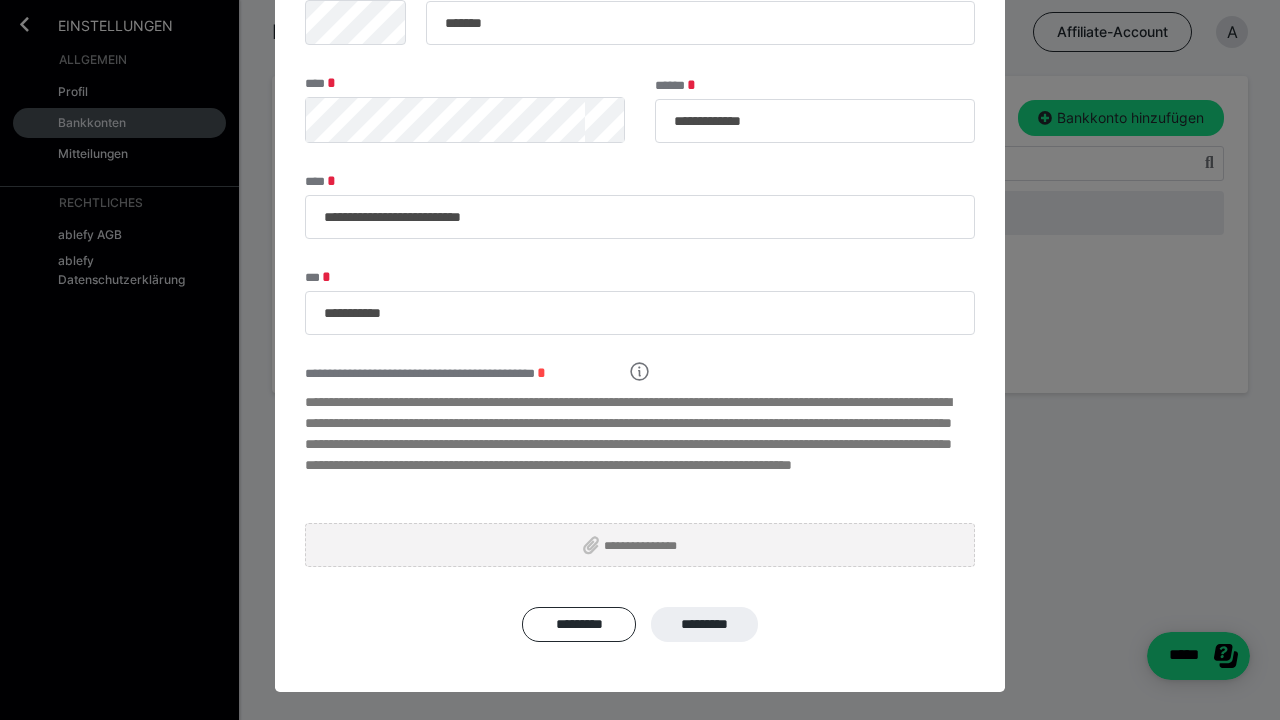 scroll, scrollTop: 333, scrollLeft: 0, axis: vertical 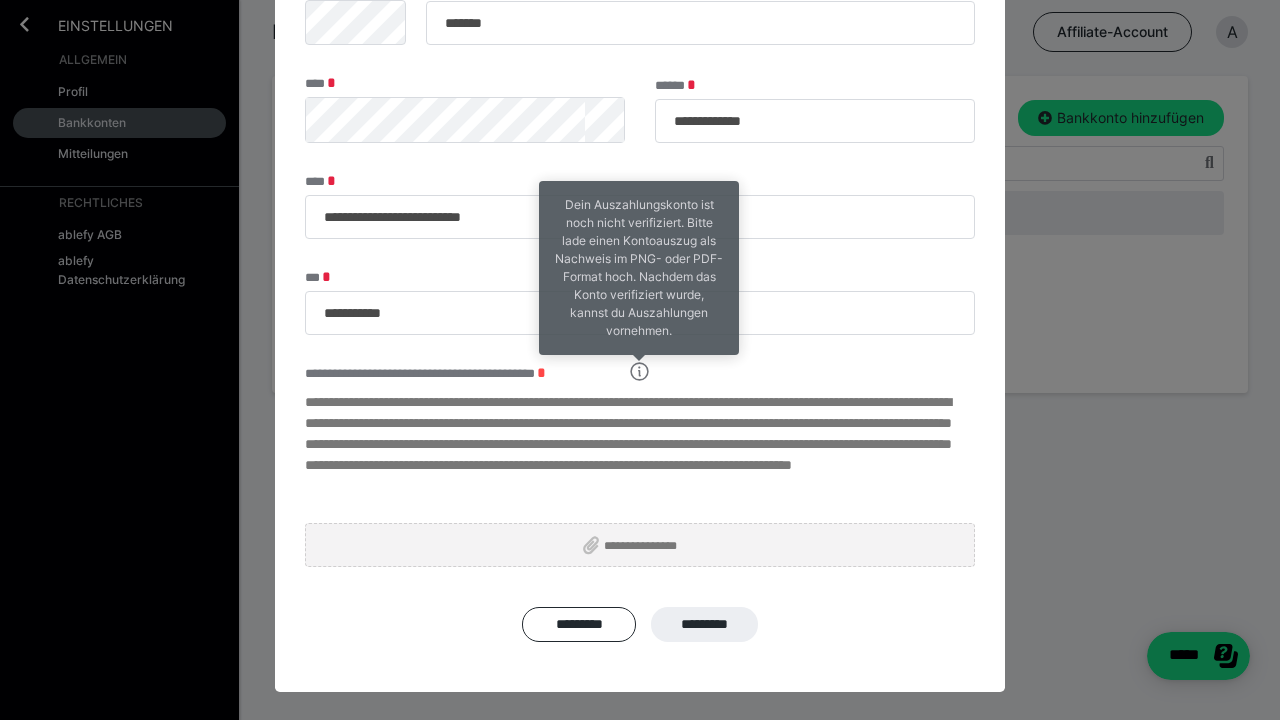 click 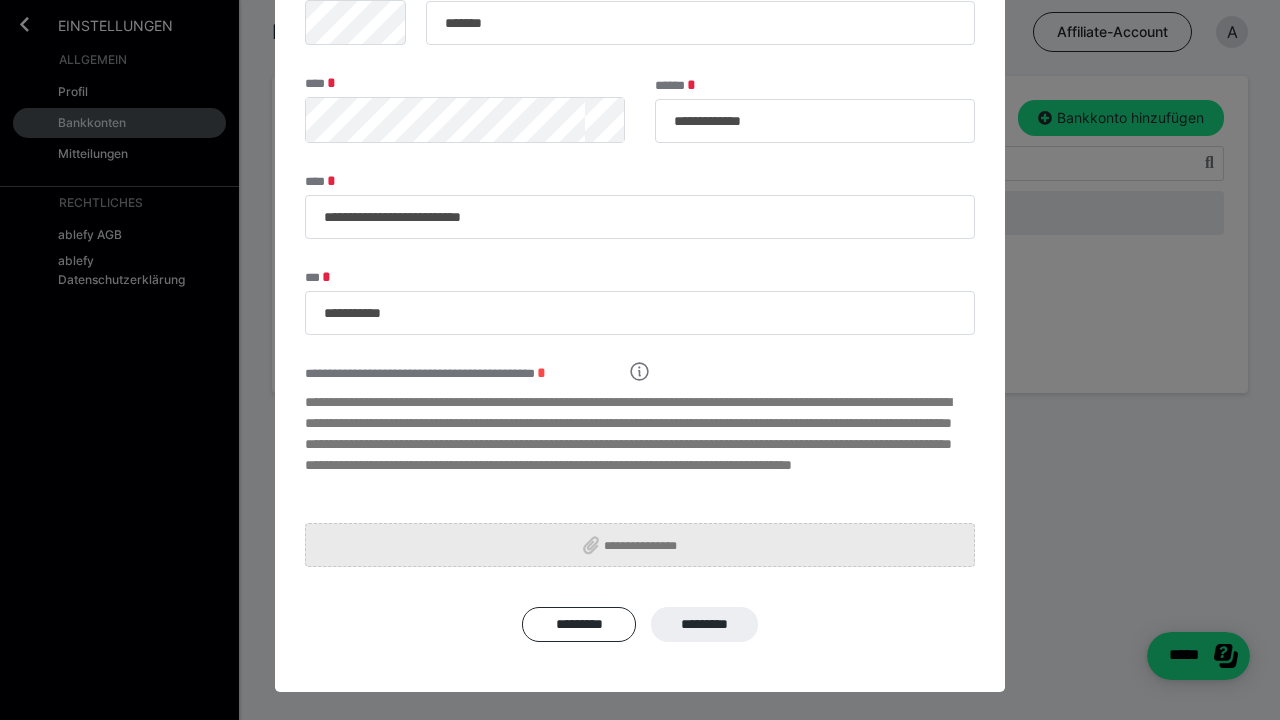 click on "**********" at bounding box center (648, 545) 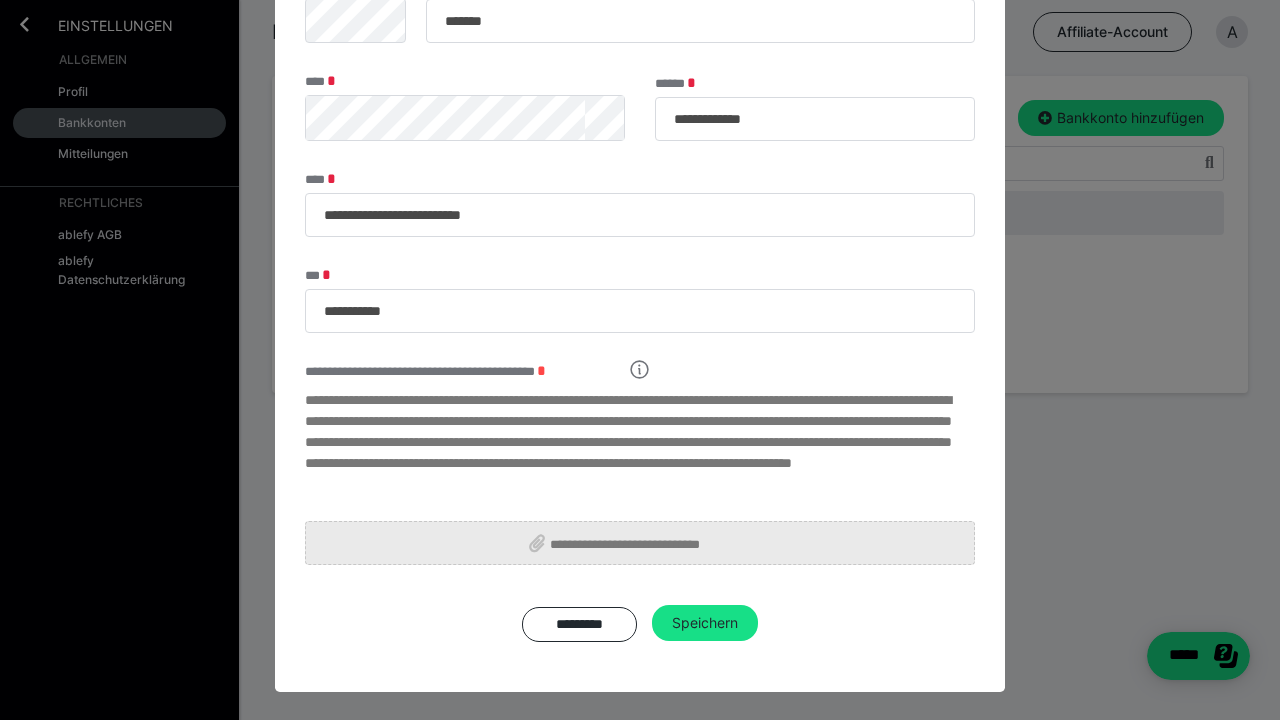 click on "**********" at bounding box center [648, 543] 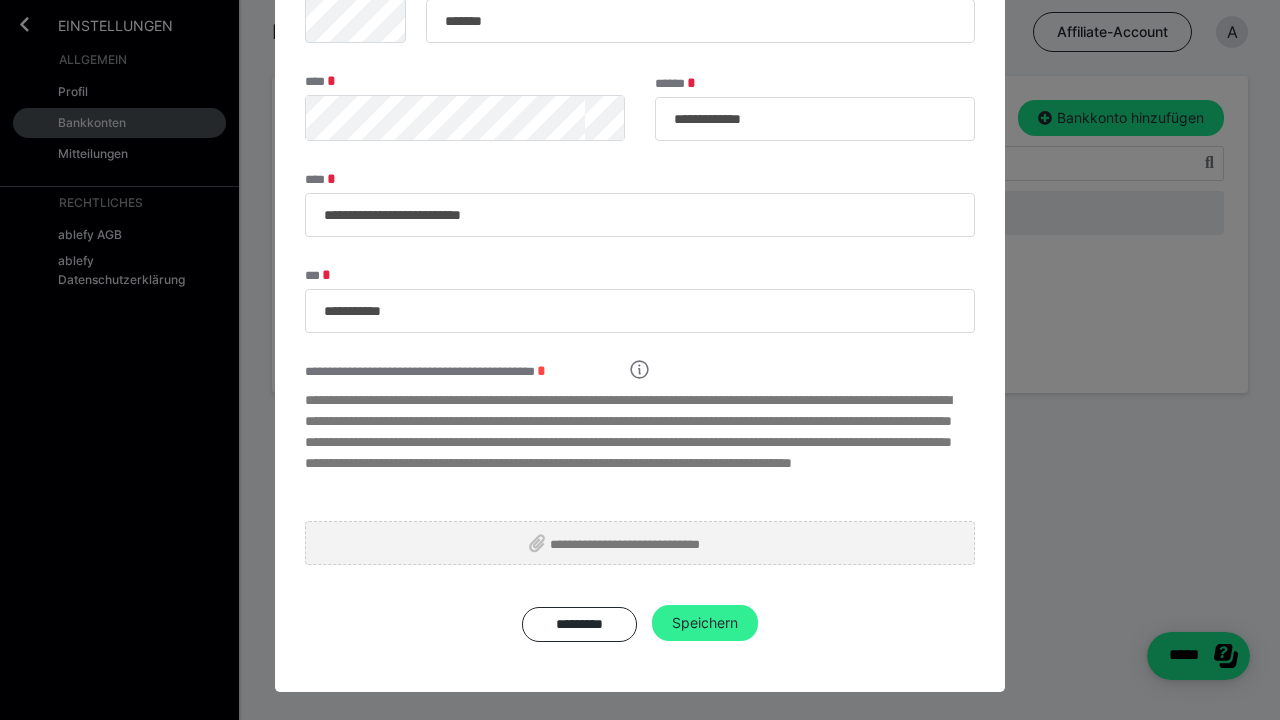 click on "Speichern" at bounding box center (705, 623) 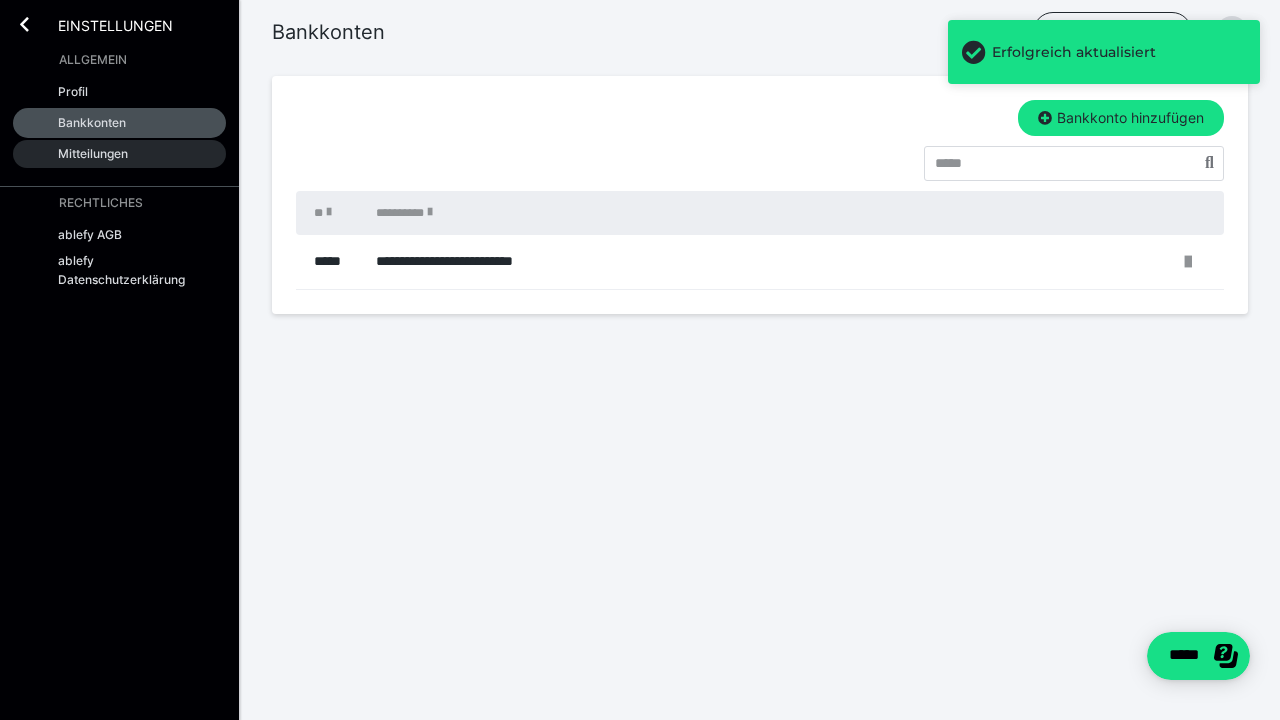 click on "Mitteilungen" at bounding box center (119, 154) 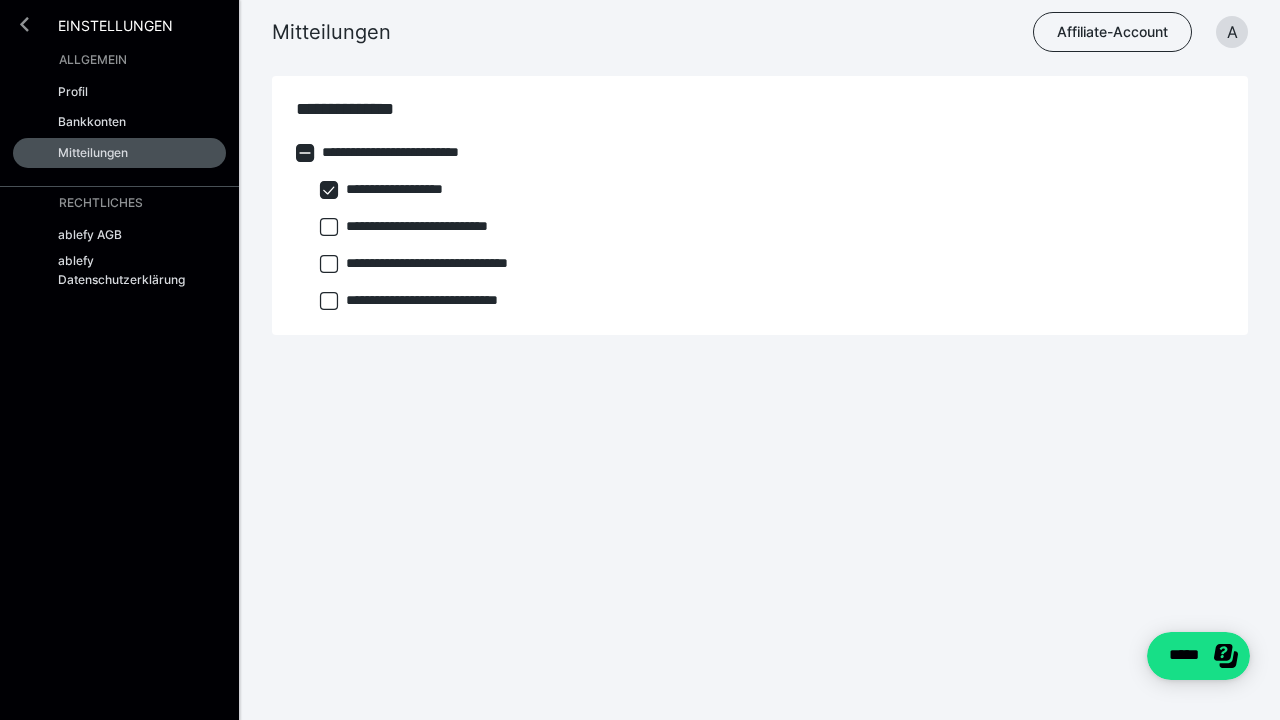click at bounding box center [24, 24] 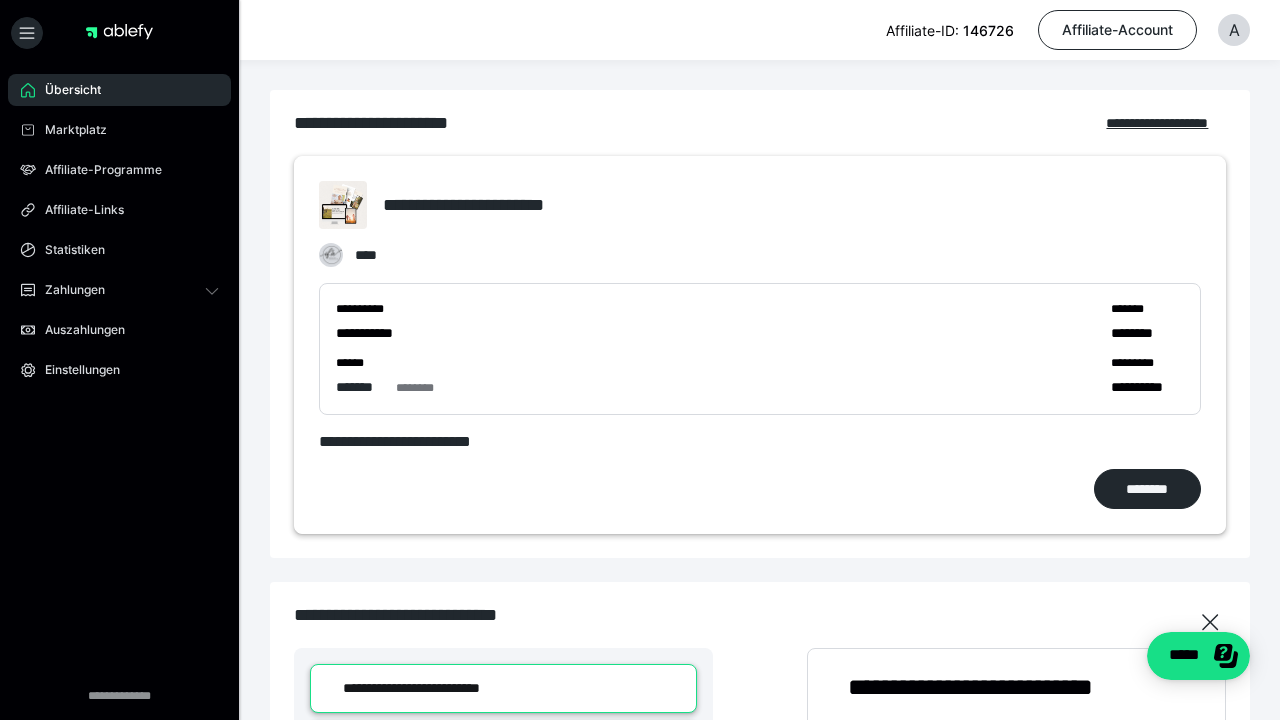scroll, scrollTop: -2, scrollLeft: 0, axis: vertical 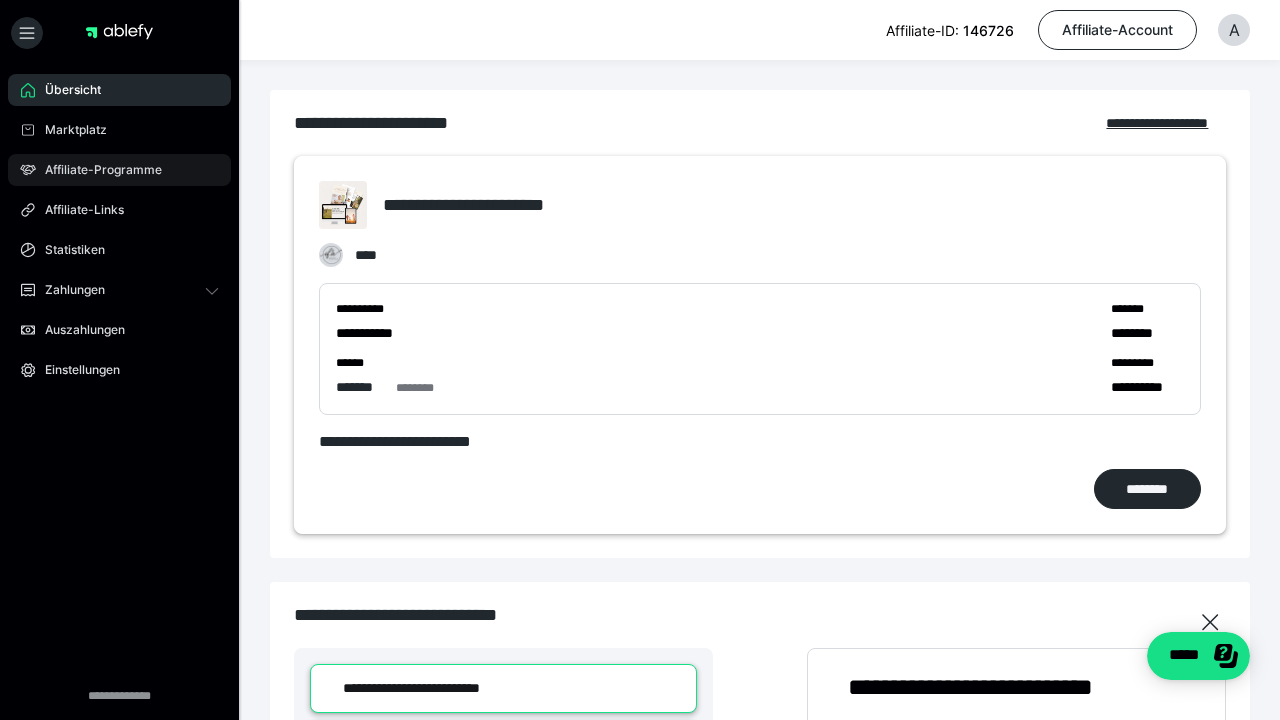 click on "Affiliate-Programme" at bounding box center [96, 170] 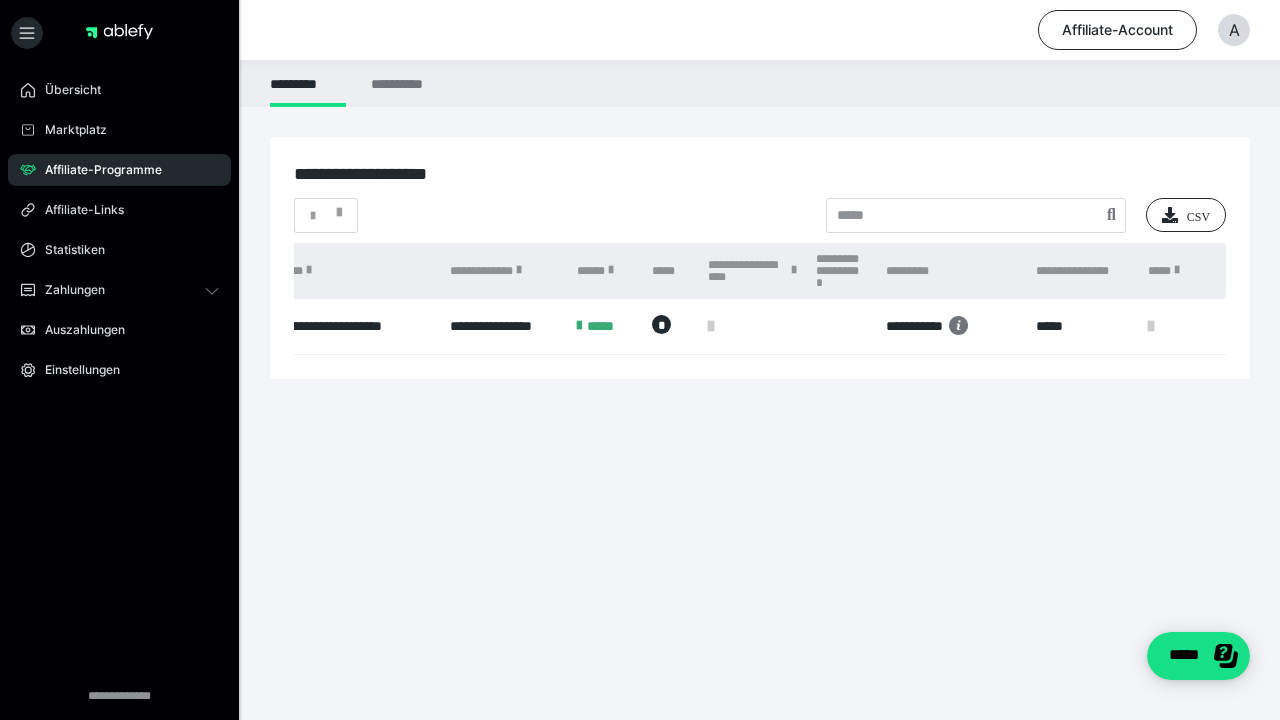 scroll, scrollTop: 0, scrollLeft: 187, axis: horizontal 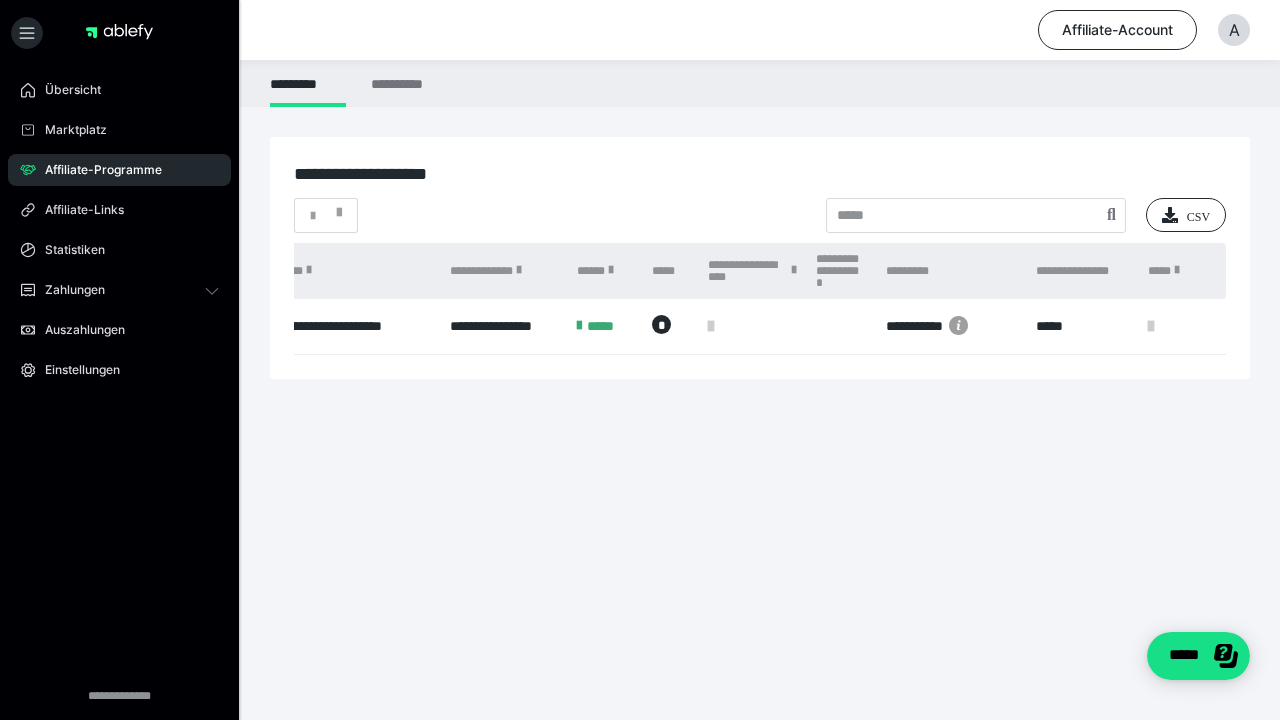 click 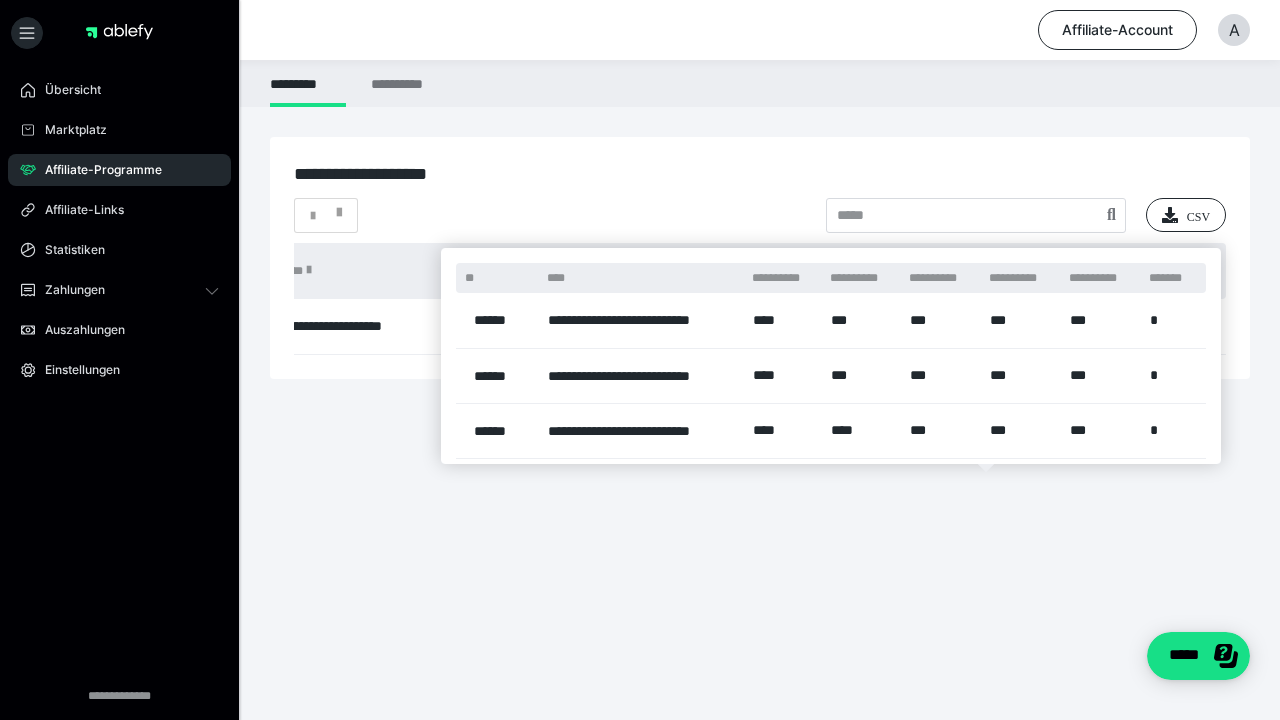 scroll, scrollTop: 0, scrollLeft: 0, axis: both 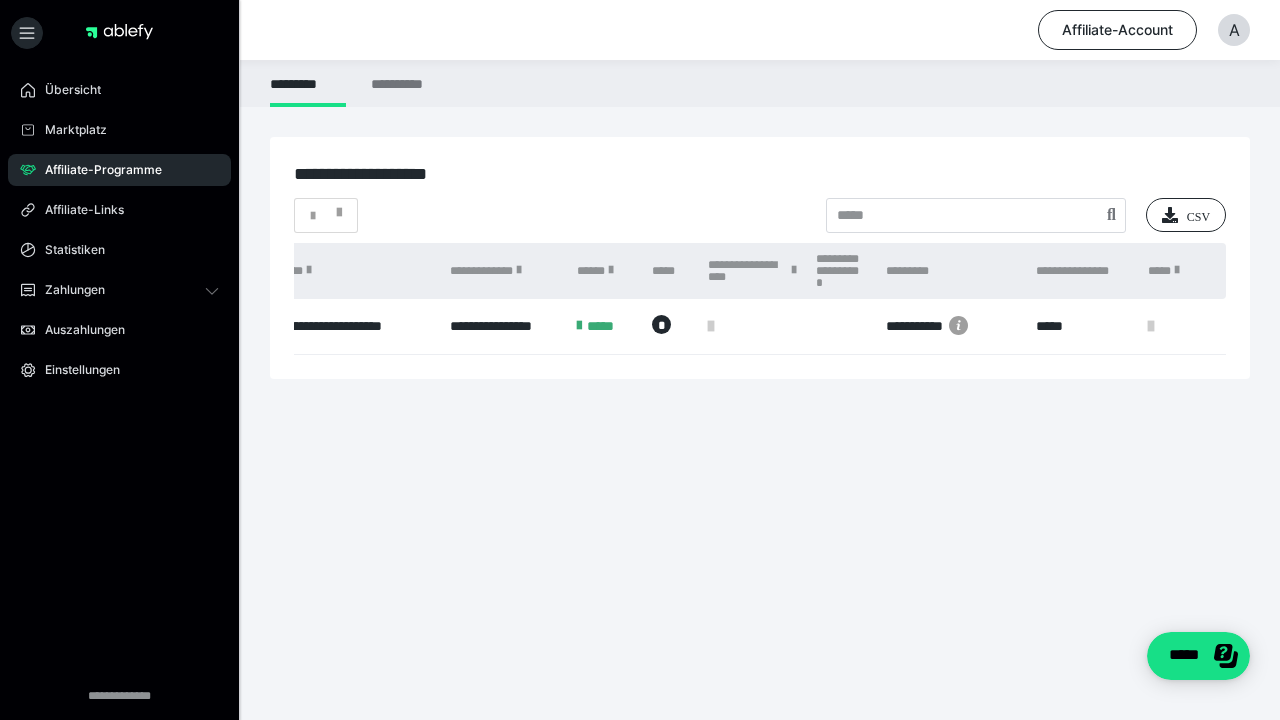 click 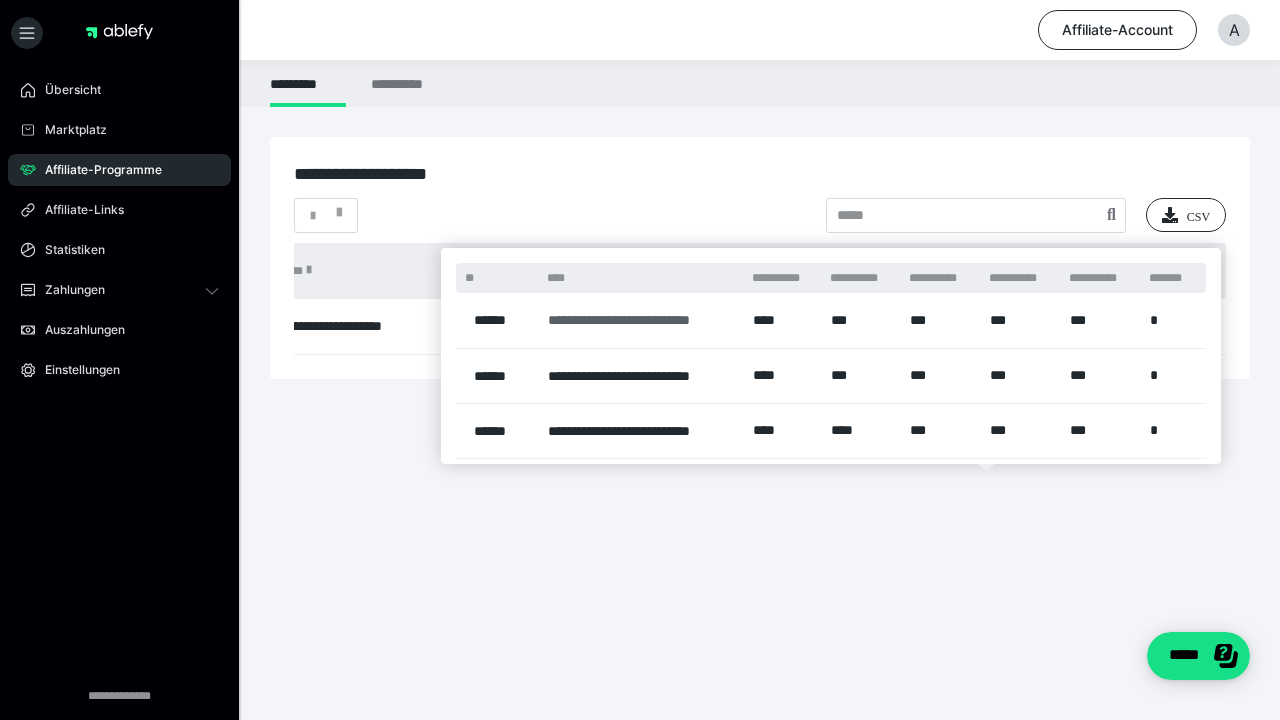 scroll, scrollTop: 1, scrollLeft: 0, axis: vertical 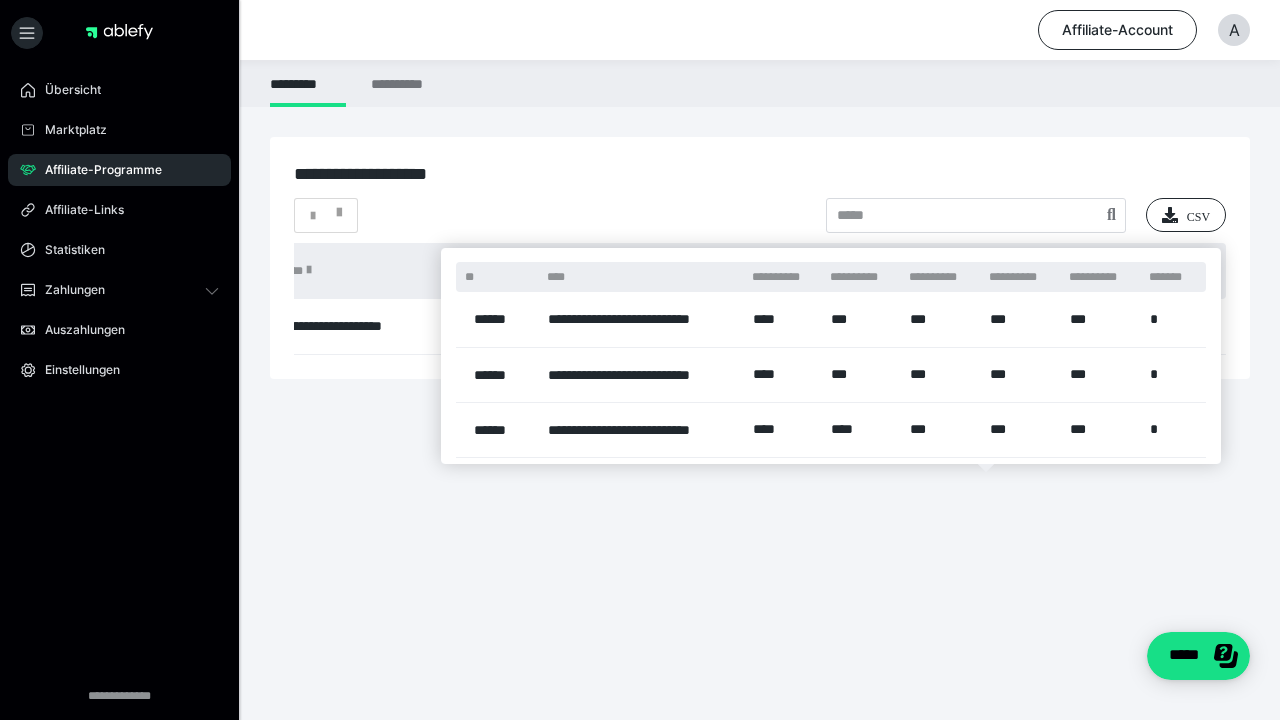 click on "**********" at bounding box center (640, 319) 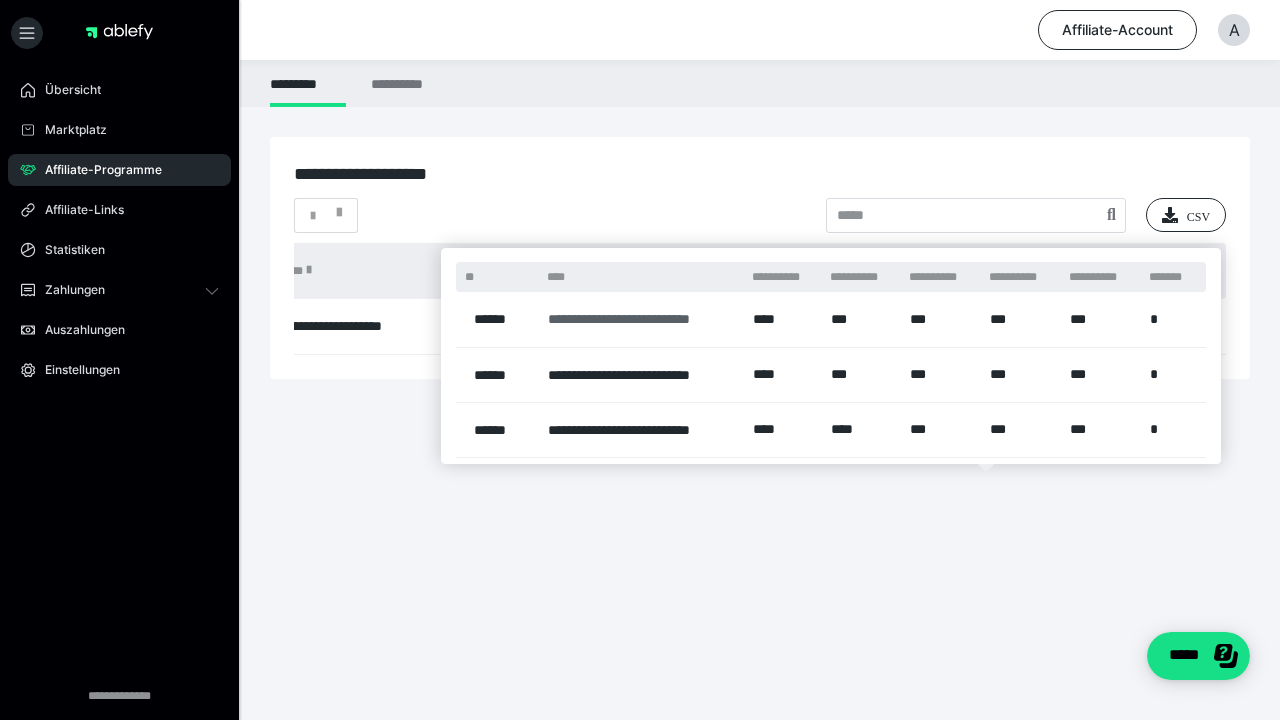 click on "**********" at bounding box center (640, 319) 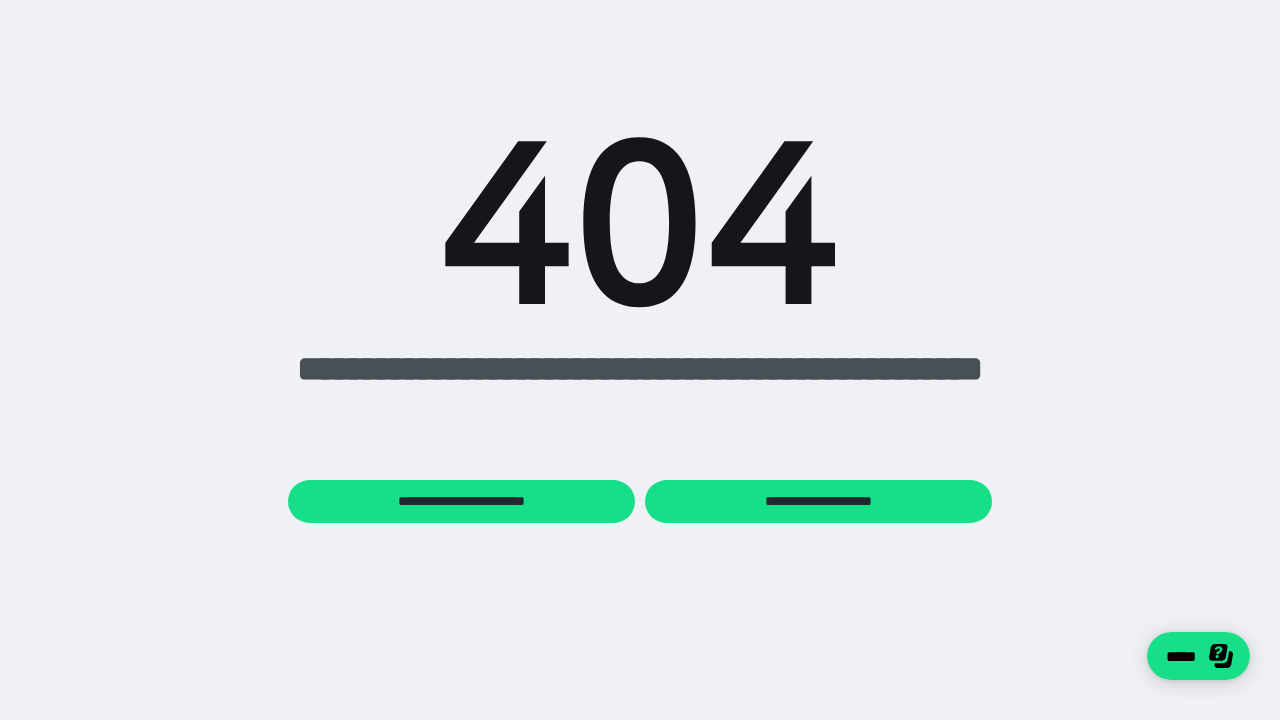 scroll, scrollTop: 0, scrollLeft: 0, axis: both 